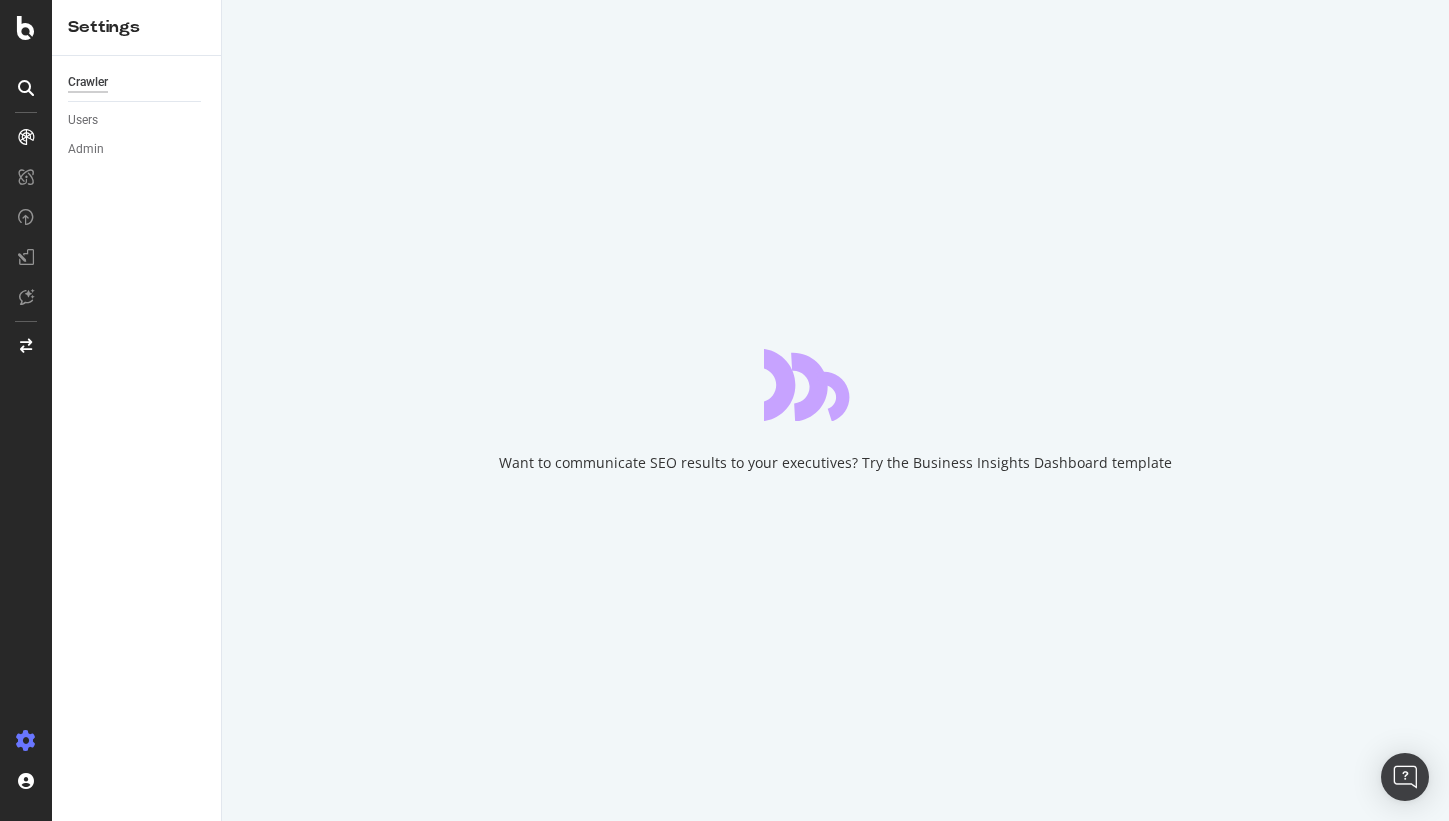 scroll, scrollTop: 0, scrollLeft: 0, axis: both 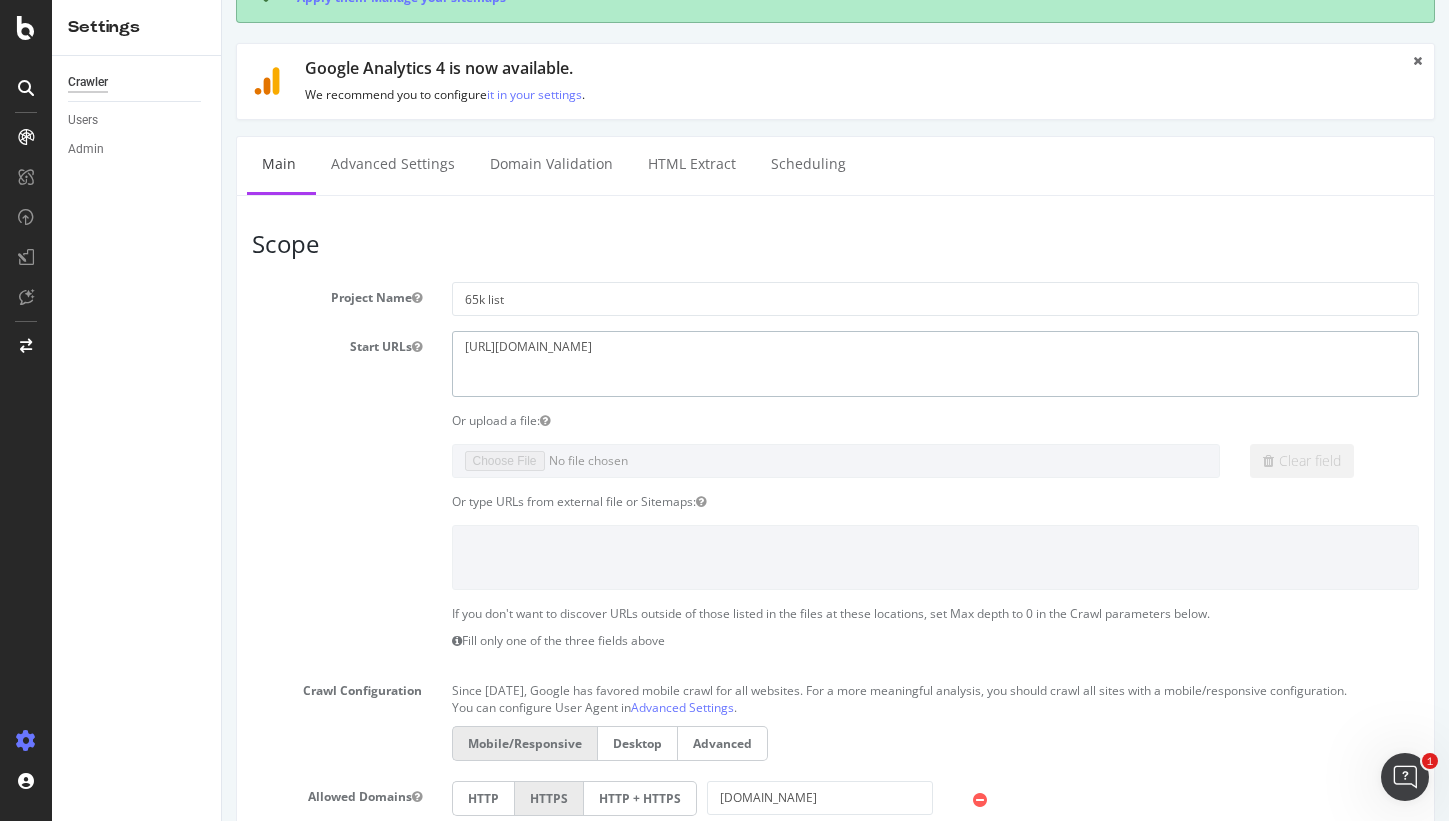click on "https://www.rula.com/" at bounding box center (936, 363) 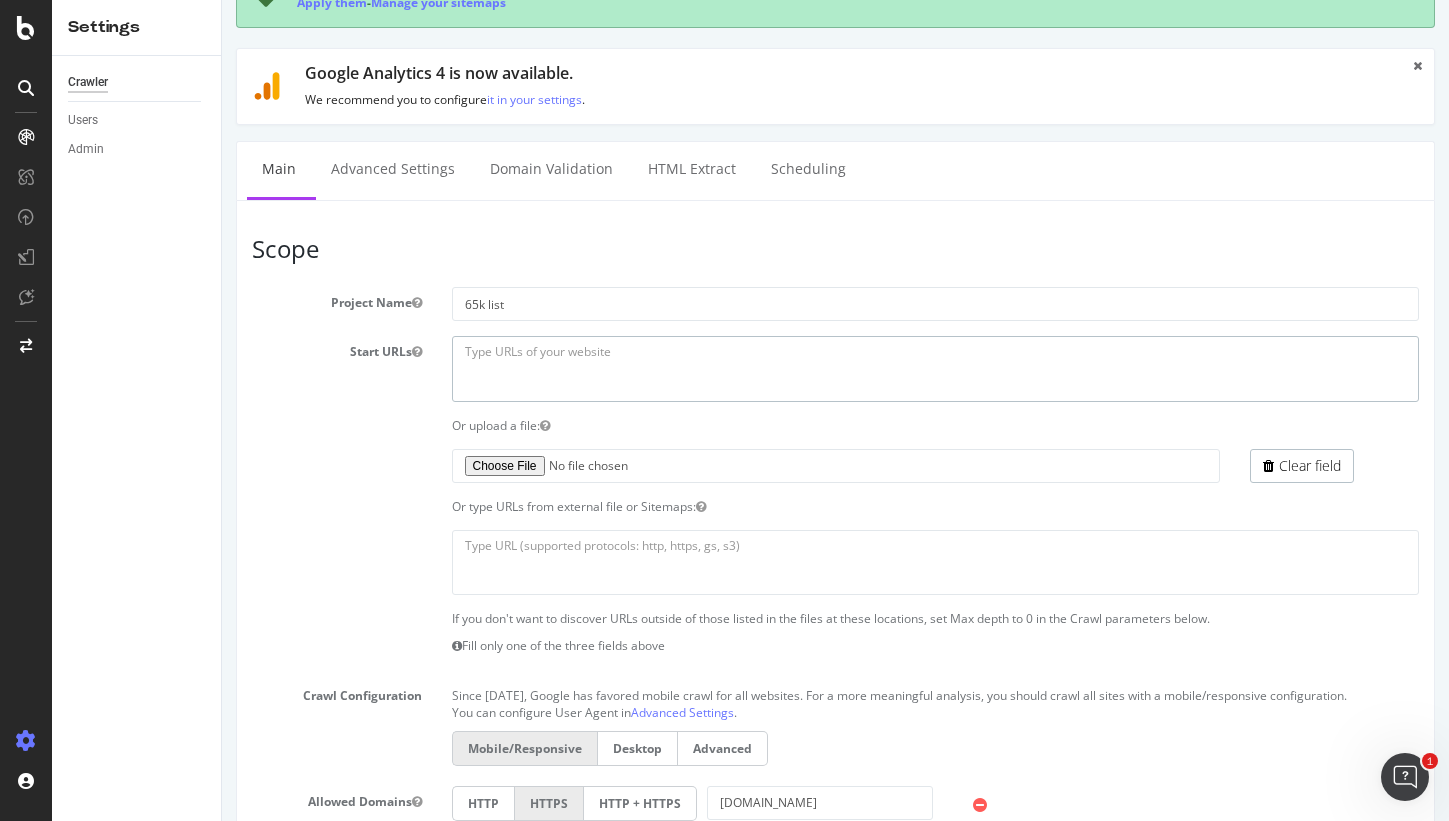 type 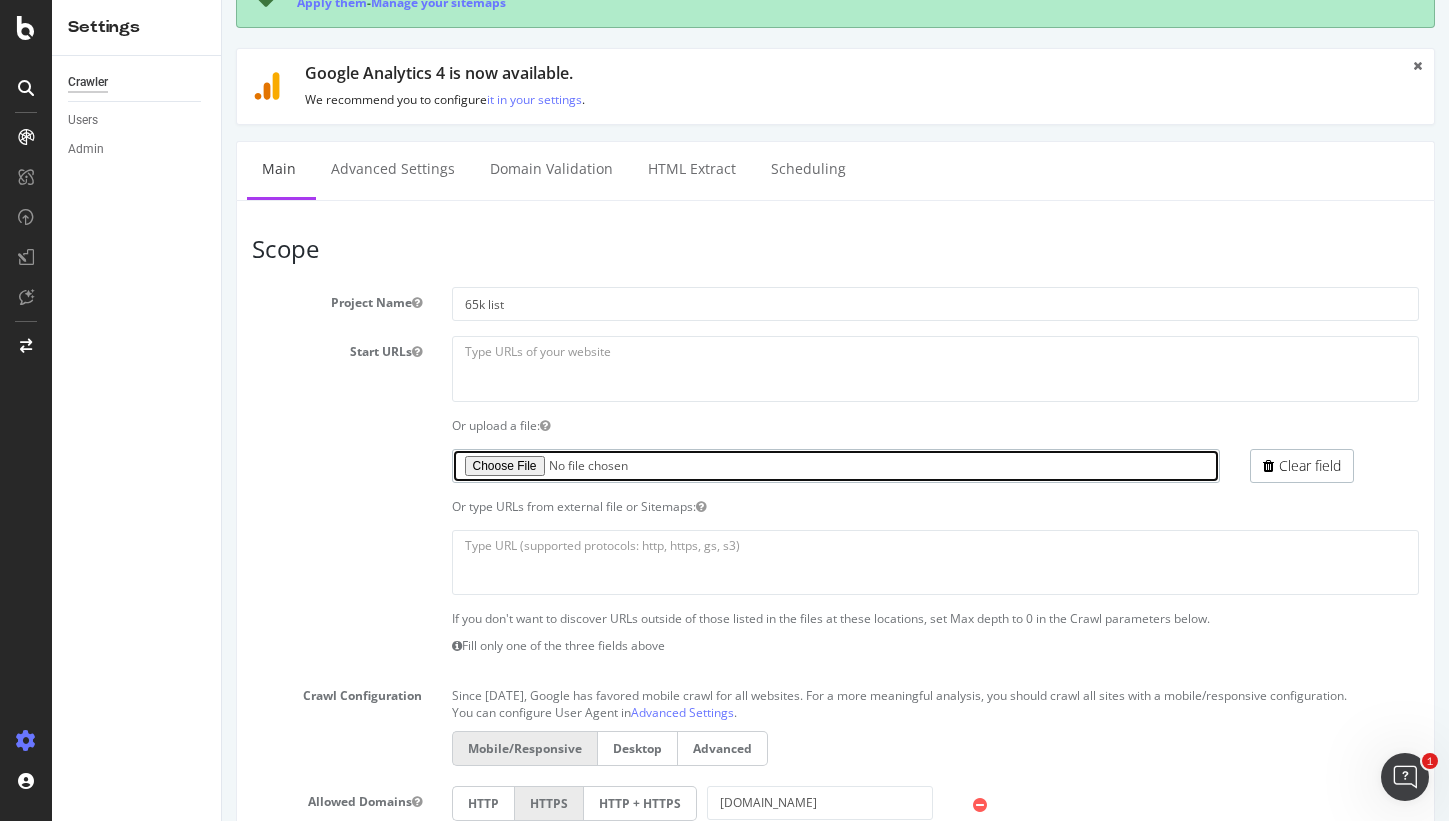 click at bounding box center [836, 466] 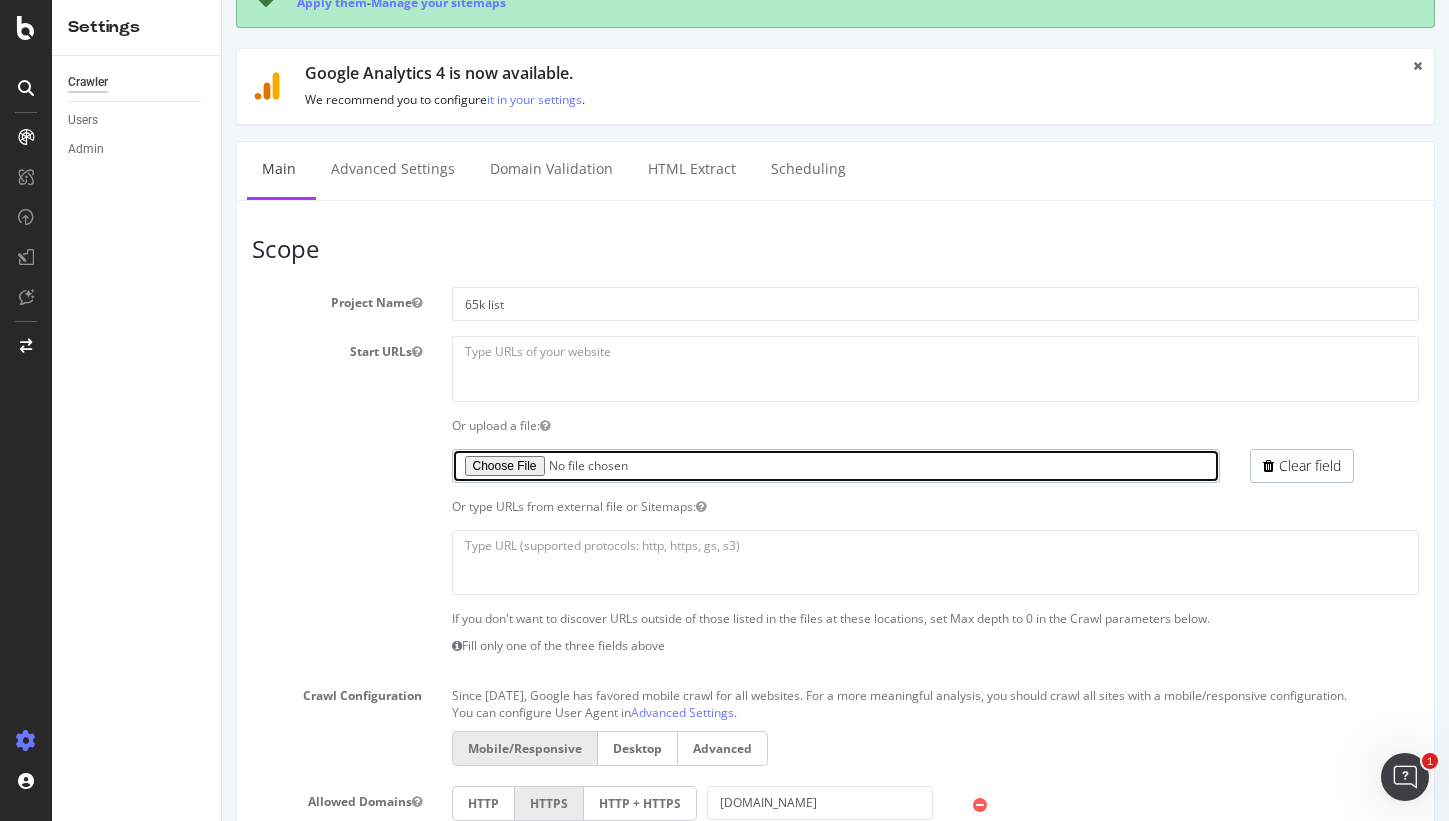 click at bounding box center (836, 466) 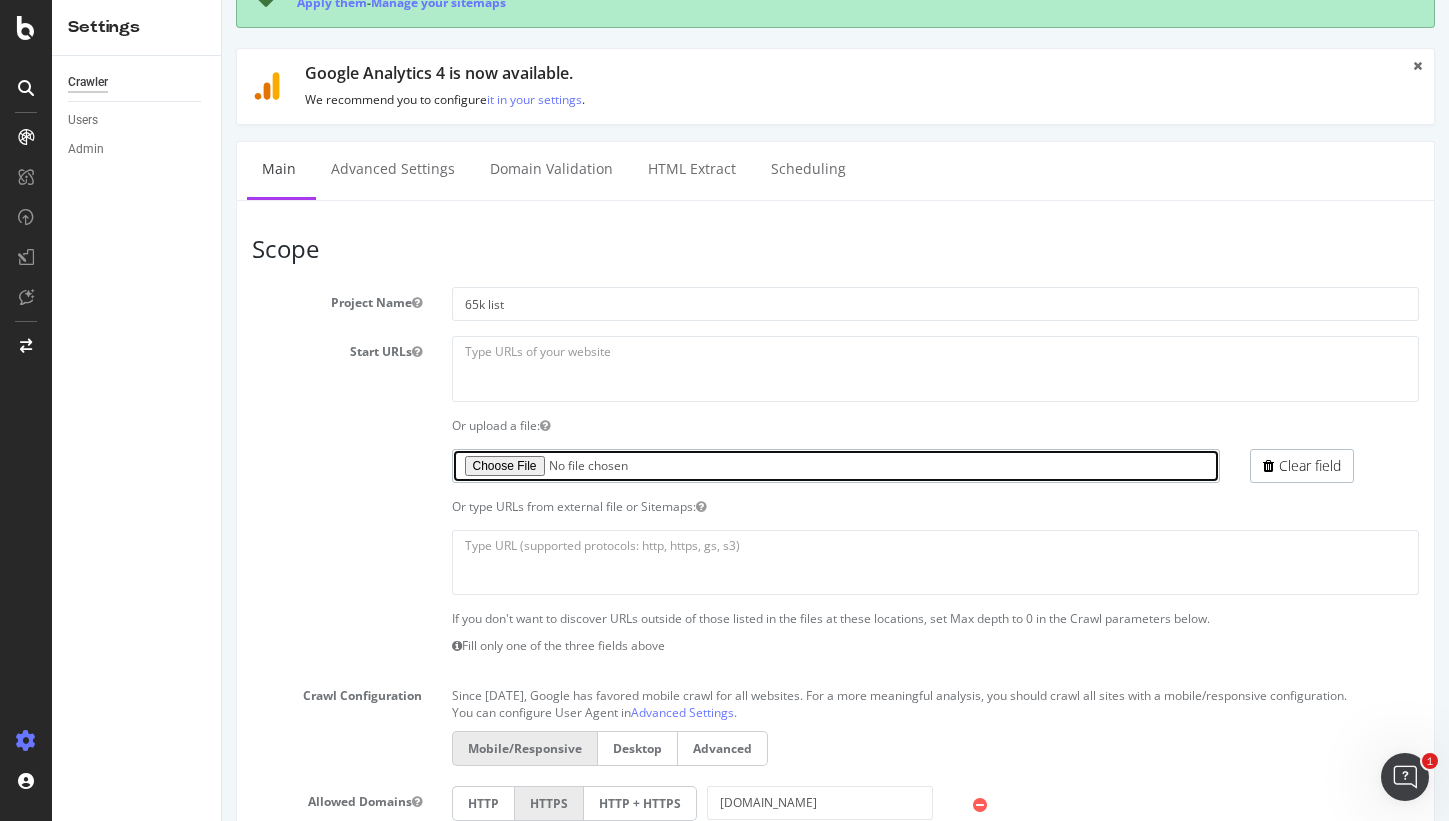 type on "C:\fakepath\65kprioritydirectoryurlsv1.txt" 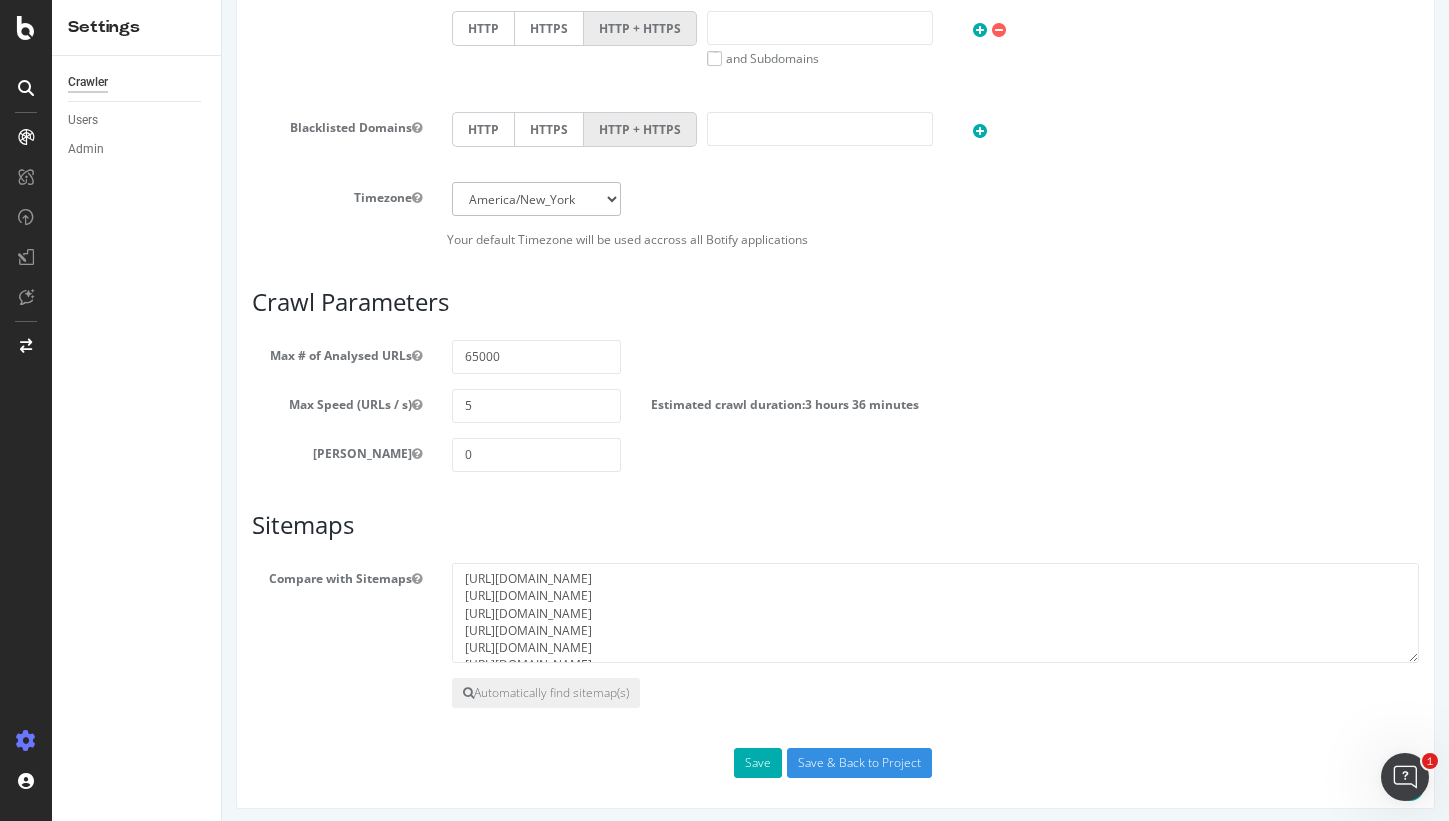 scroll, scrollTop: 963, scrollLeft: 0, axis: vertical 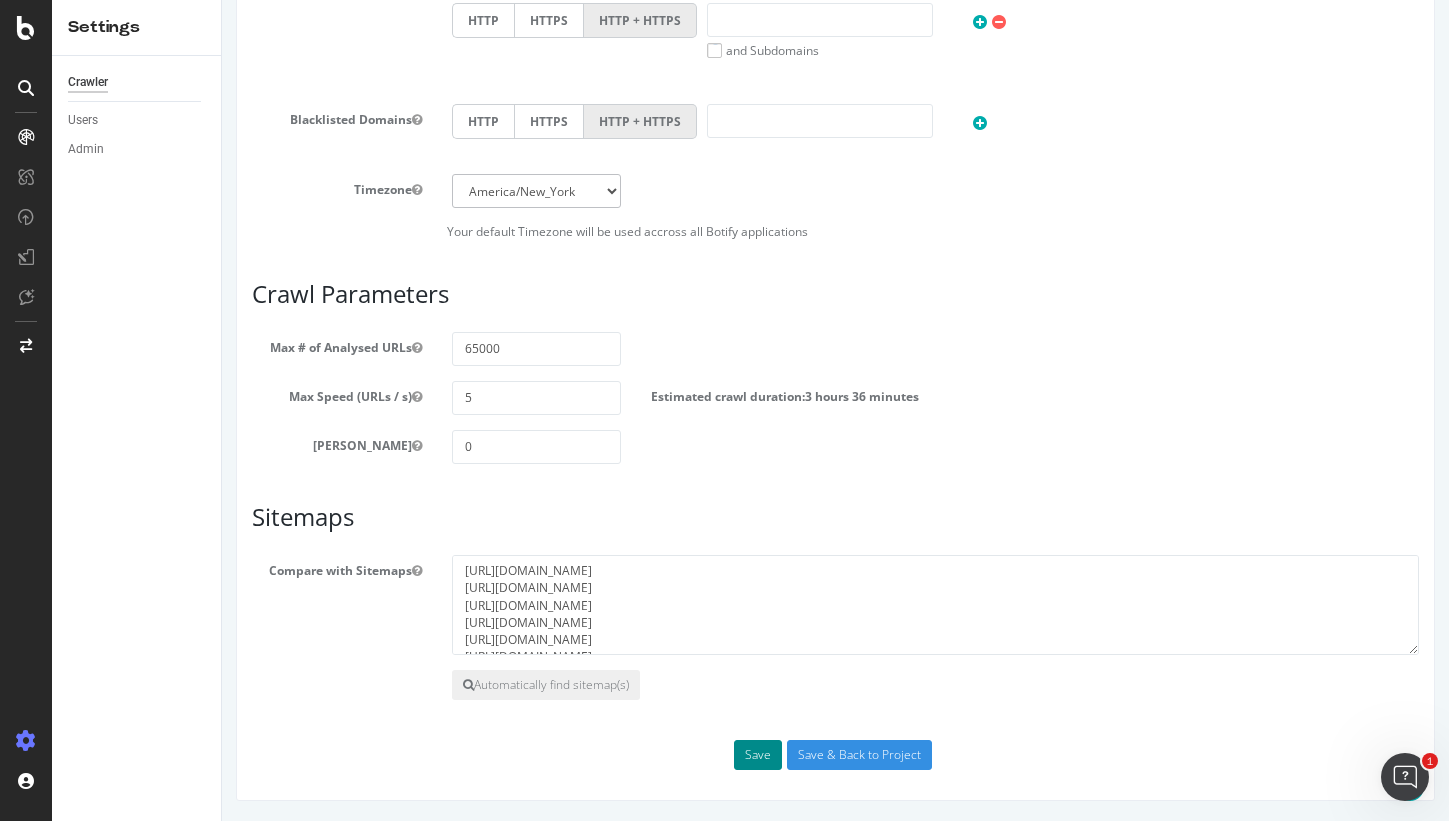 click on "Save" at bounding box center [758, 755] 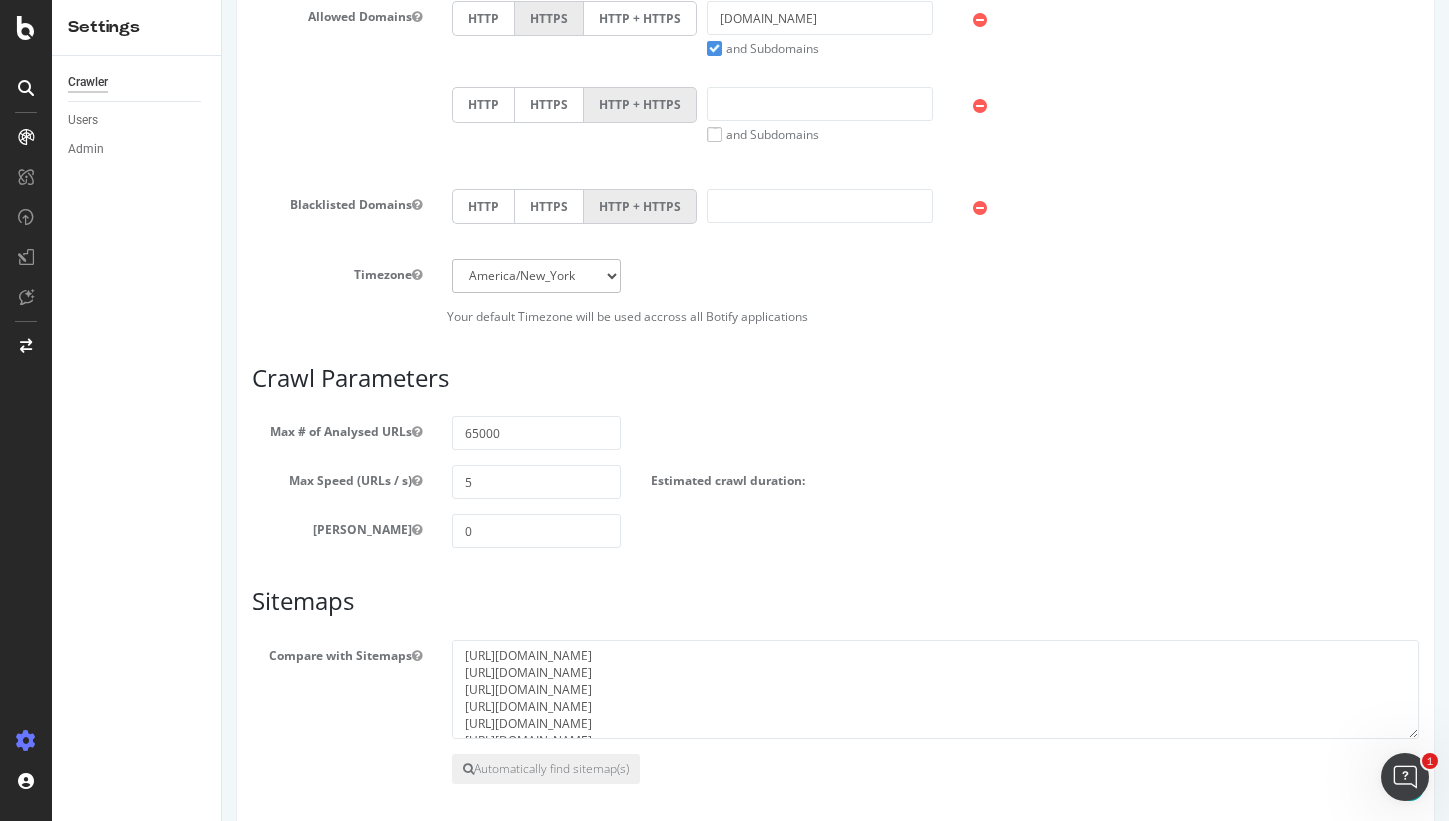 scroll, scrollTop: 1031, scrollLeft: 0, axis: vertical 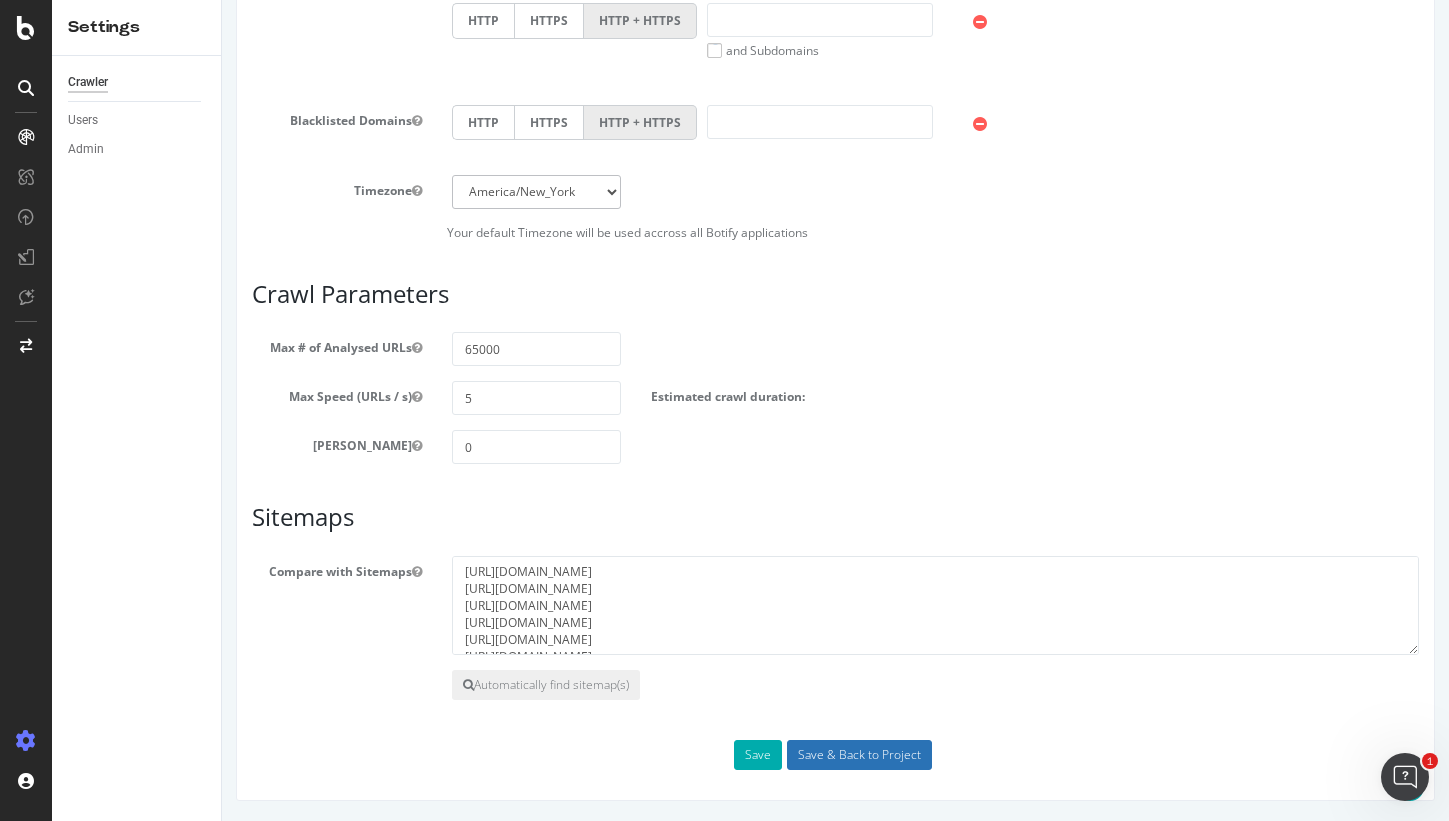 click on "Save & Back to Project" at bounding box center [859, 755] 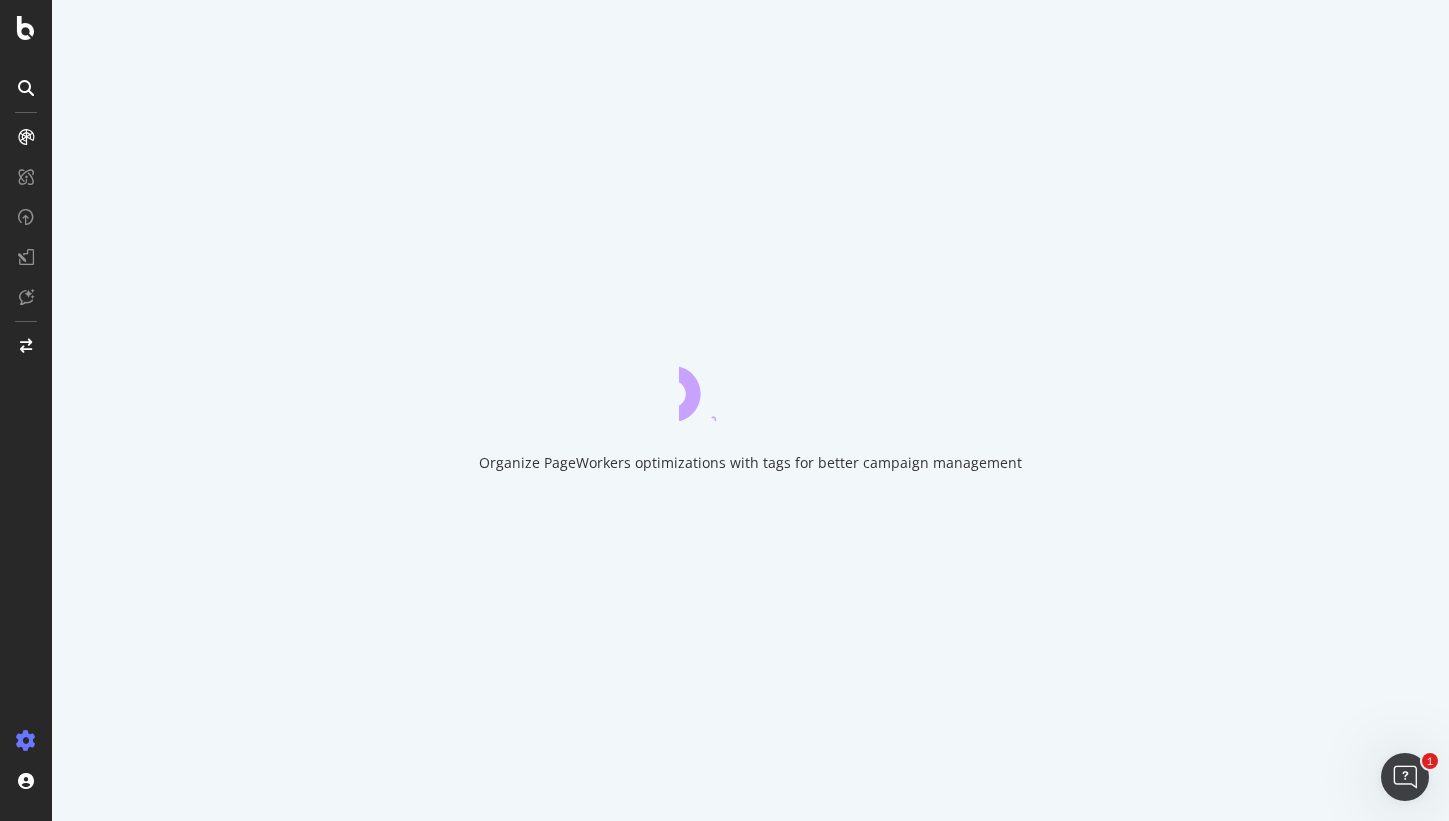 scroll, scrollTop: 0, scrollLeft: 0, axis: both 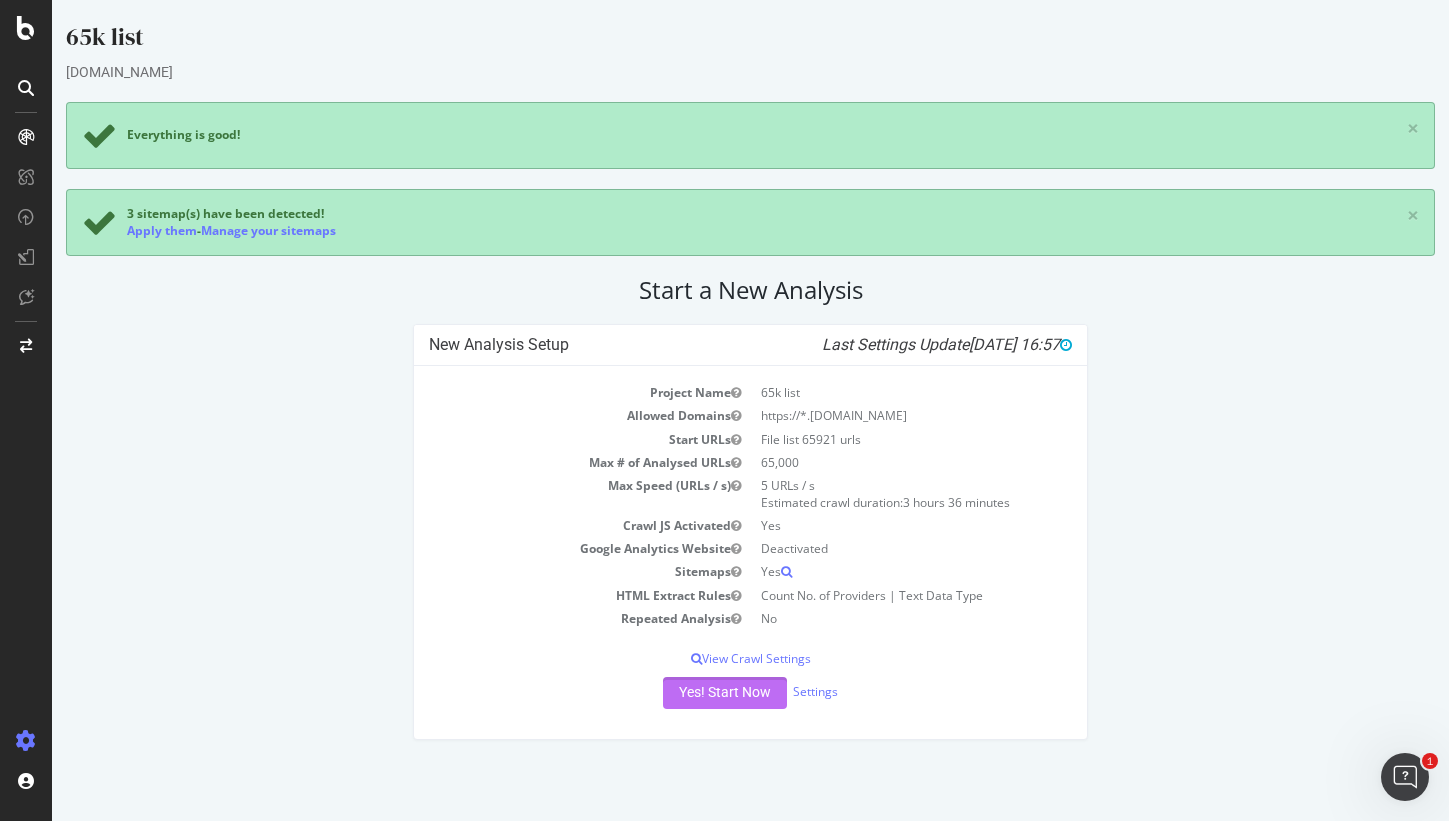 click on "Yes! Start Now" at bounding box center [725, 693] 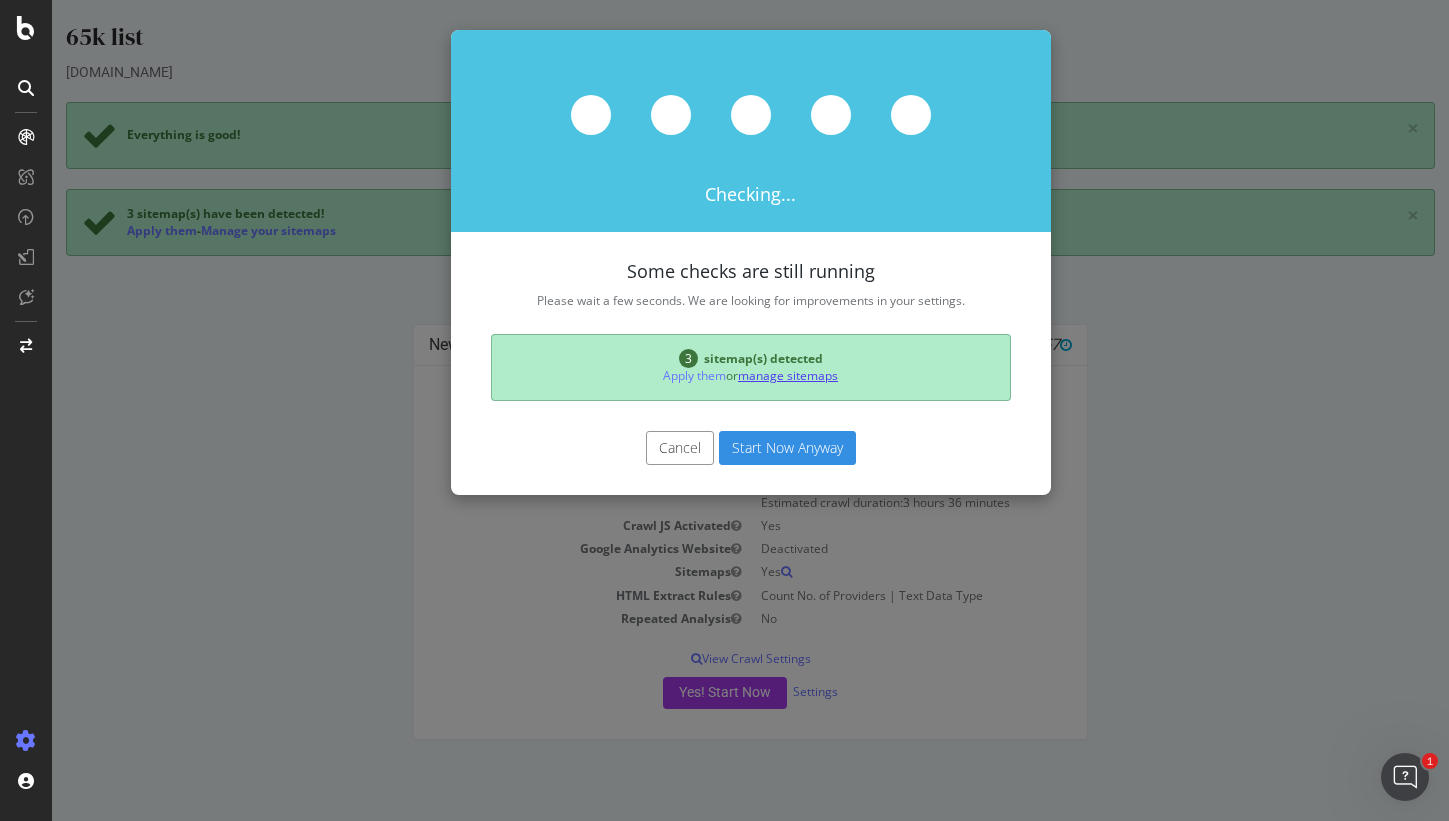 click on "manage sitemaps" at bounding box center (788, 375) 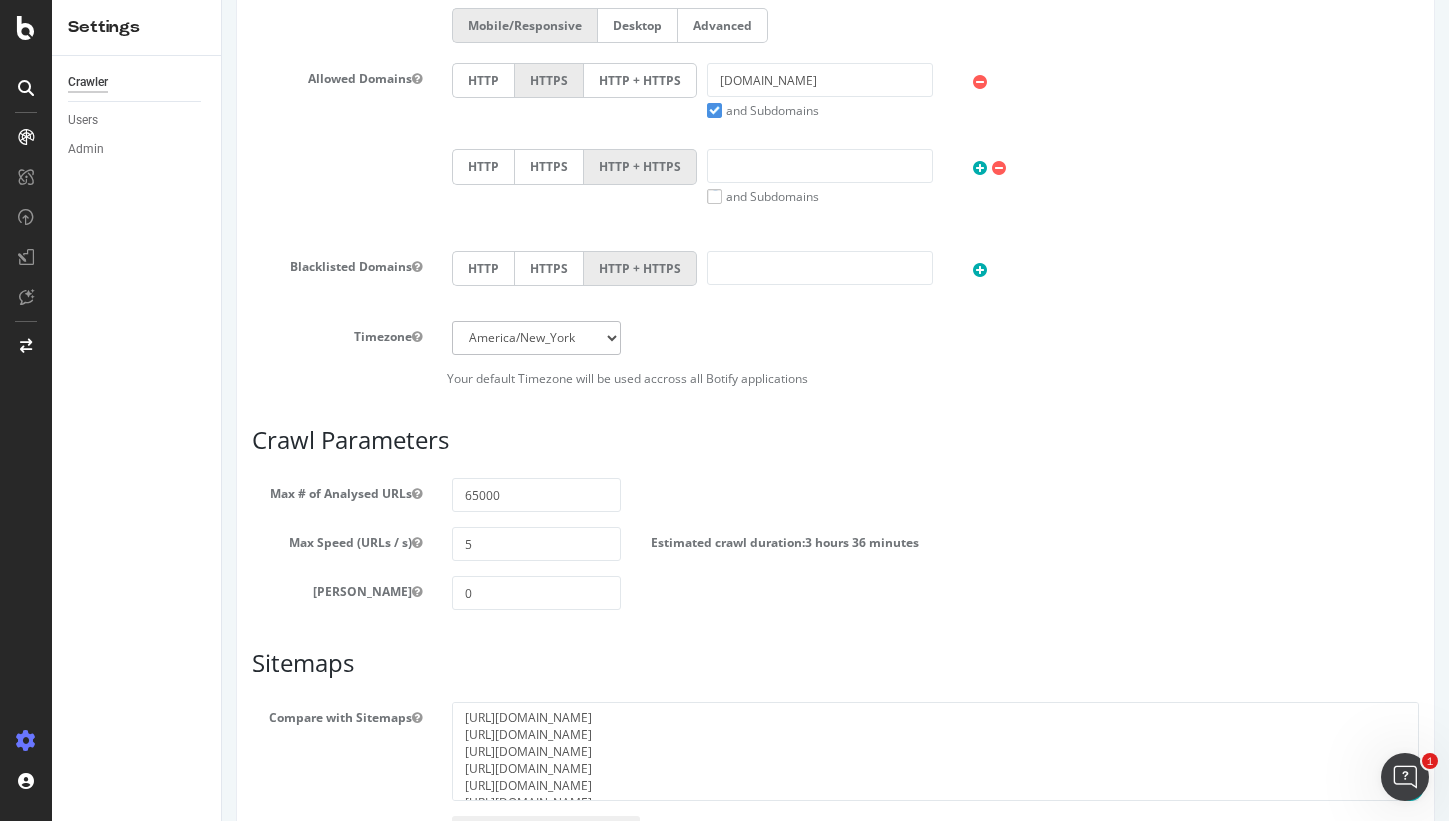 scroll, scrollTop: 974, scrollLeft: 0, axis: vertical 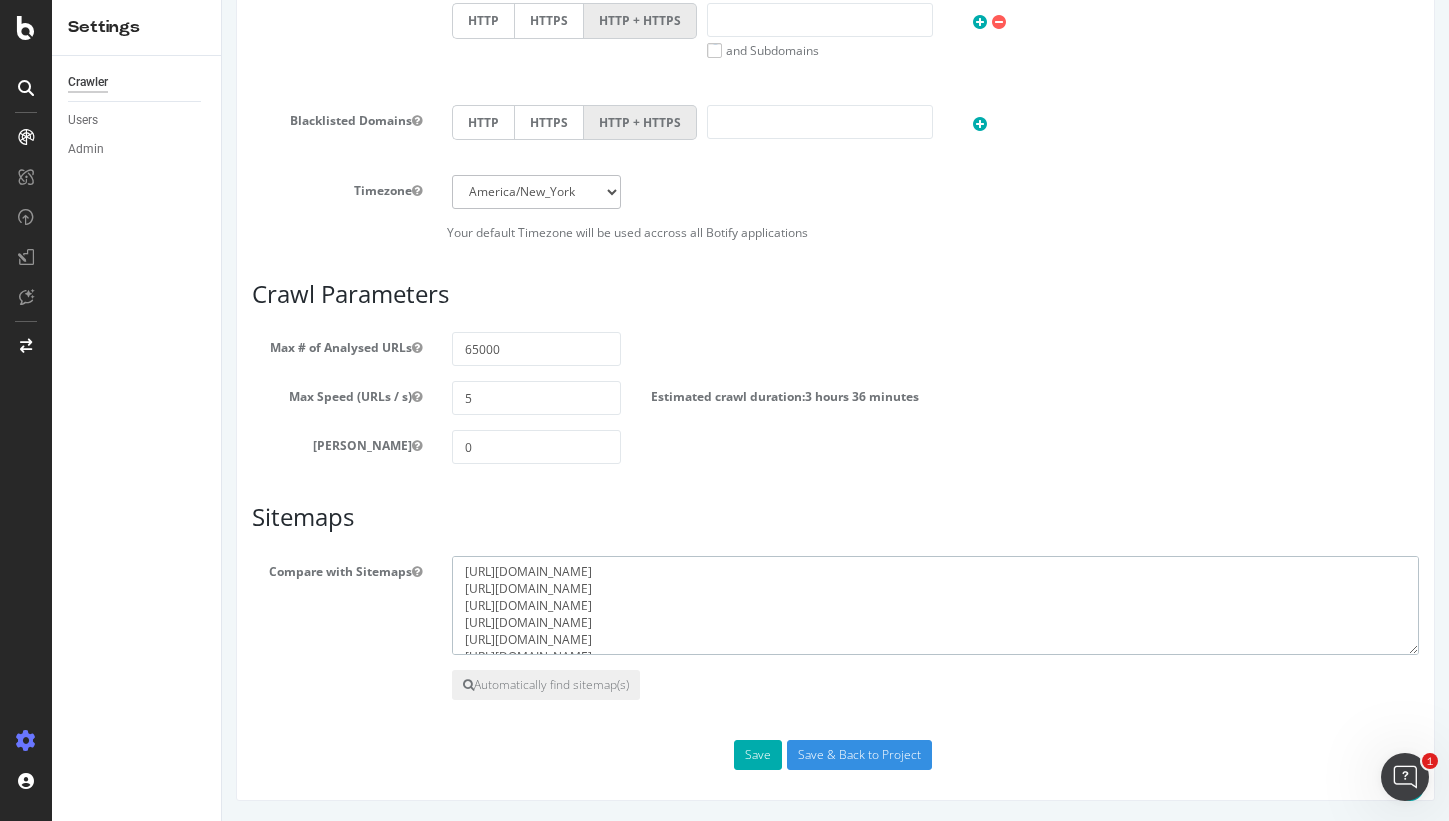 click on "https://www.rula.com/directory-sitemap3.xml
https://www.rula.com/directory-sitemap12.xml
https://www.rula.com/directory-sitemap6.xml
https://www.rula.com/directory-sitemap8.xml
https://www.rula.com/directory-sitemap7.xml
https://www.rula.com/directory-sitemap4.xml
https://www.rula.com/directory-sitemap10.xml
https://www.rula.com/sitemap-0.xml
https://www.rula.com/directory-sitemap9.xml
https://www.rula.com/directory-sitemap5.xml
https://www.rula.com/directory-sitemap1.xml" at bounding box center [936, 606] 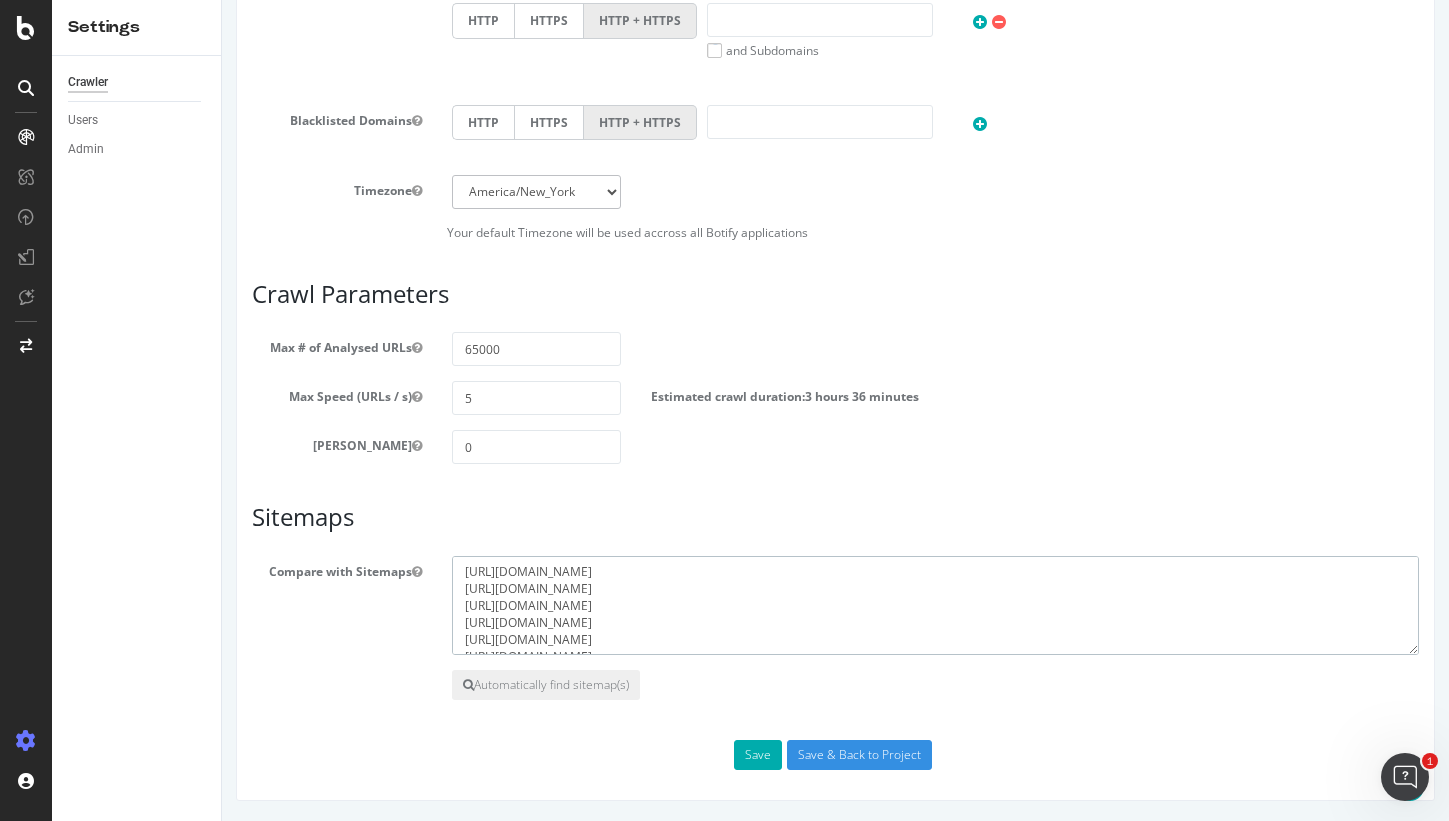 click on "https://www.rula.com/directory-sitemap3.xml
https://www.rula.com/directory-sitemap12.xml
https://www.rula.com/directory-sitemap6.xml
https://www.rula.com/directory-sitemap8.xml
https://www.rula.com/directory-sitemap7.xml
https://www.rula.com/directory-sitemap4.xml
https://www.rula.com/directory-sitemap10.xml
https://www.rula.com/sitemap-0.xml
https://www.rula.com/directory-sitemap9.xml
https://www.rula.com/directory-sitemap5.xml
https://www.rula.com/directory-sitemap1.xml" at bounding box center (936, 606) 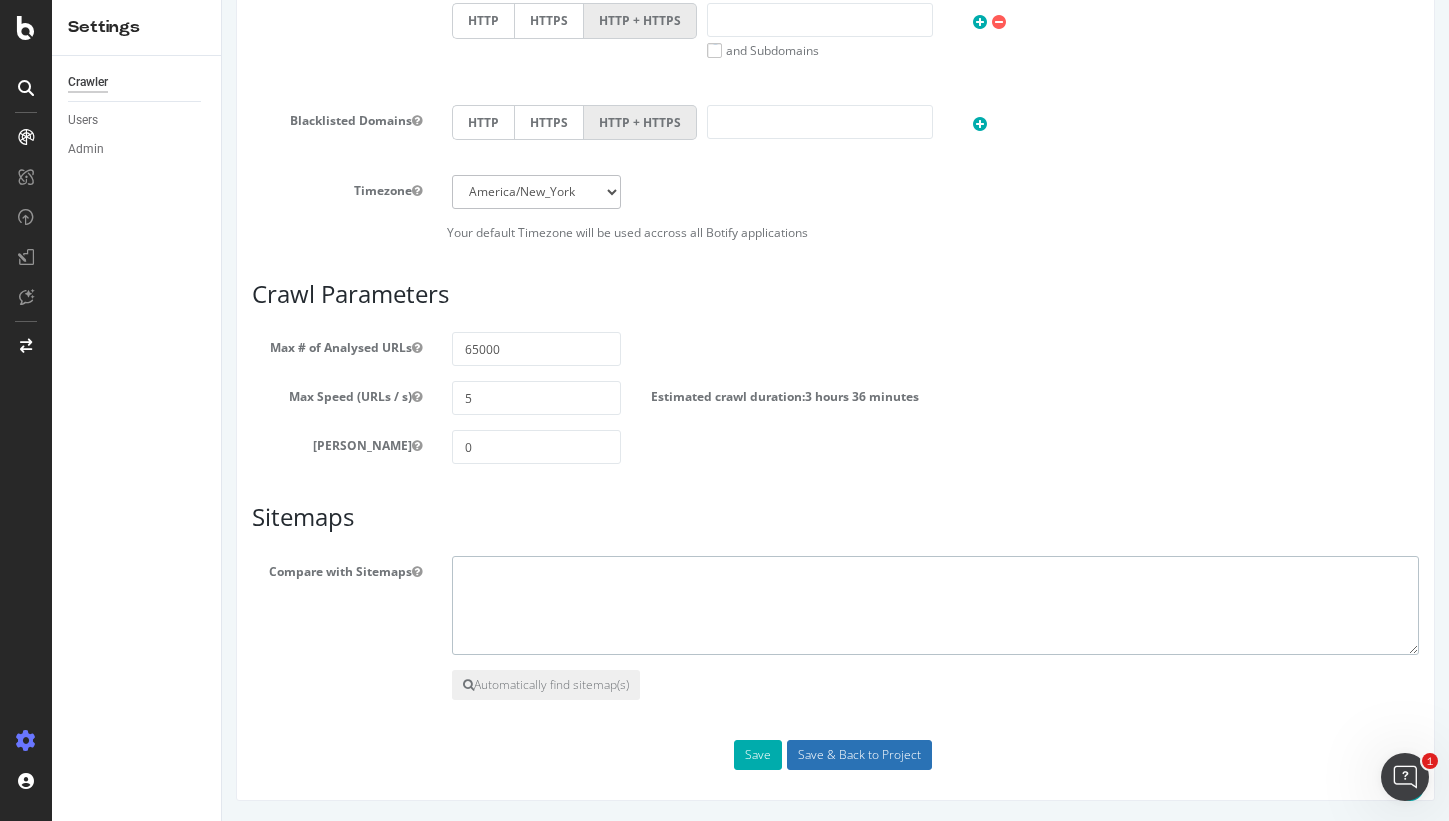 type 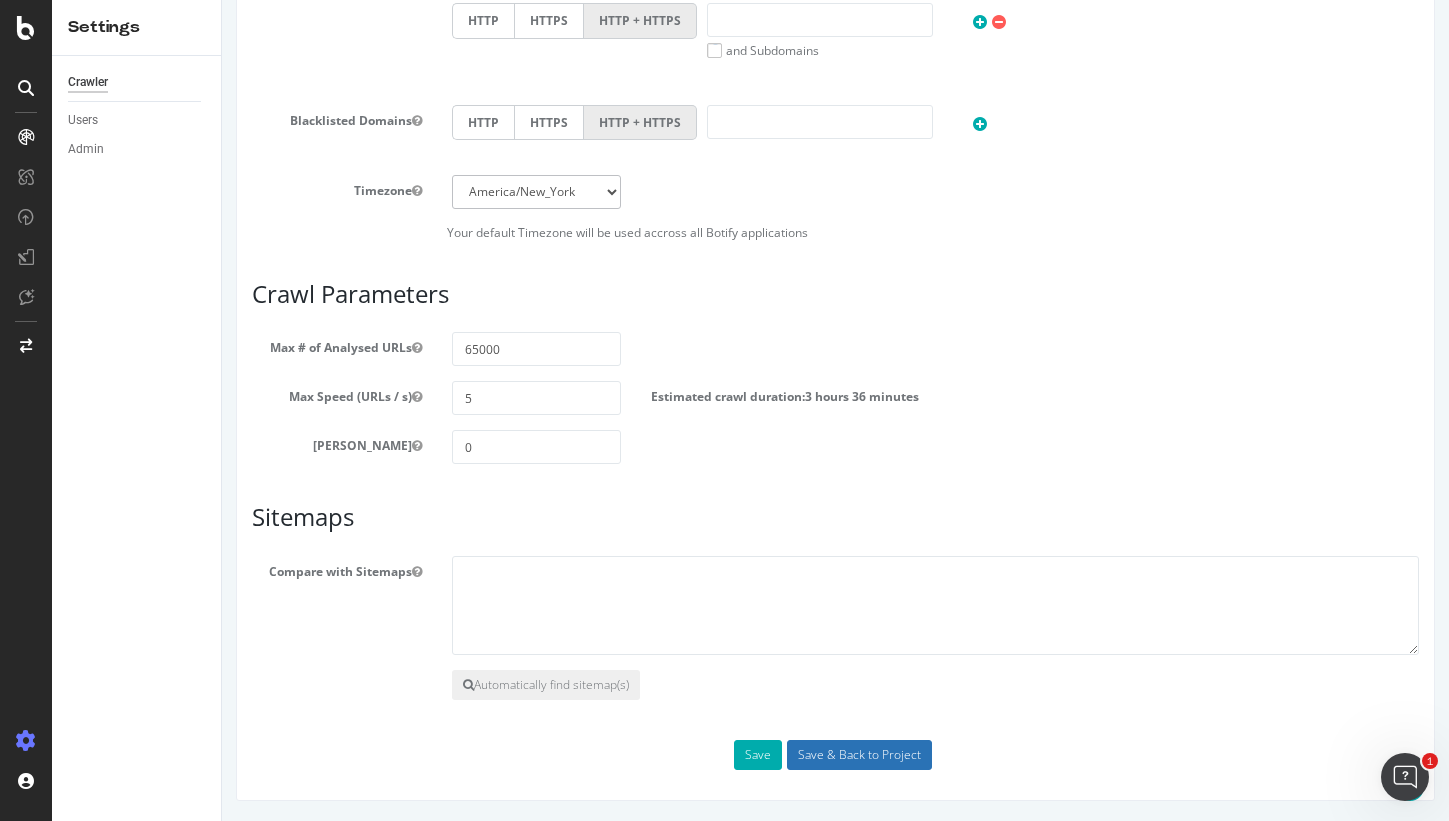 click on "Save & Back to Project" at bounding box center (859, 755) 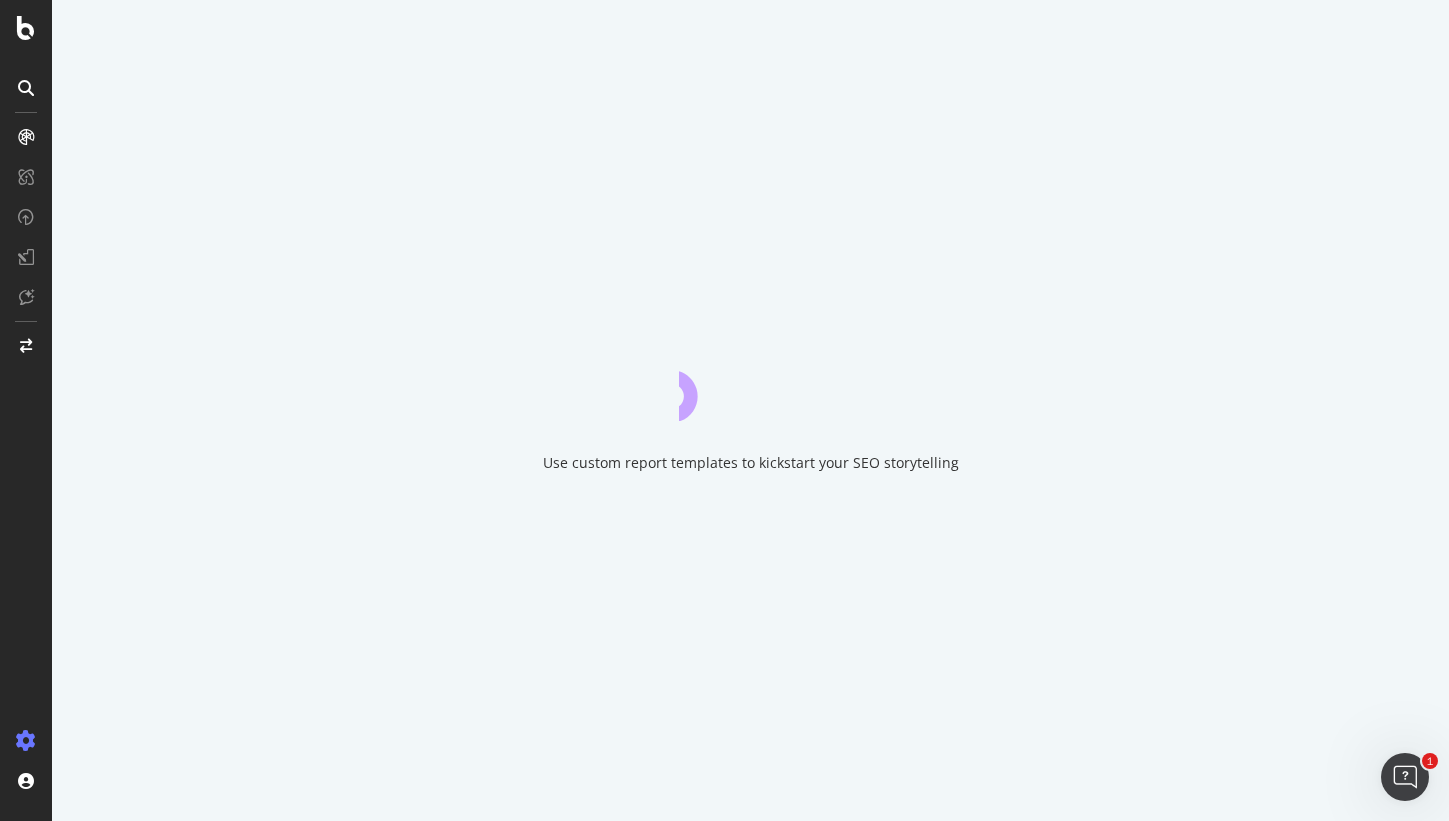 scroll, scrollTop: 0, scrollLeft: 0, axis: both 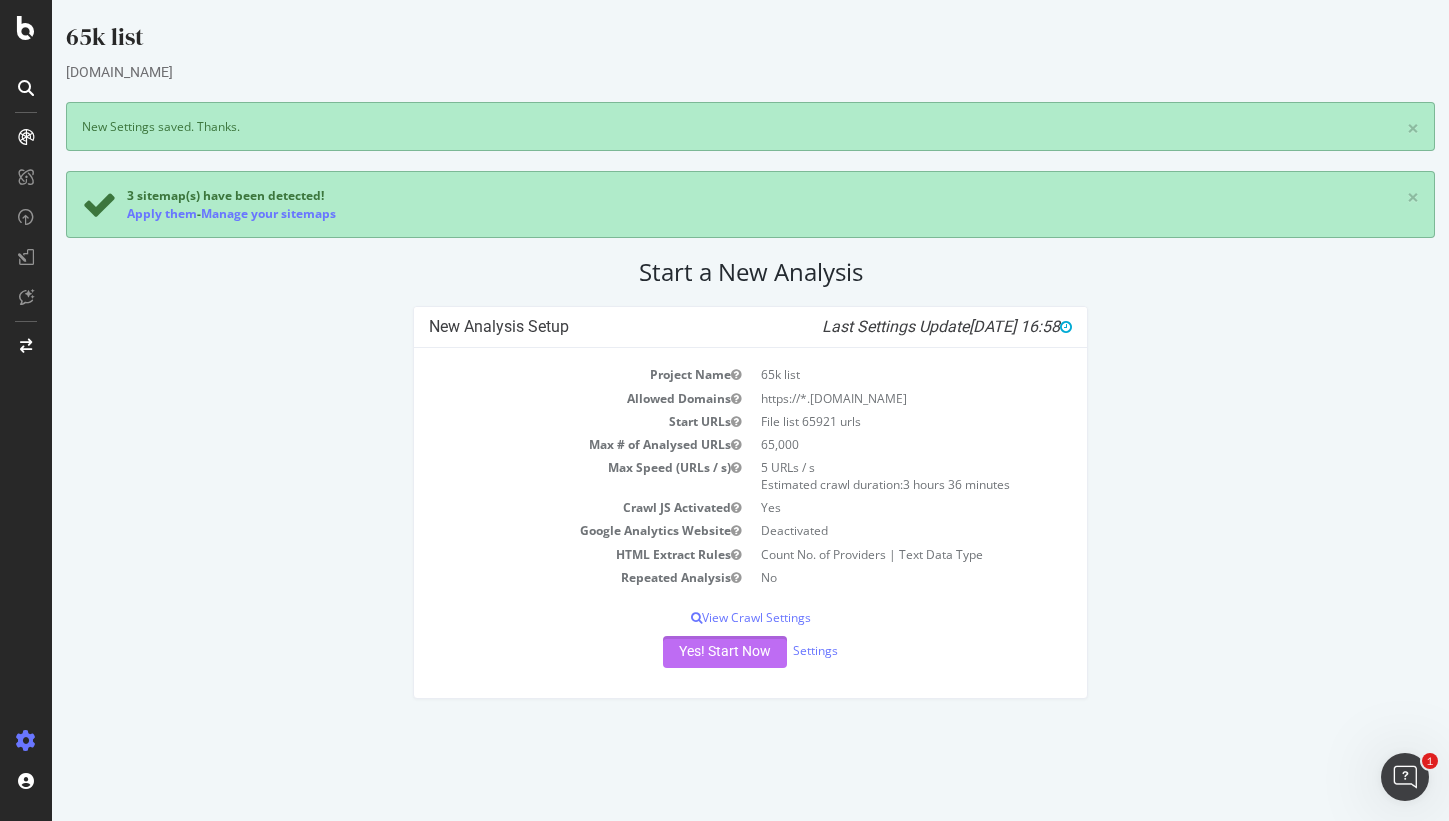 click on "Yes! Start Now" at bounding box center [725, 652] 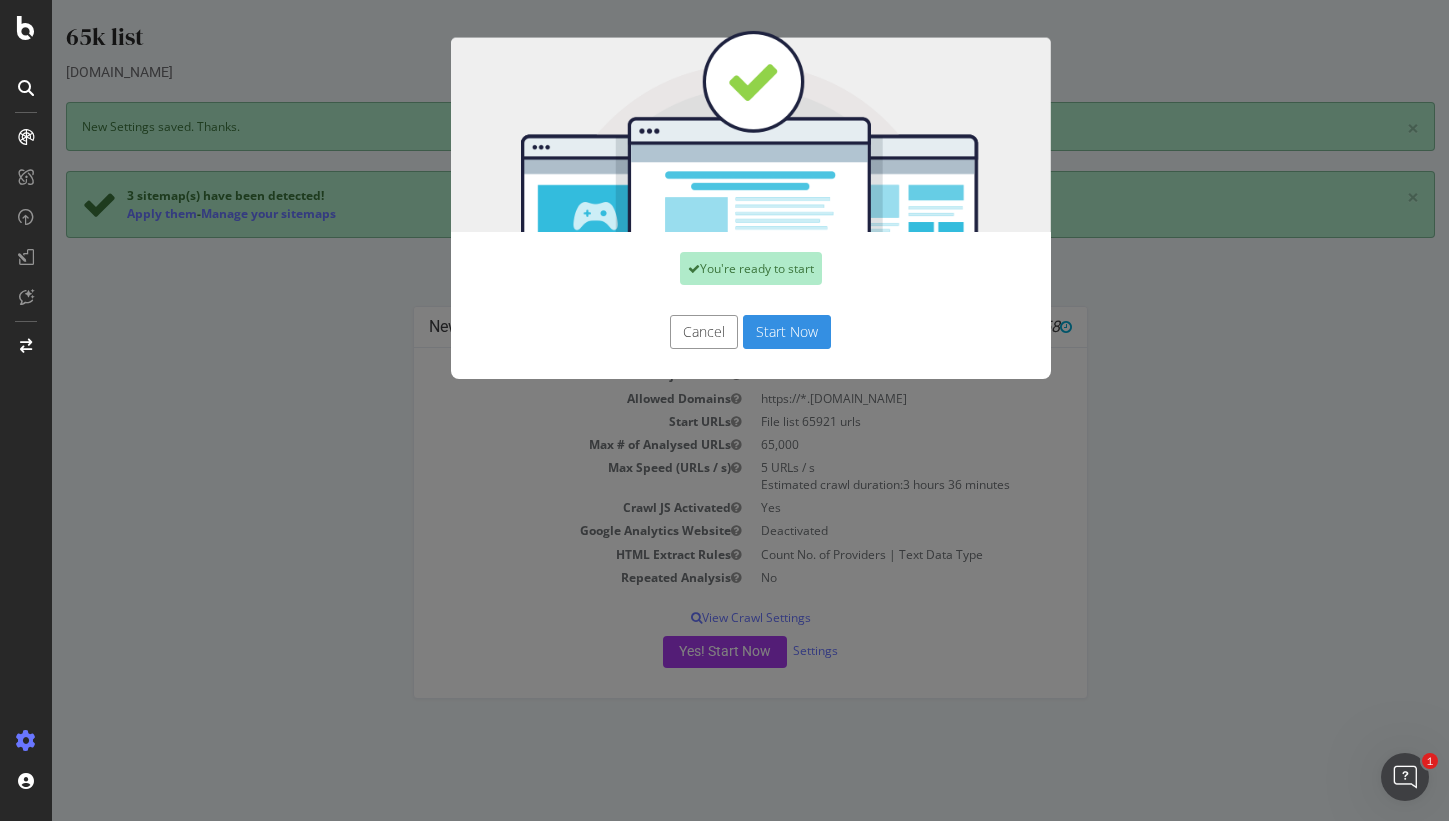 click on "Start Now" at bounding box center (787, 332) 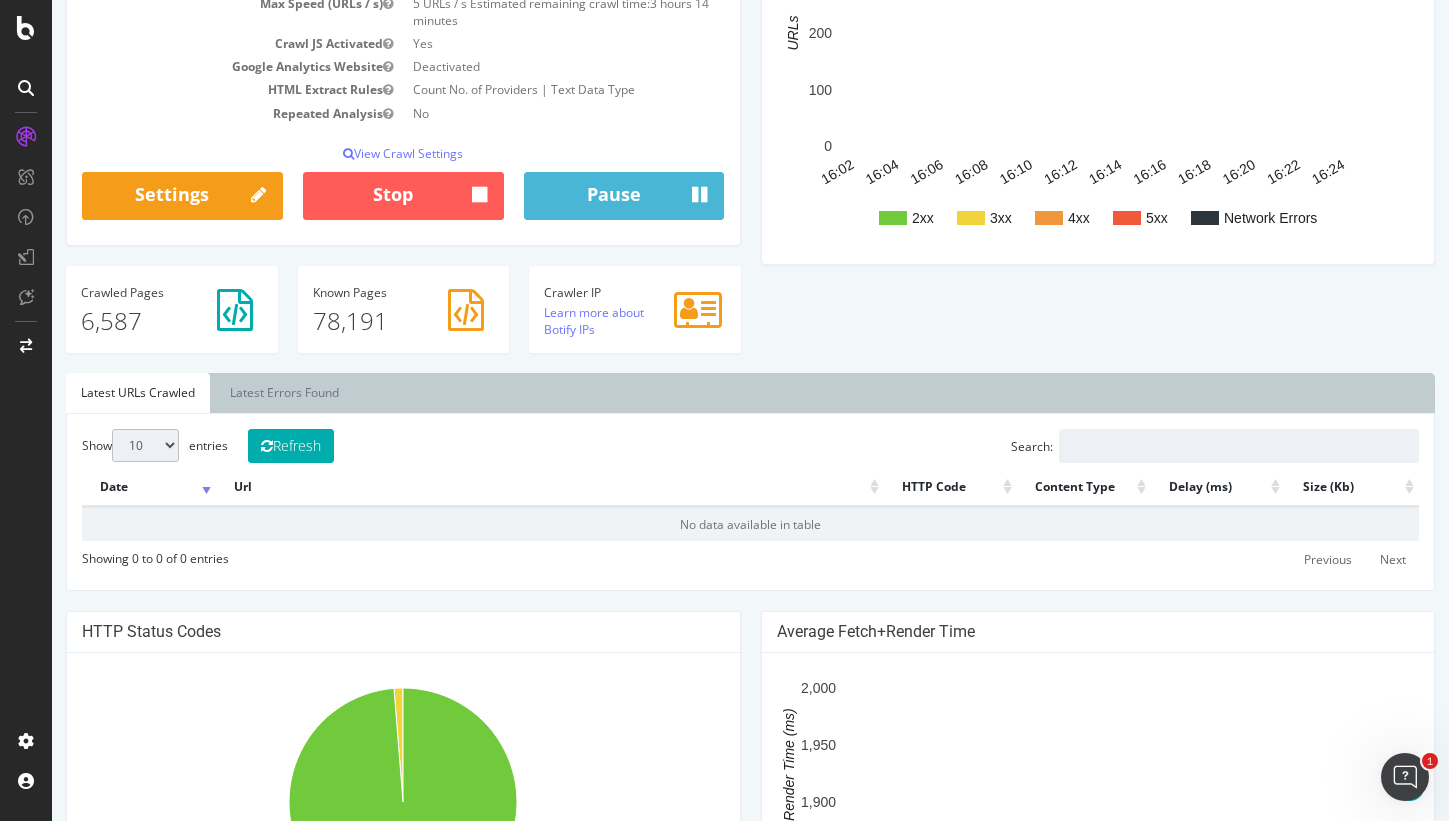 scroll, scrollTop: 331, scrollLeft: 0, axis: vertical 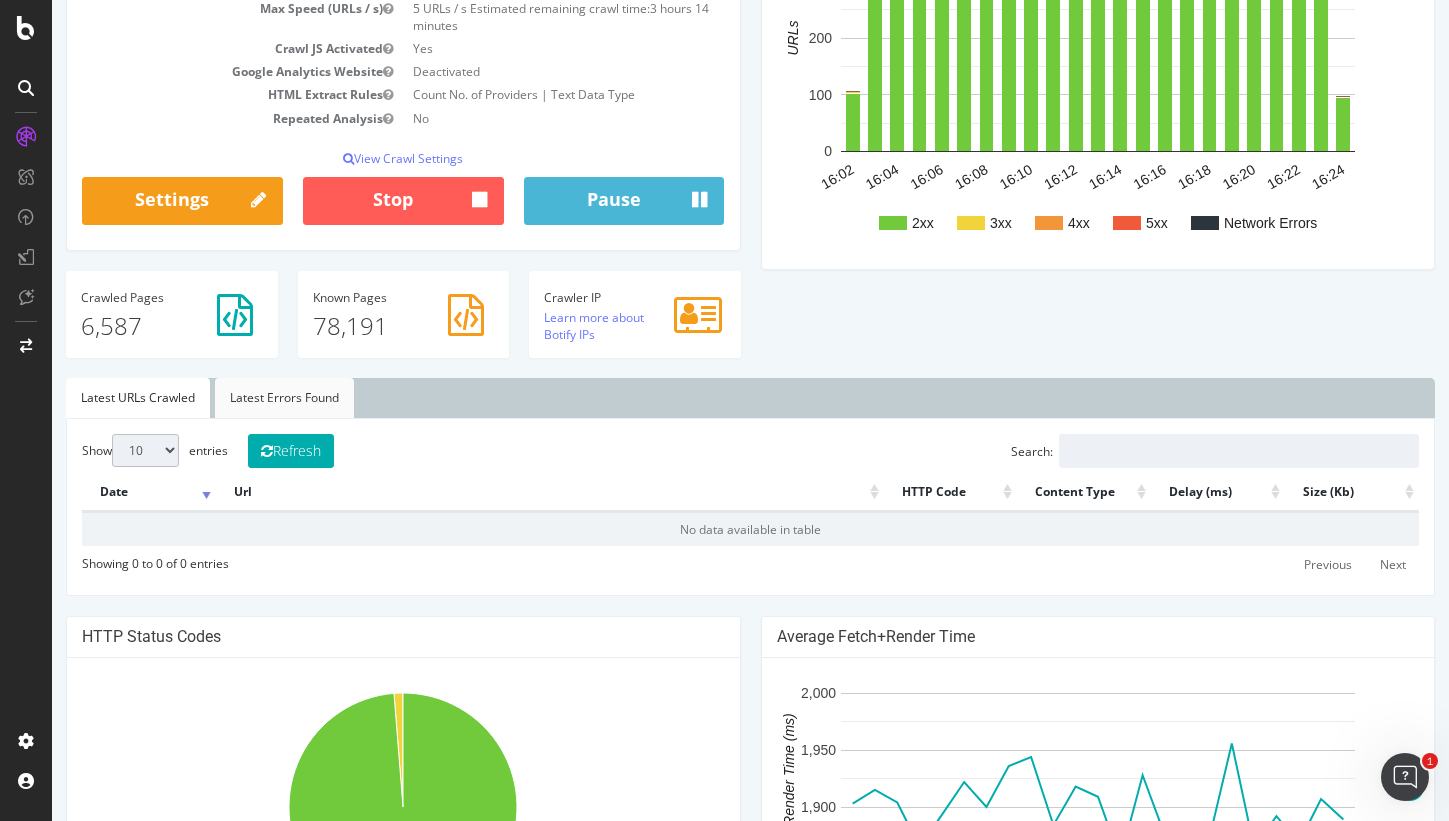 click on "Latest Errors Found" at bounding box center [284, 398] 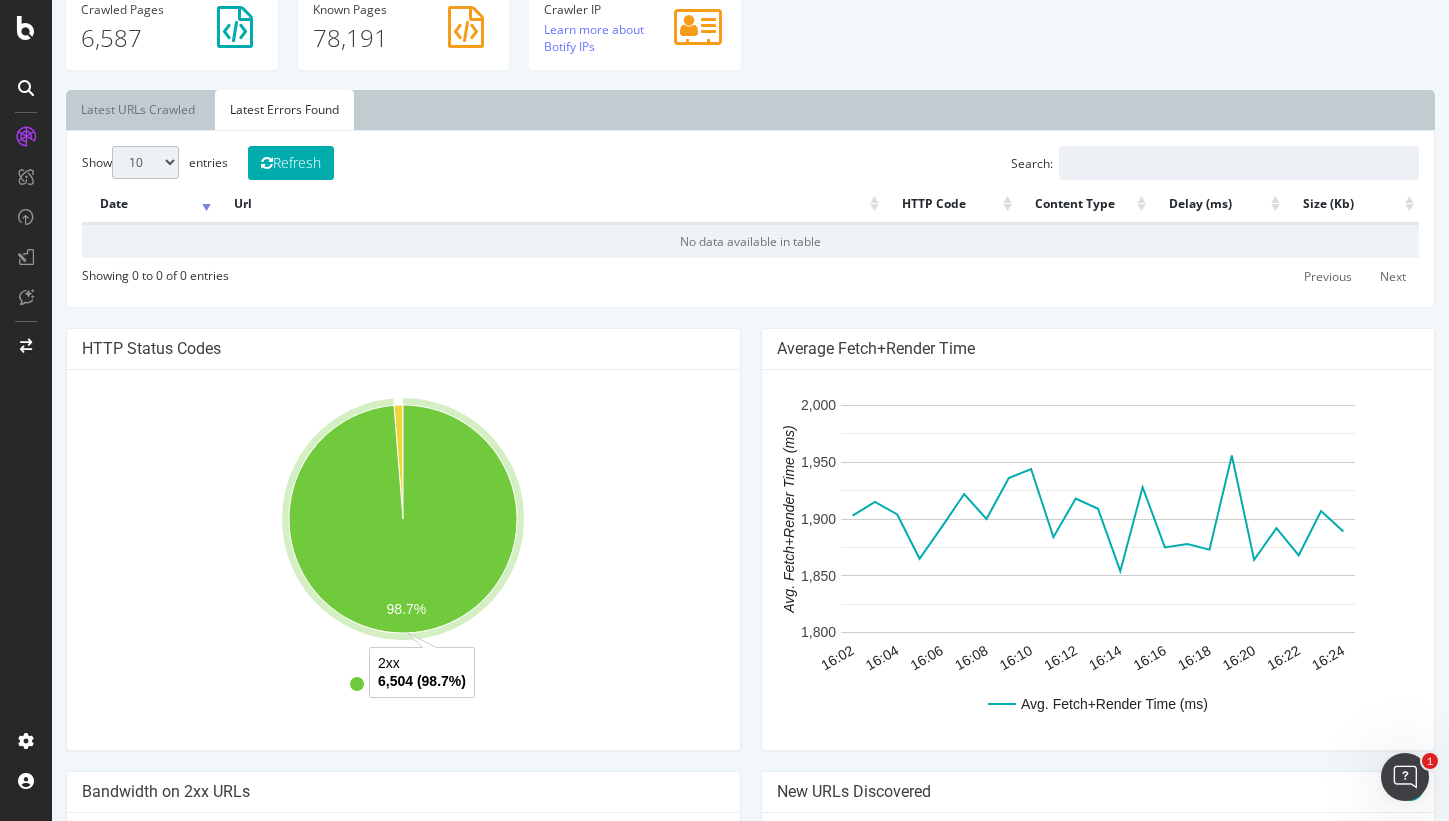 scroll, scrollTop: 612, scrollLeft: 0, axis: vertical 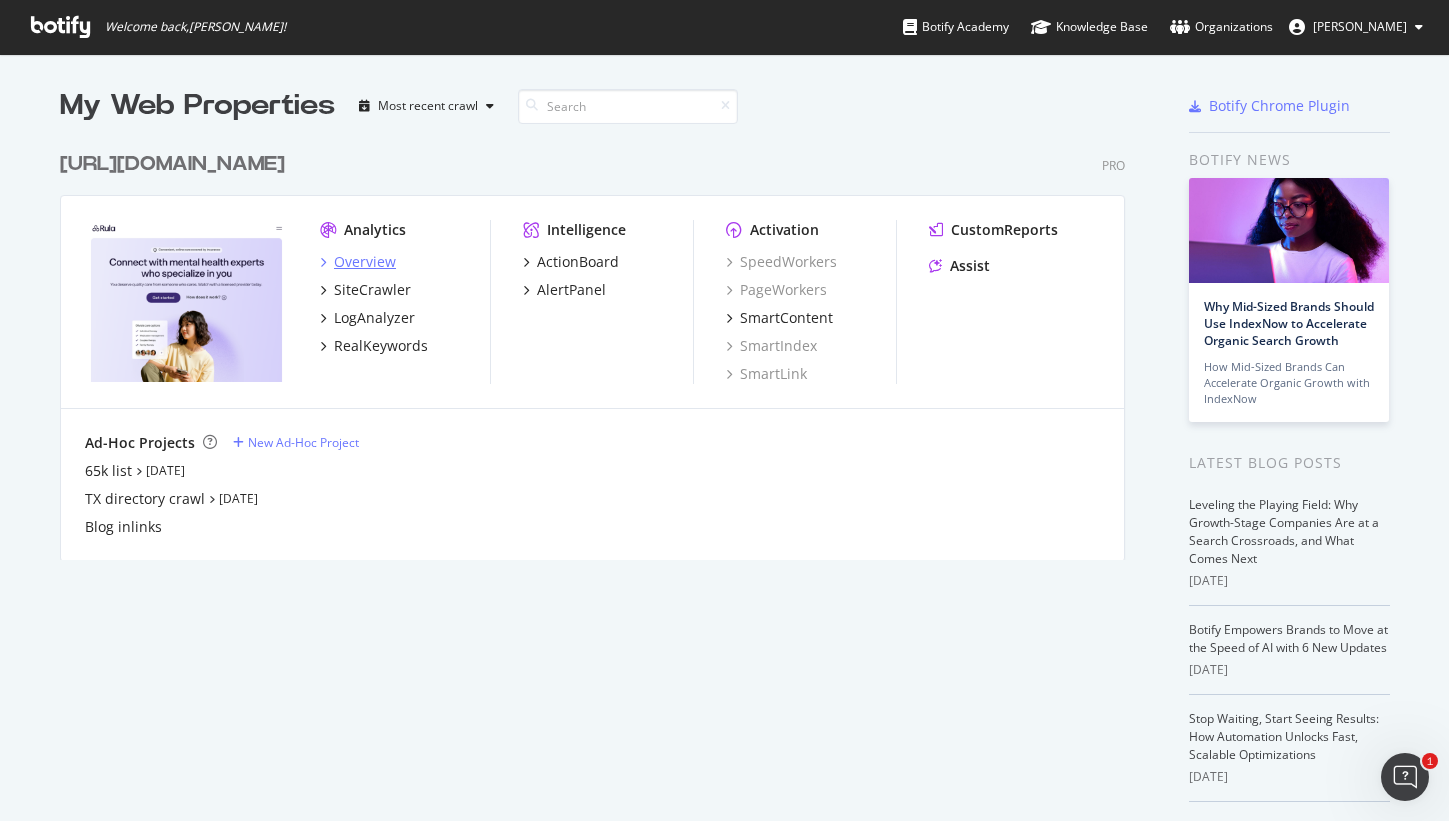 click on "Overview" at bounding box center [365, 262] 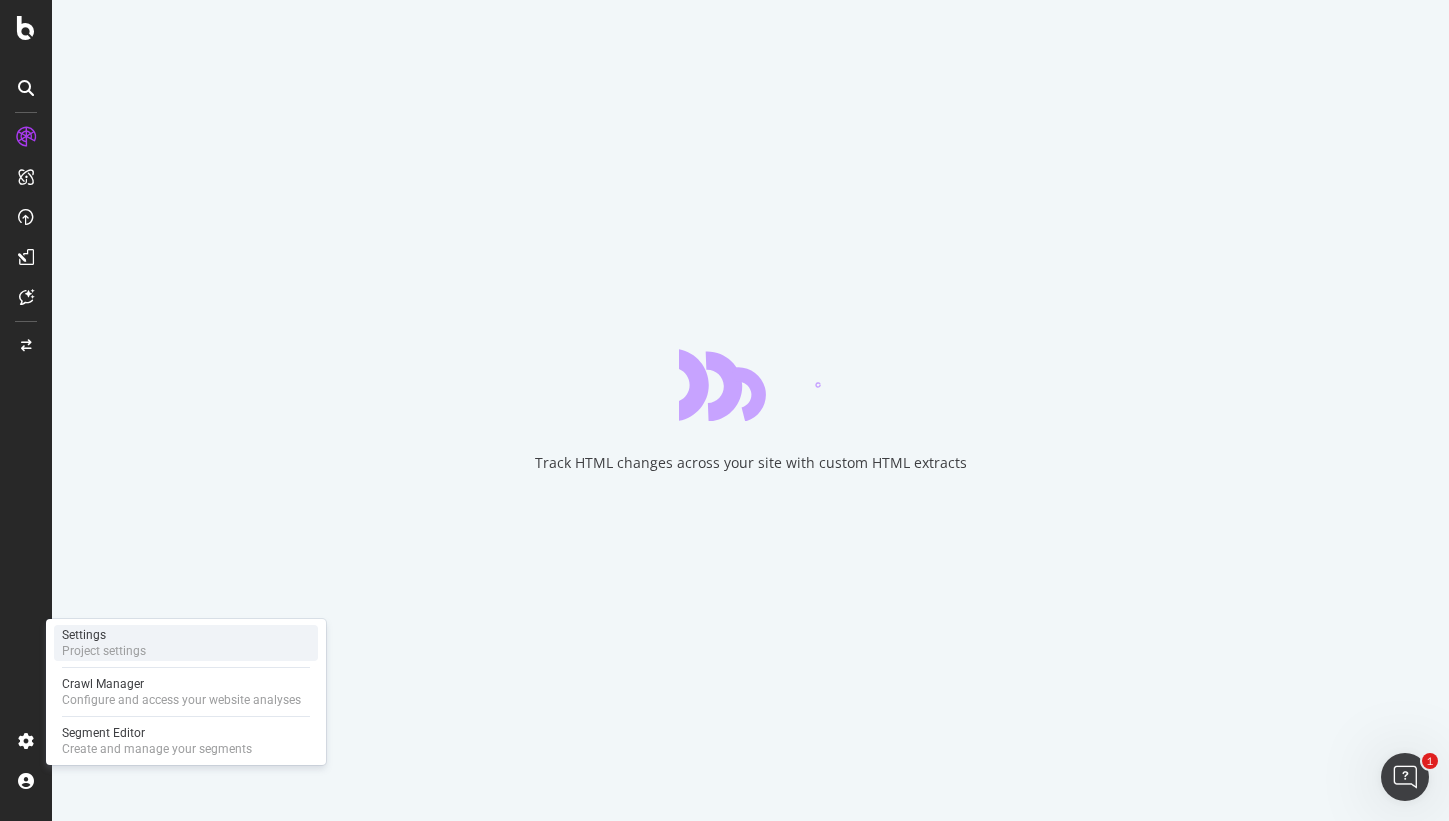 click on "Project settings" at bounding box center [104, 651] 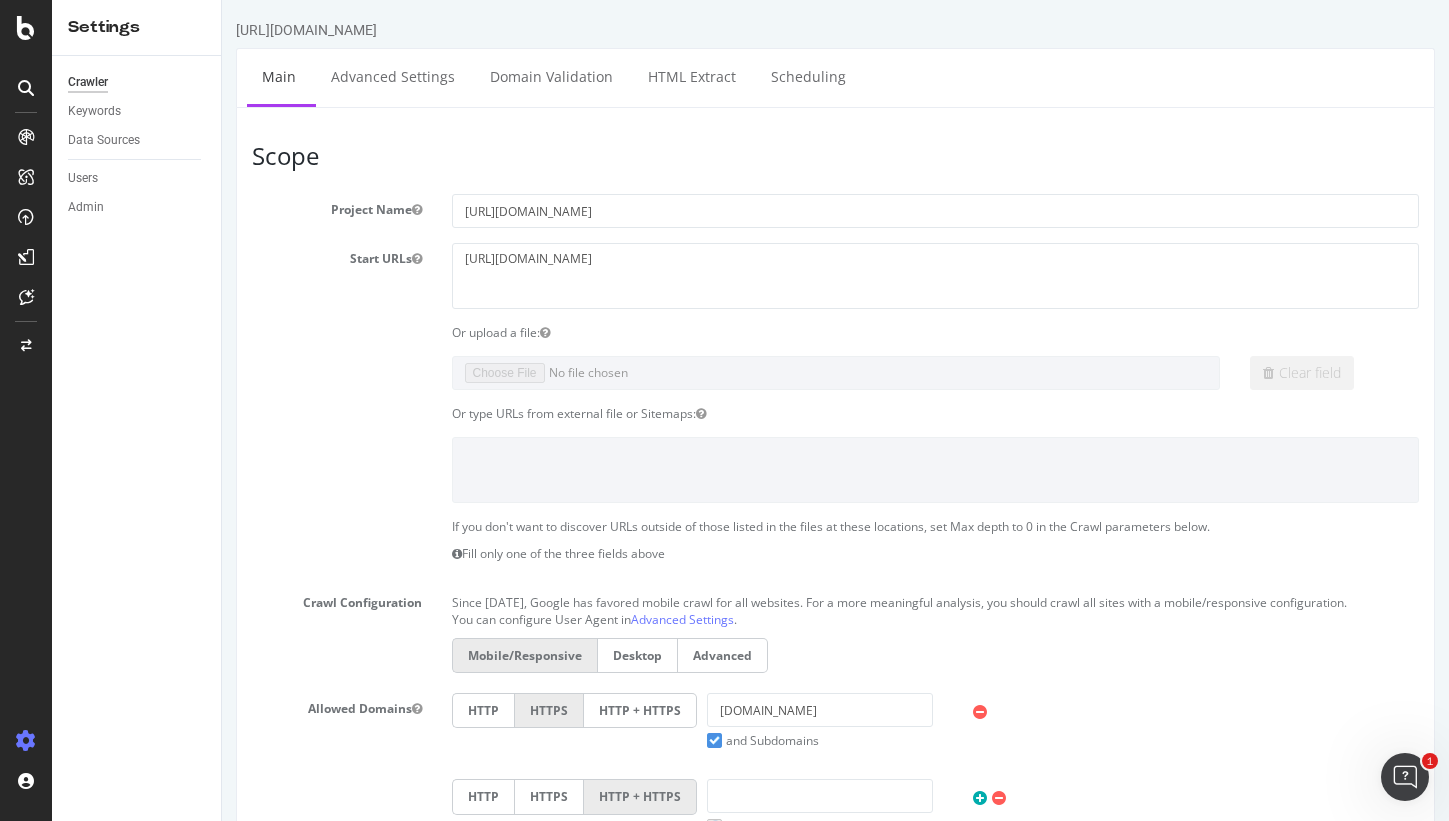 scroll, scrollTop: 0, scrollLeft: 0, axis: both 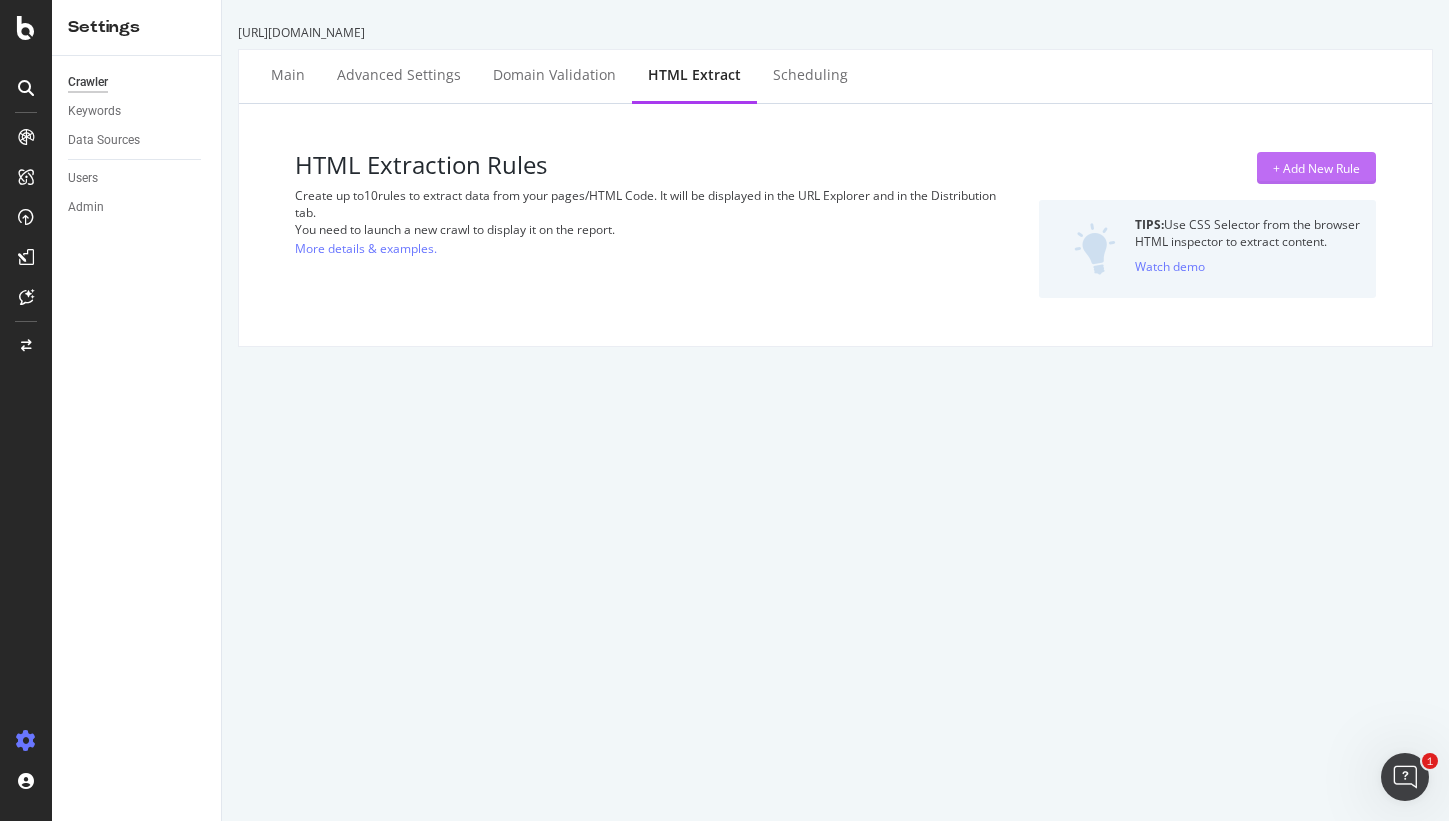 click on "+ Add New Rule" at bounding box center [1316, 168] 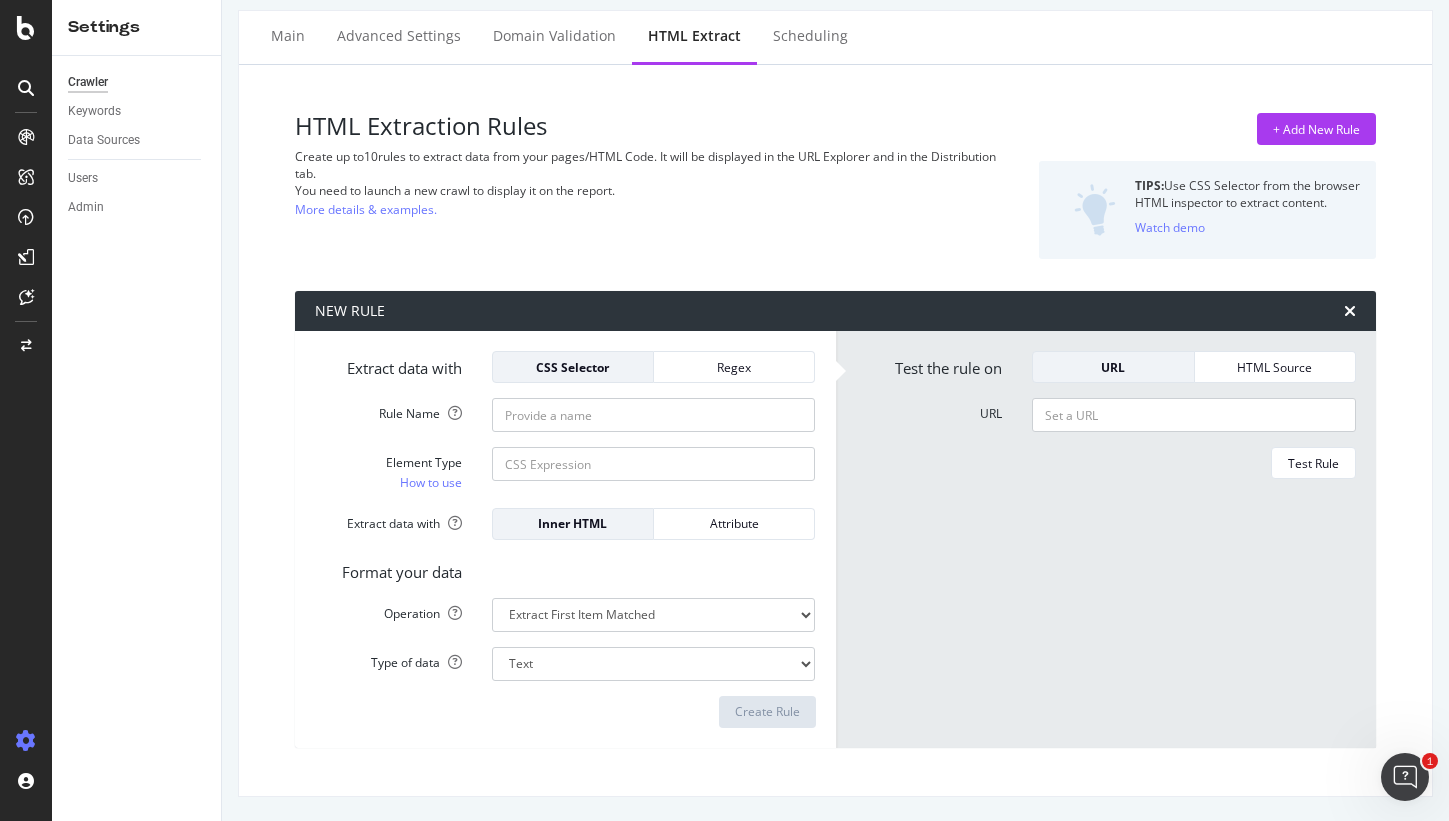 scroll, scrollTop: 0, scrollLeft: 0, axis: both 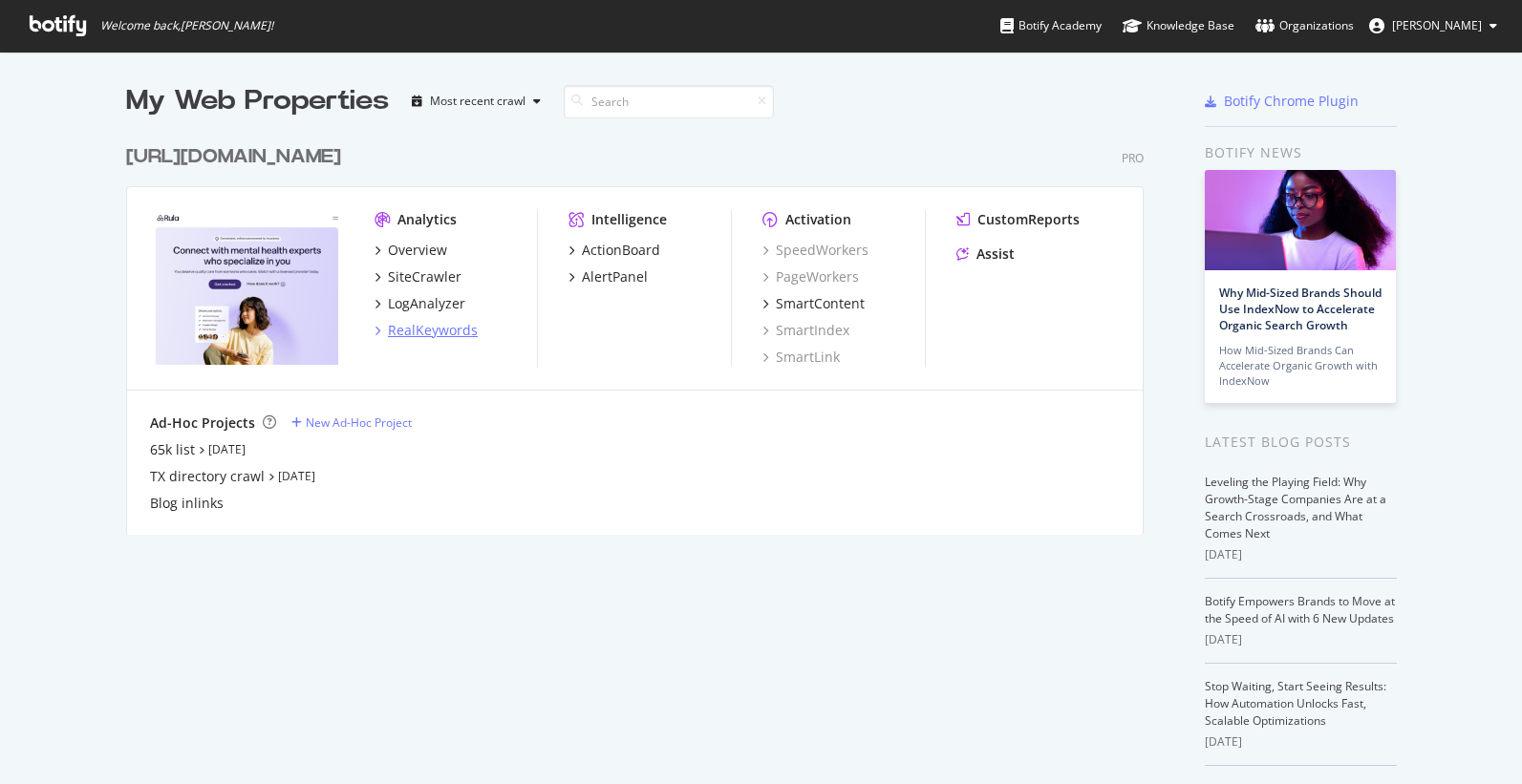 click on "RealKeywords" at bounding box center [433, 330] 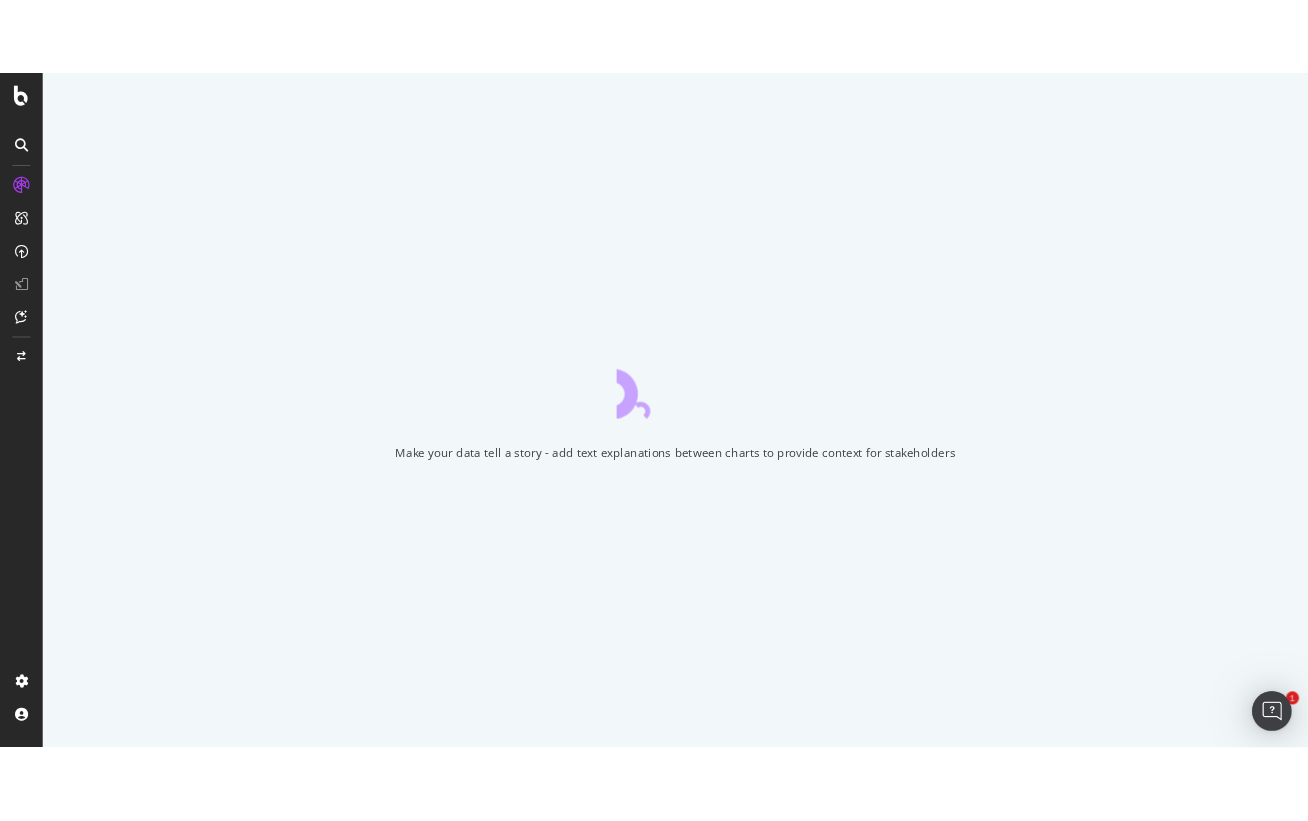 scroll, scrollTop: 0, scrollLeft: 0, axis: both 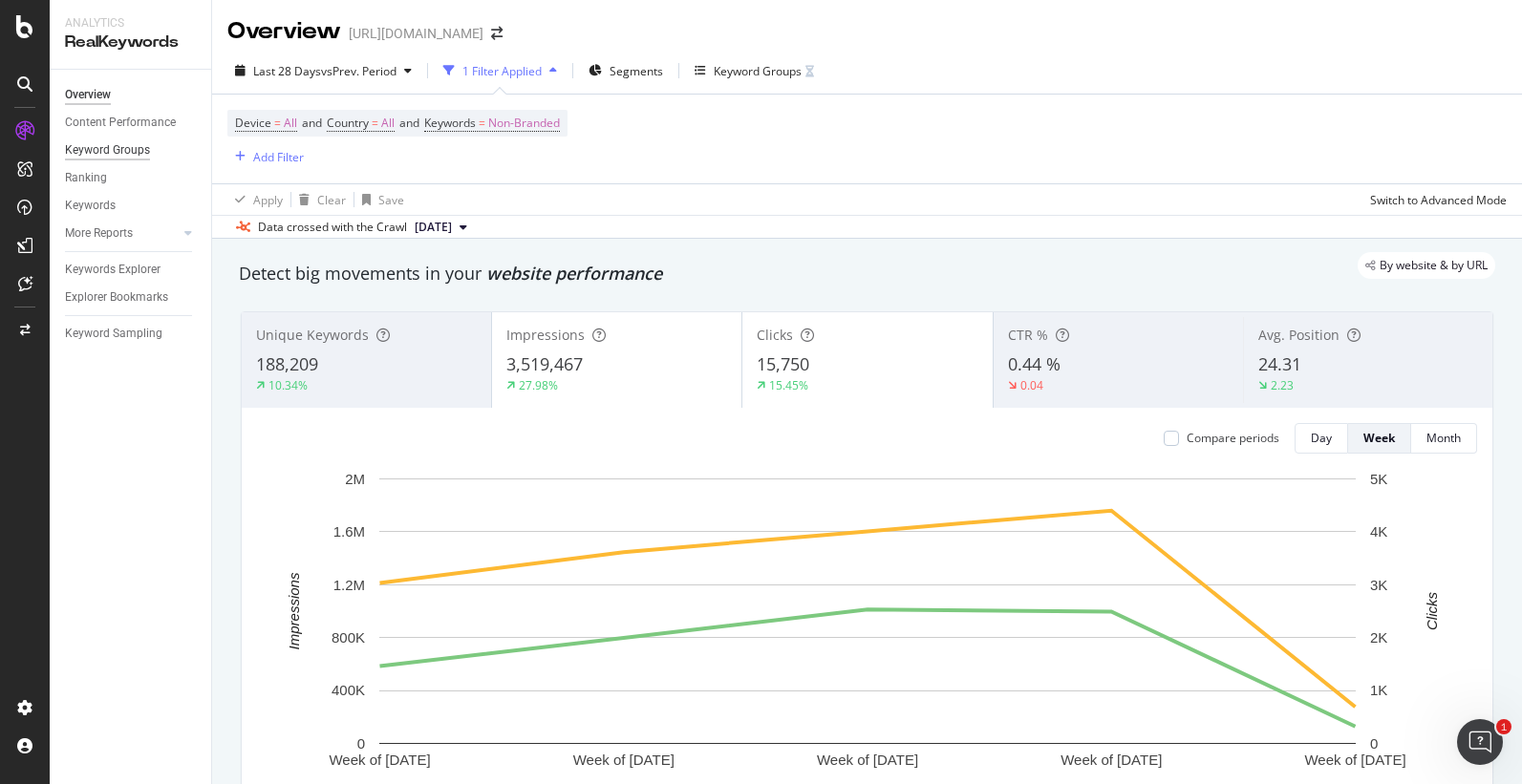 click on "Keyword Groups" at bounding box center (107, 150) 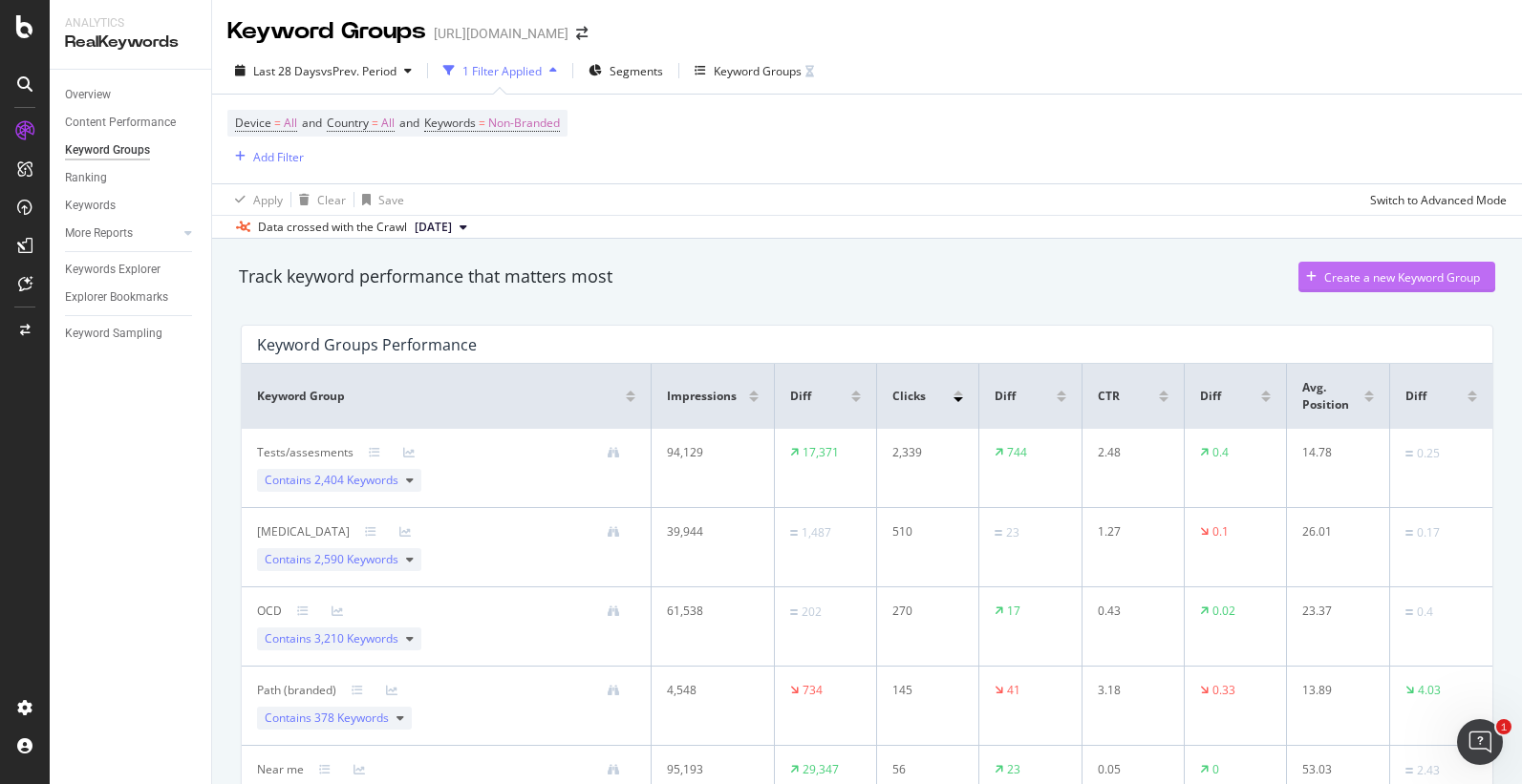 click on "Create a new Keyword Group" at bounding box center [1402, 277] 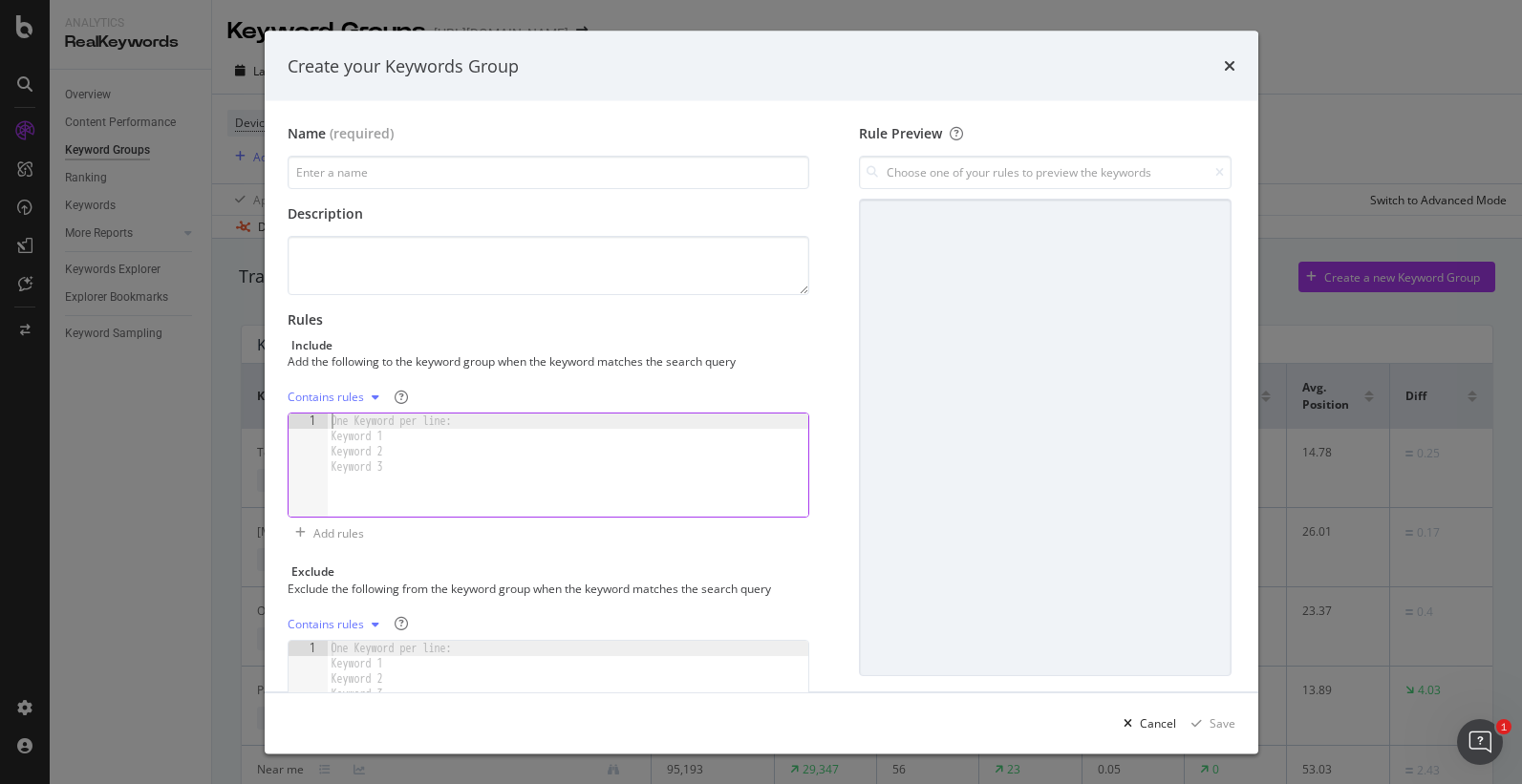 click on "One Keyword per line:
Keyword 1
Keyword 2
Keyword 3" at bounding box center (395, 444) 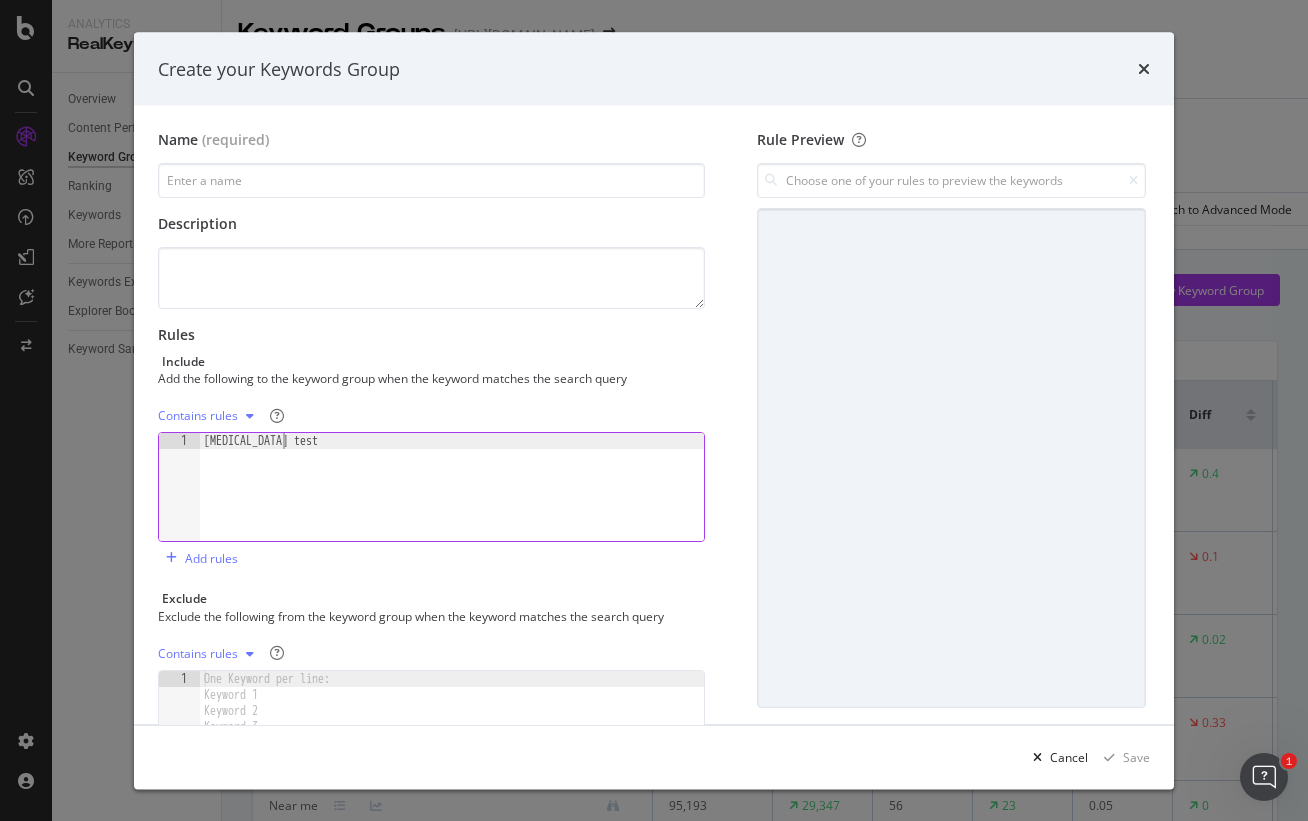 click on "Create your Keywords Group Name (required) Description Rules Include Add the following to   the keyword group when the keyword matches the search query Contains rules autism test 1 autism test     XXXXXXXXXXXXXXXXXXXXXXXXXXXXXXXXXXXXXXXXXXXXXXXXXXXXXXXXXXXXXXXXXXXXXXXXXXXXXXXXXXXXXXXXXXXXXXXXXXXXXXXXXXXXXXXXXXXXXXXXXXXXXXXXXXXXXXXXXXXXXXXXXXXXXXXXXXXXXXXXXXXXXXXXXXXXXXXXXXXXXXXXXXXXXXXXXXXXXXXXXXXXXXXXXXXXXXXXXXXXXXXXXXXXXXXXXXXXXXXXXXXXXXXXXXXXXXXXXXXXXXXXXXXXXXXXXXXXXXXXXXXXXXXXXXXXXXXXXXXXXXXXXXXXXXXXXXXXXXXXXXXXXXXXXXXXXXXXXXXXXXXXXXXXXXXXXXXXXXXXXXXXXXXXXXXXXXXXXXXXXXXXXXXXXXXXXXXXXXXXXXXXXXXXXXXXXXXXXXXXXXXXXXXXXXXXXXXXXXXXXXXXXXXXXXXXXXXXXXXXXXXXXXXXXXXXXXXXXXXXXXXXXXXXXXXXXXXXXXXXXXXXXXXXXXXX Add rules Exclude Exclude the following from   the keyword group when the keyword matches the search query Contains rules 1 One Keyword per line:
Keyword 1
Keyword 2
Keyword 3     Add rules Rule Preview Cancel Save" at bounding box center (654, 410) 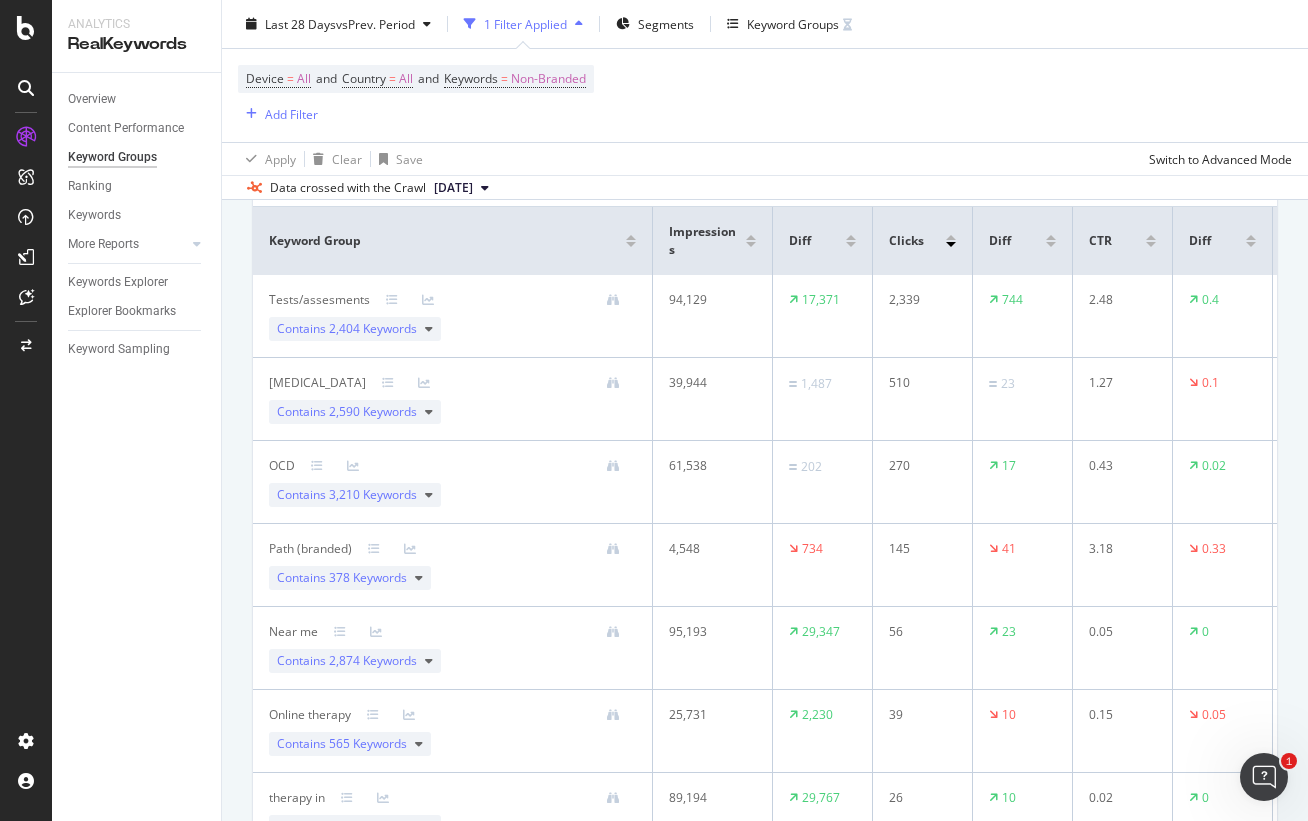 scroll, scrollTop: 176, scrollLeft: 0, axis: vertical 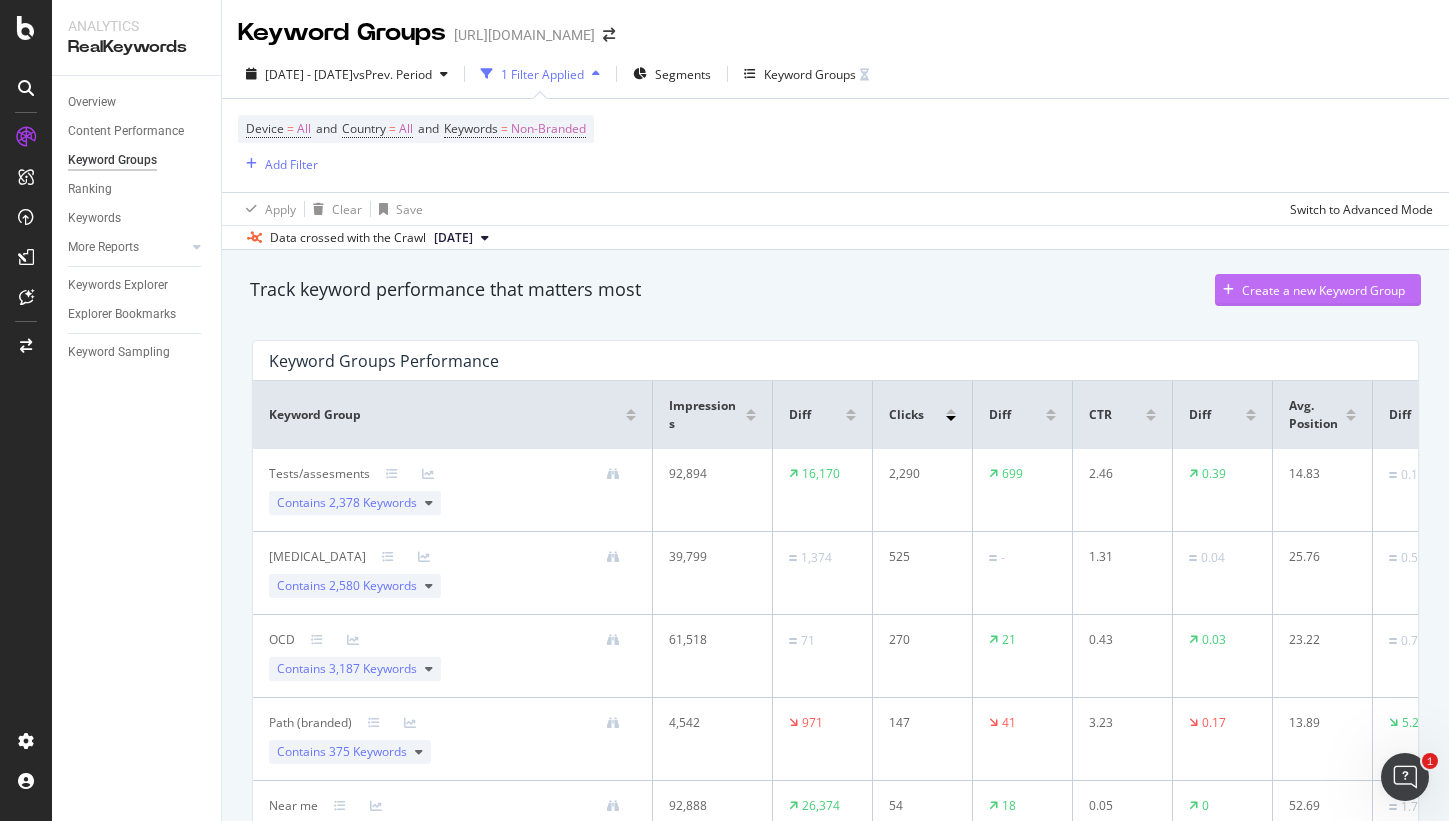 click on "Create a new Keyword Group" at bounding box center (1323, 290) 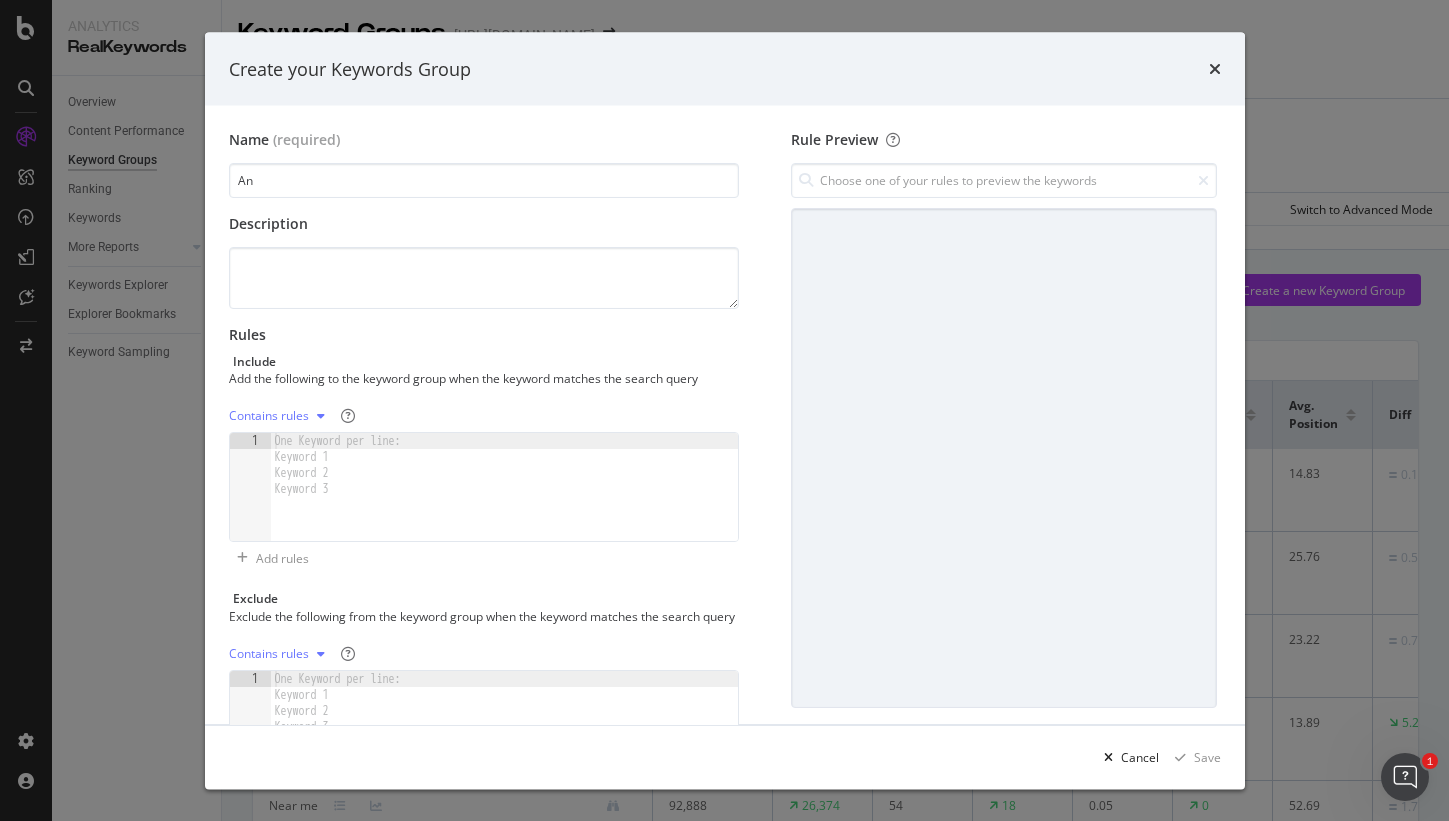 type on "A" 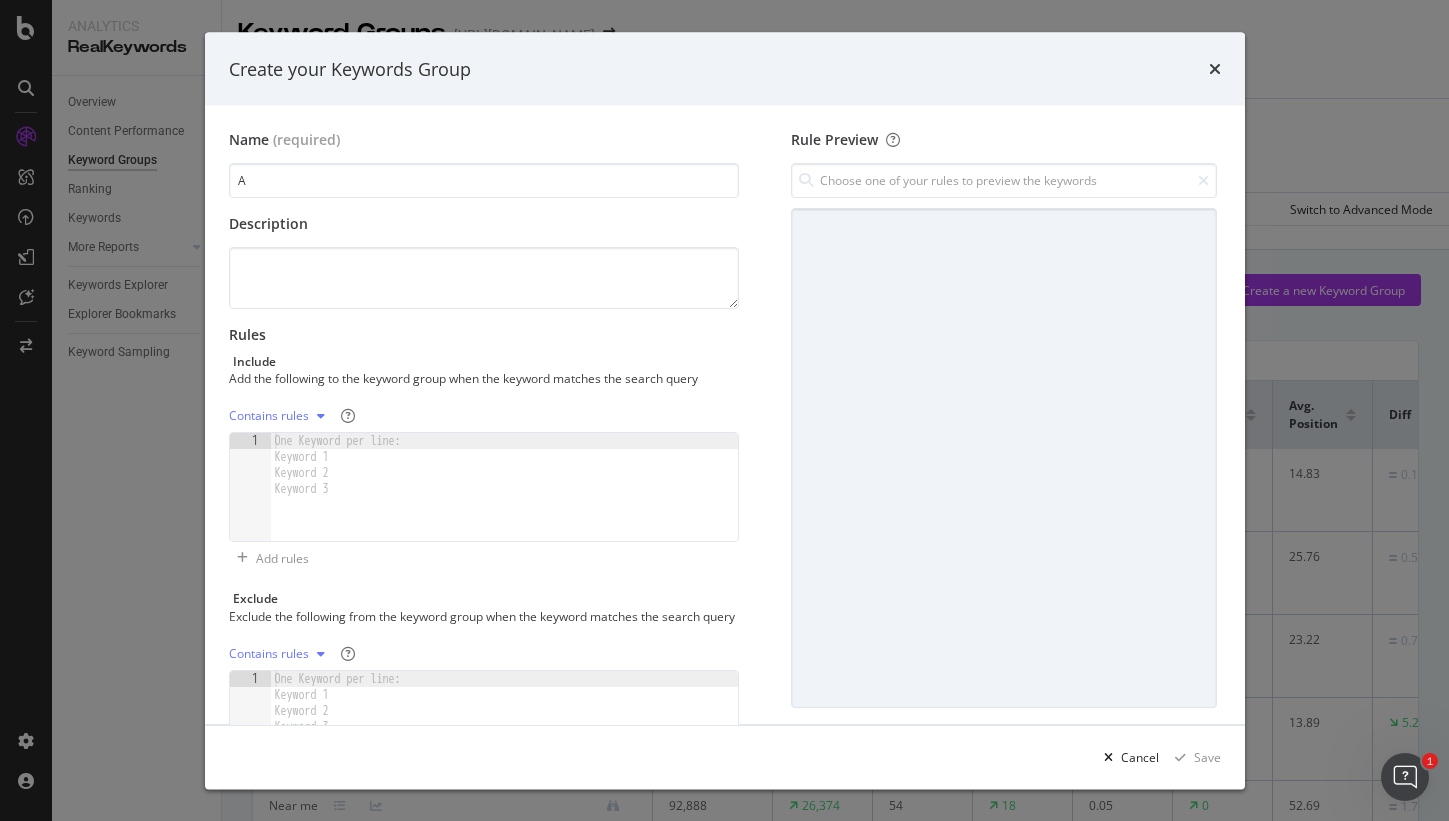 type 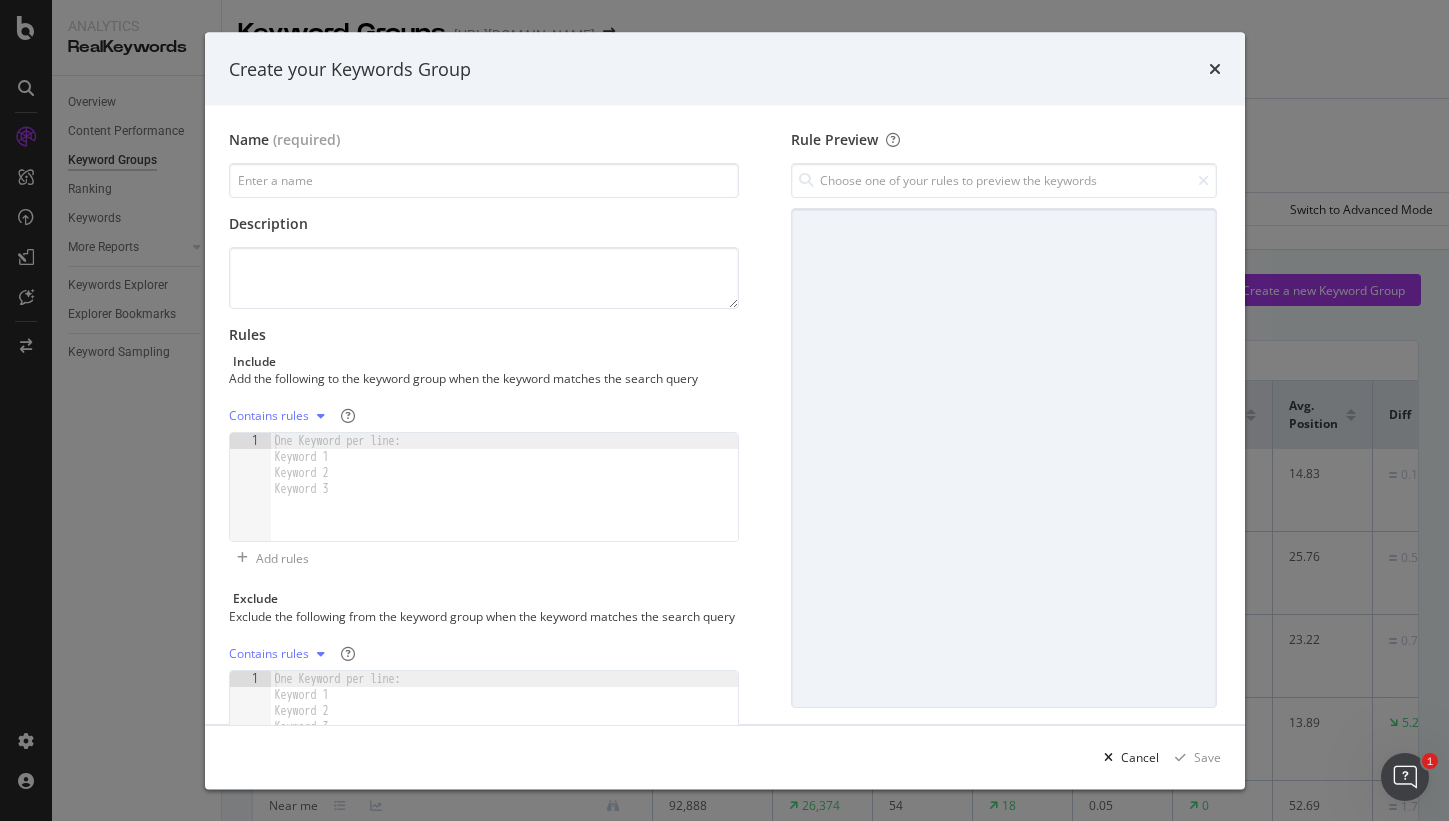 click at bounding box center [1215, 69] 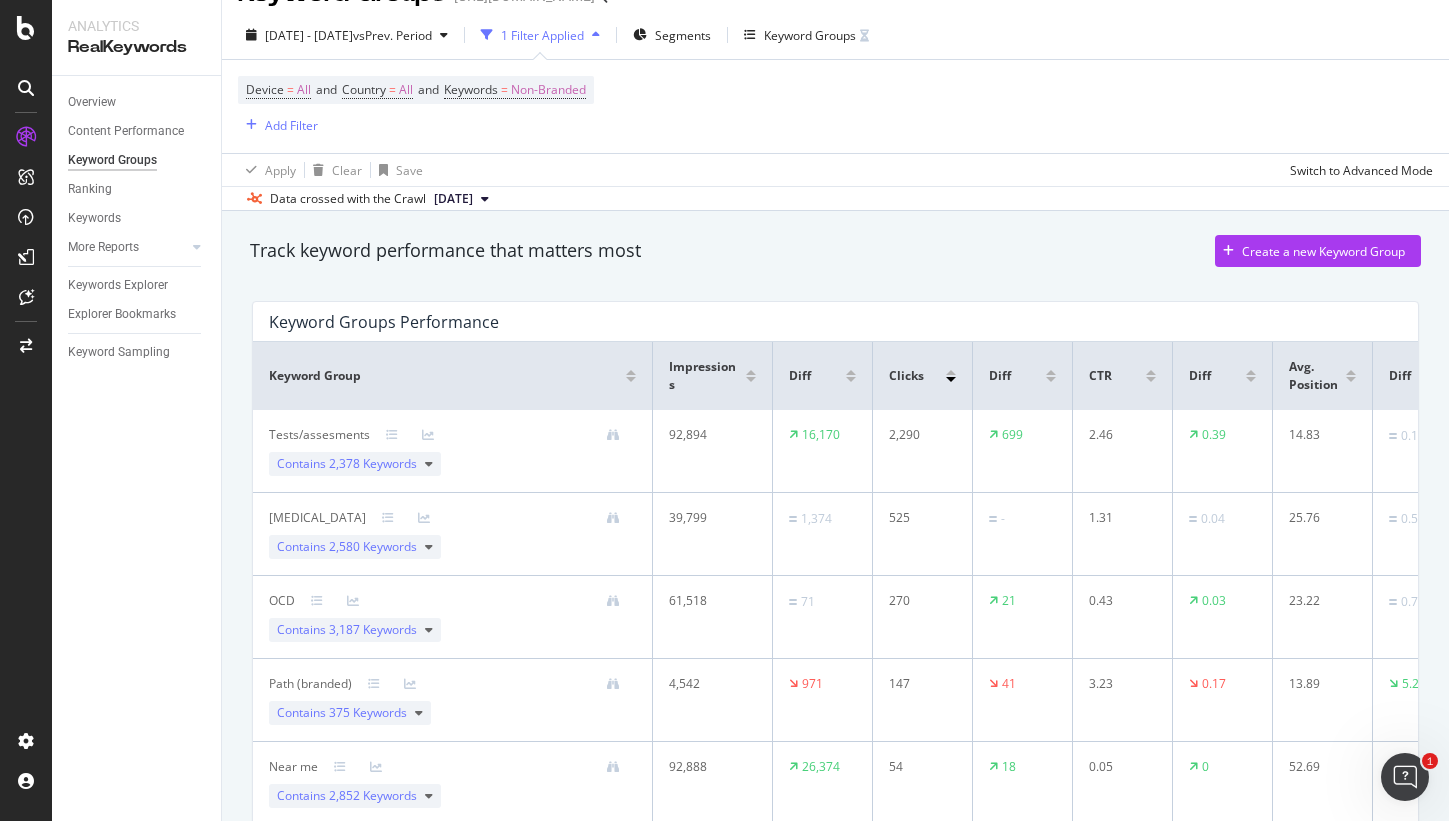 scroll, scrollTop: 34, scrollLeft: 0, axis: vertical 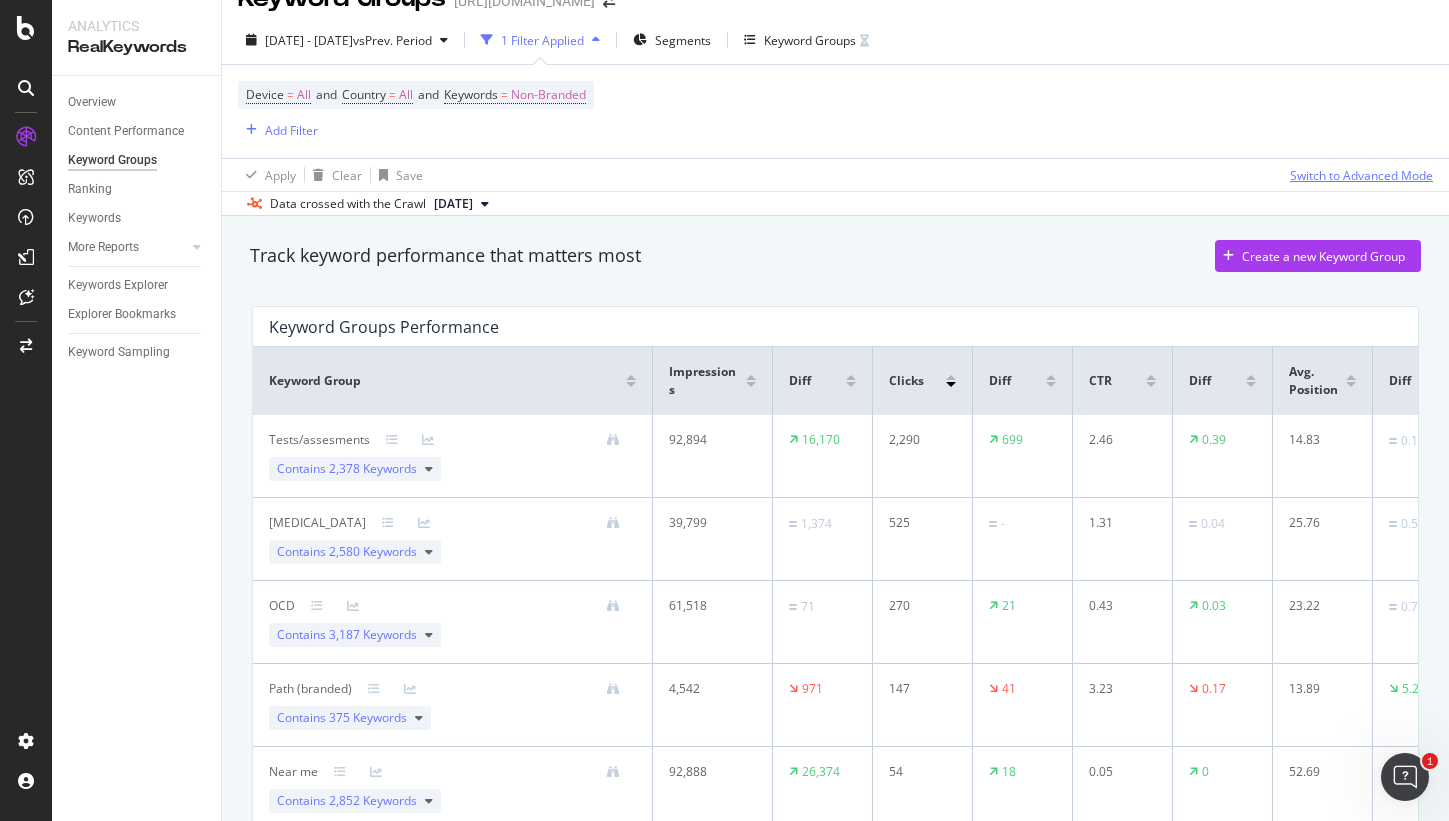 click on "Switch to Advanced Mode" at bounding box center [1361, 175] 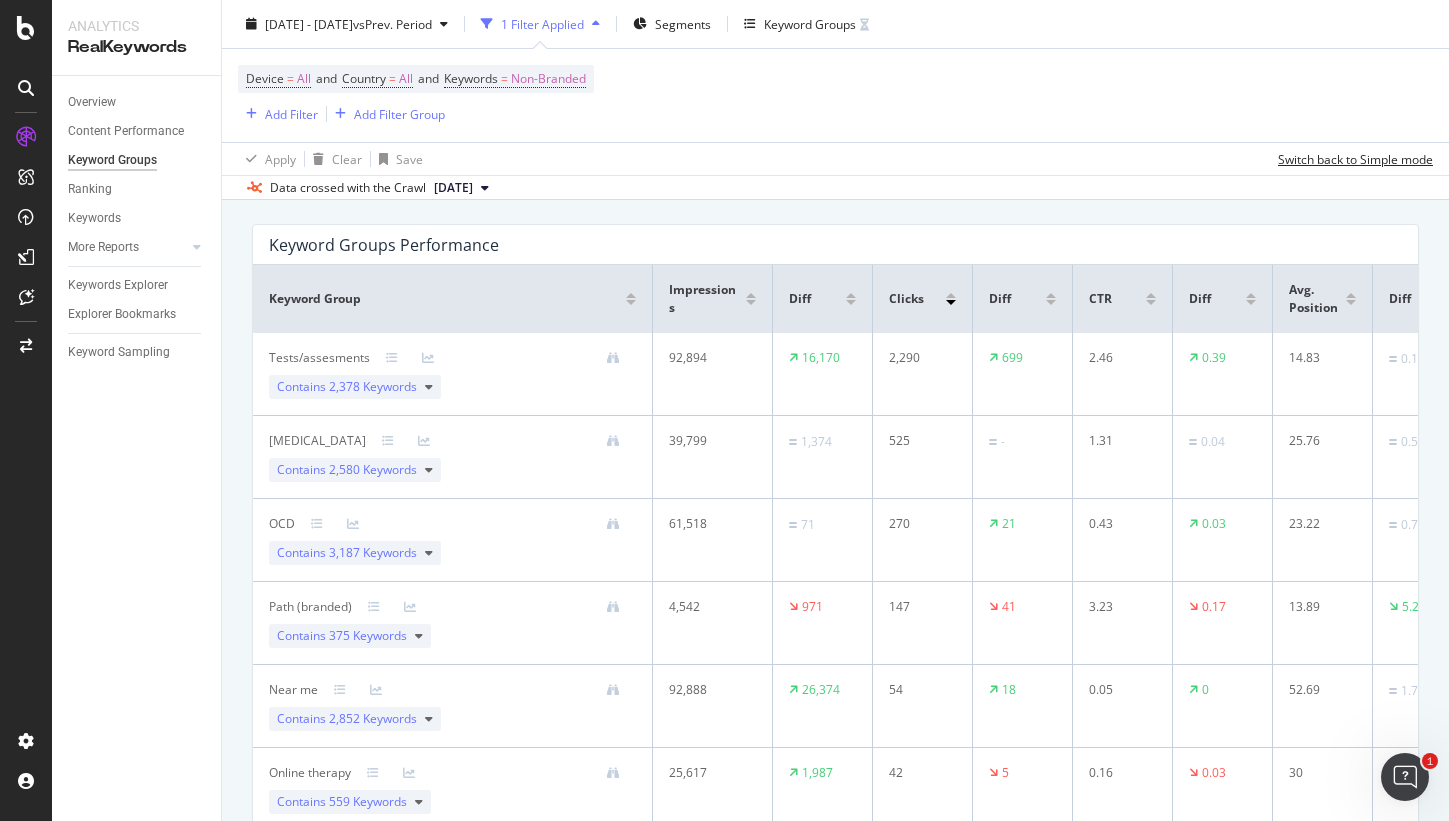 scroll, scrollTop: 226, scrollLeft: 0, axis: vertical 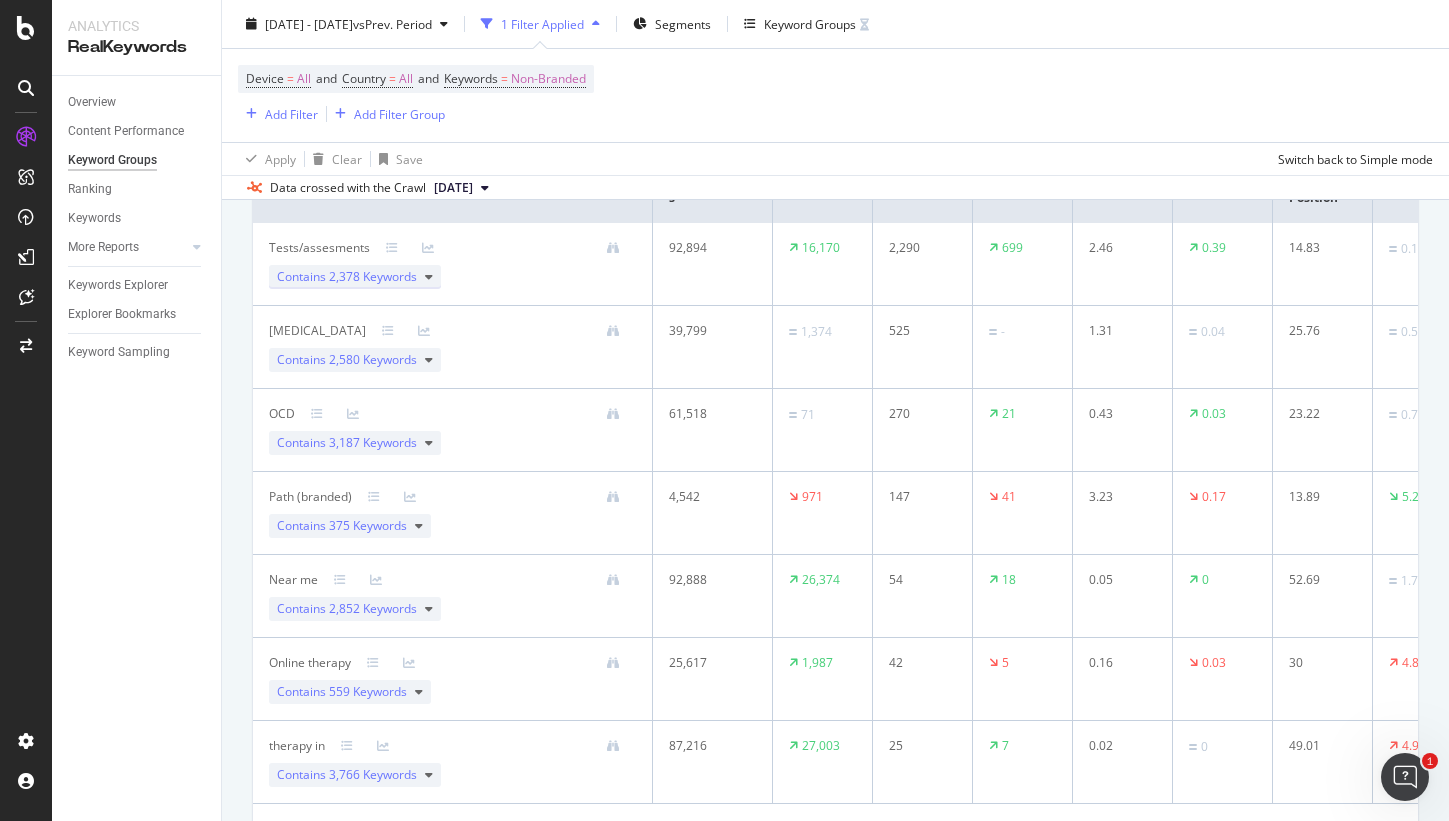 click on "Contains   2,378 Keywords" at bounding box center (355, 277) 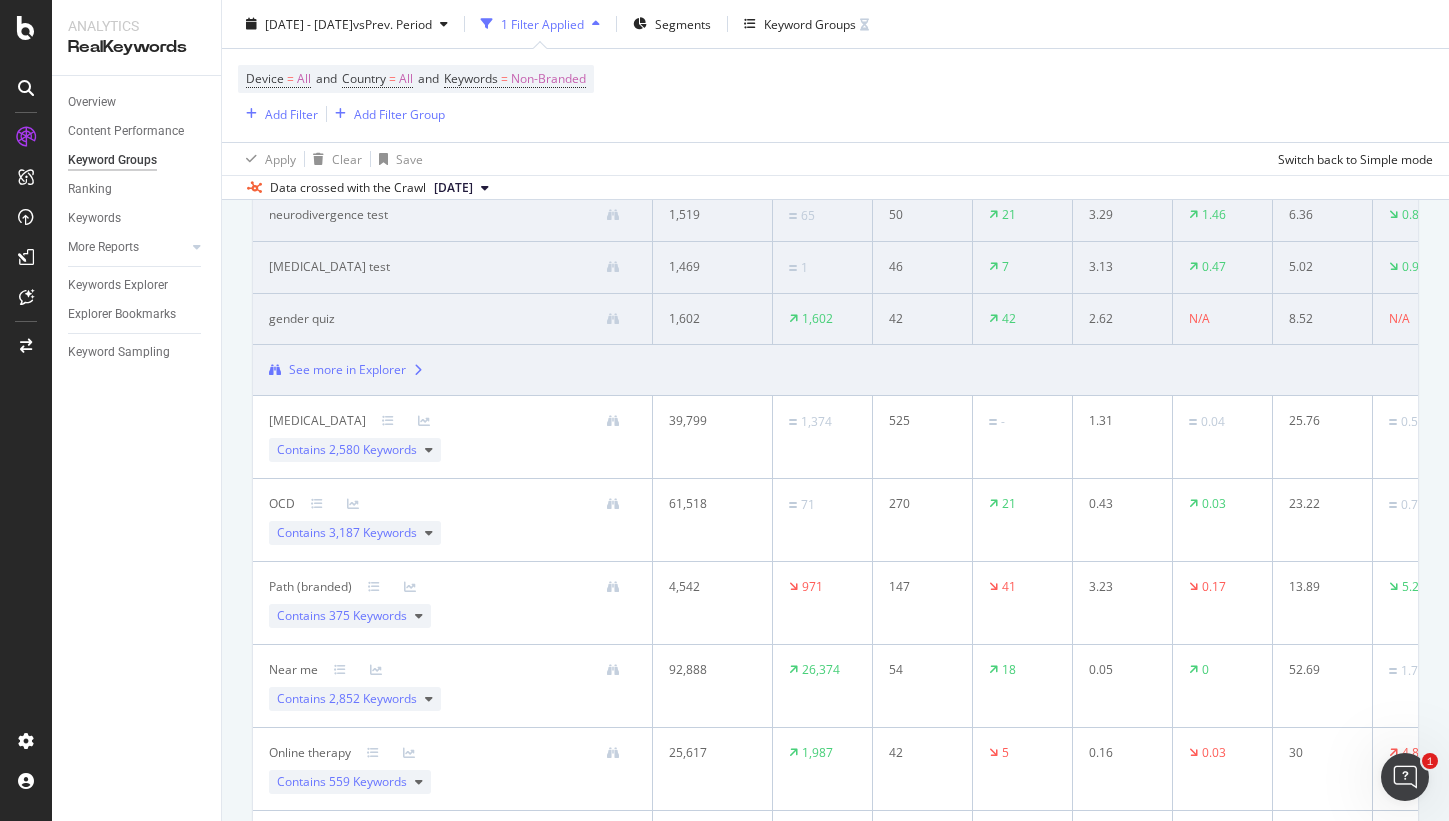 scroll, scrollTop: 634, scrollLeft: 0, axis: vertical 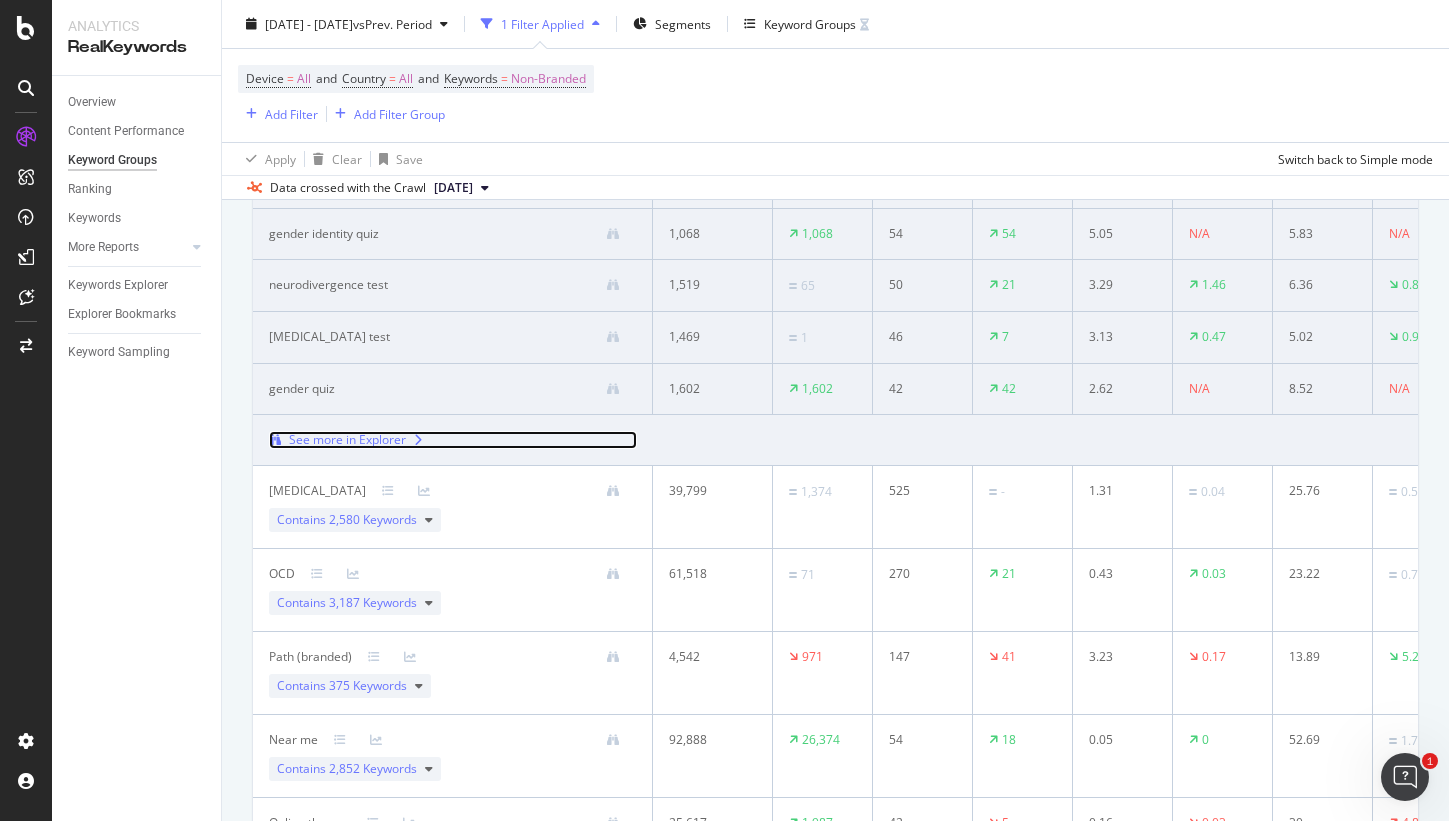 click on "See more in Explorer" at bounding box center (347, 440) 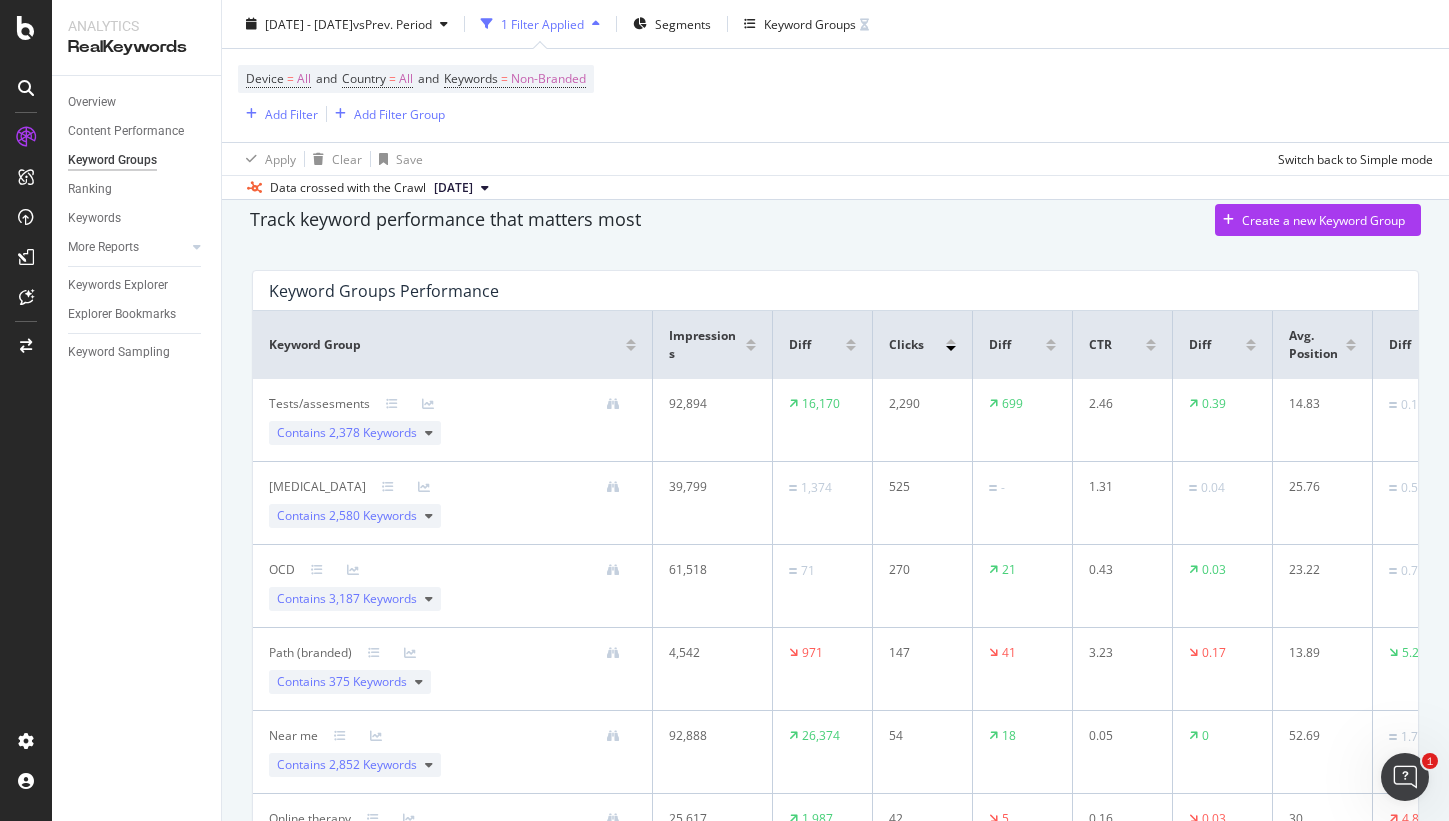 scroll, scrollTop: 0, scrollLeft: 0, axis: both 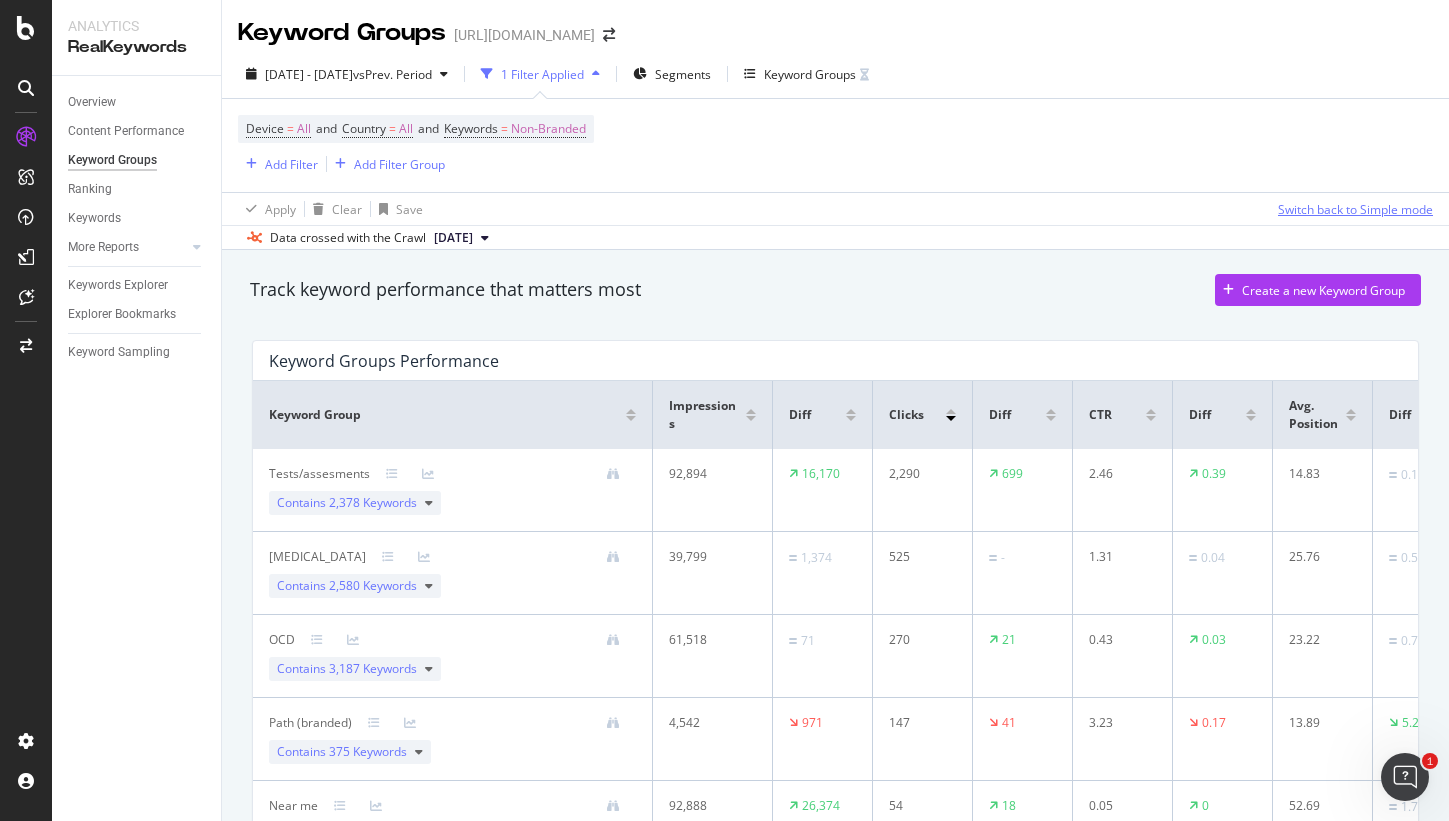 click on "Switch back to Simple mode" at bounding box center (1355, 209) 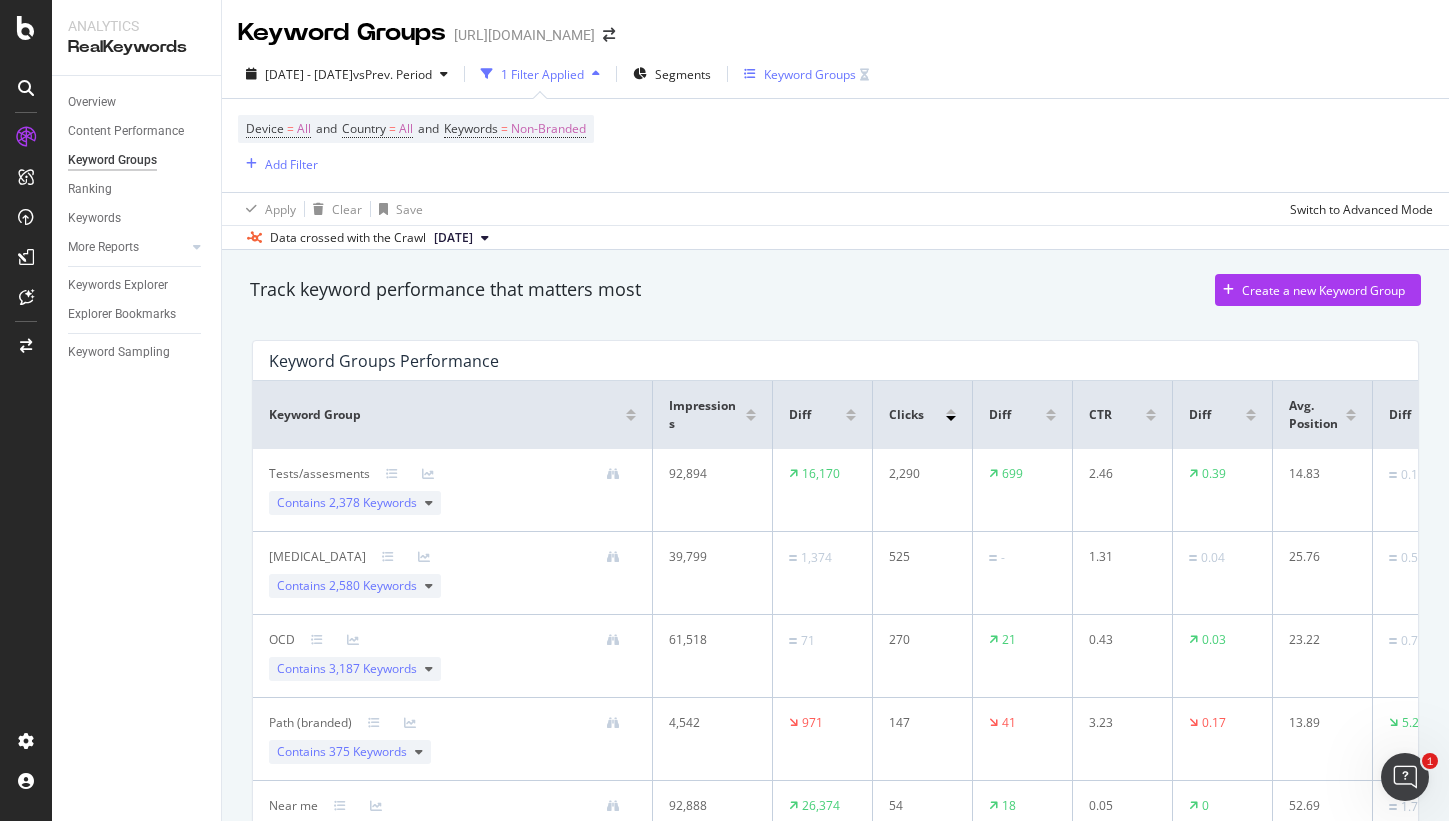 click on "Keyword Groups" at bounding box center [810, 74] 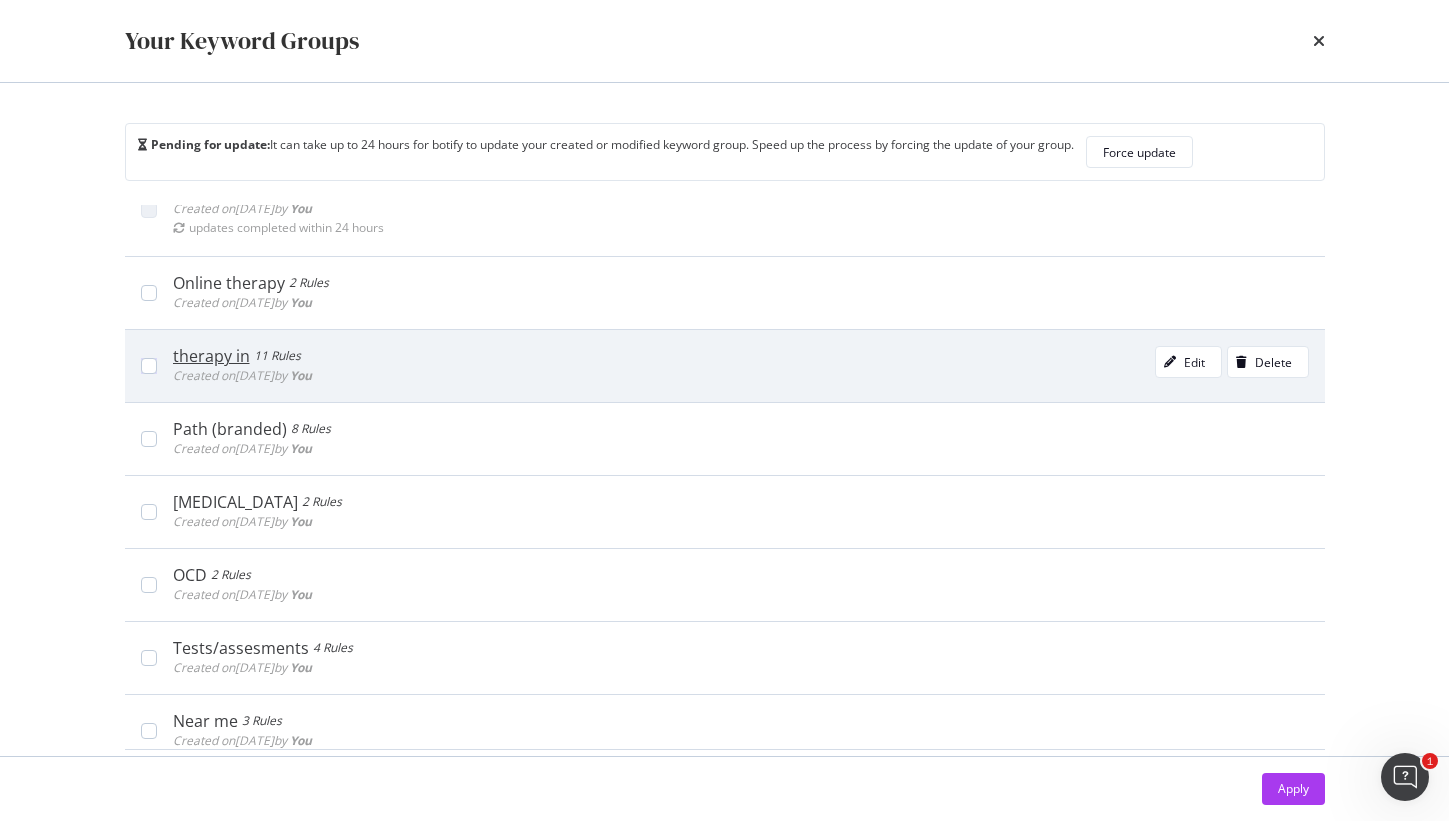 scroll, scrollTop: 626, scrollLeft: 0, axis: vertical 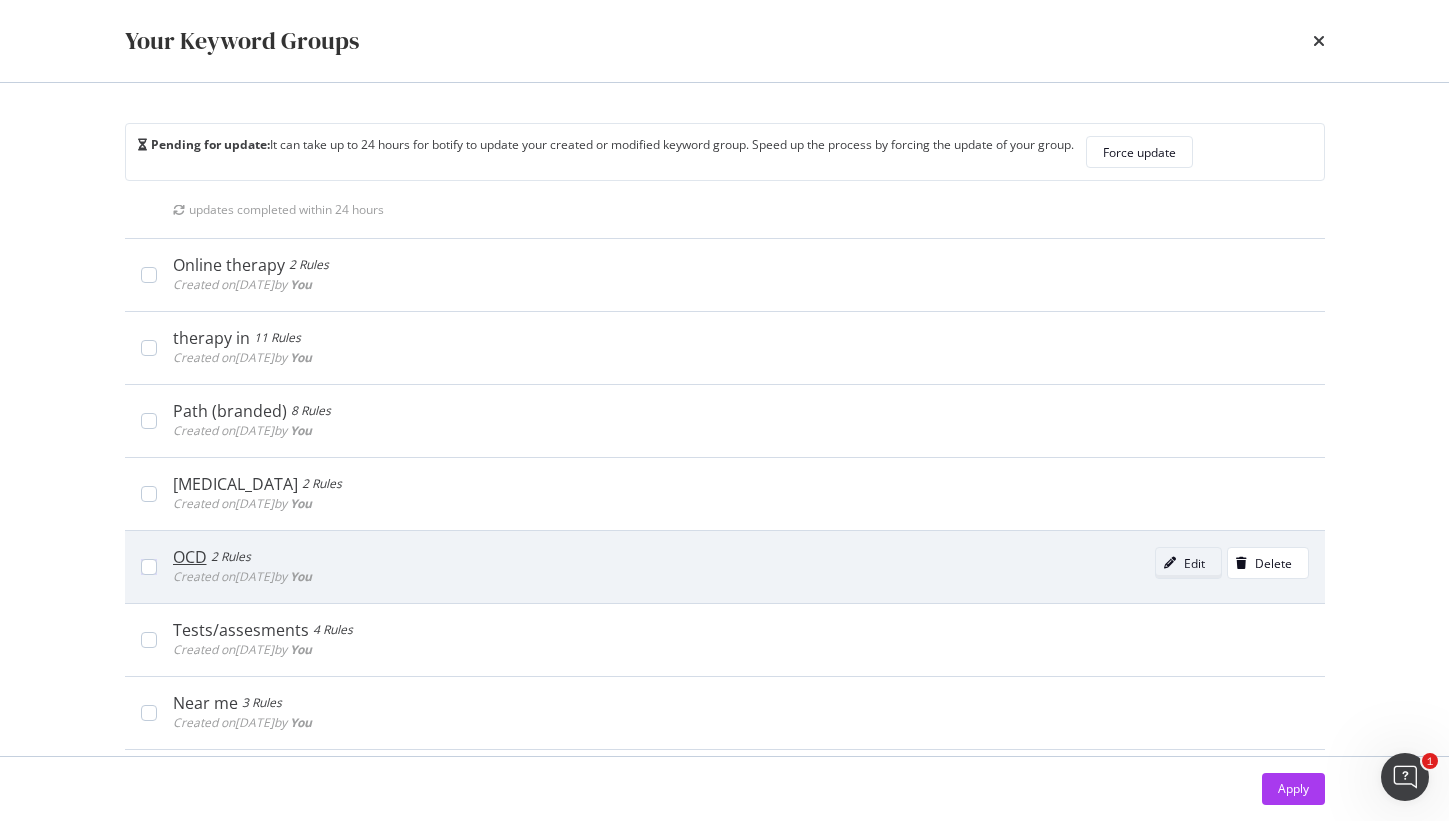 click on "Edit" at bounding box center [1188, 563] 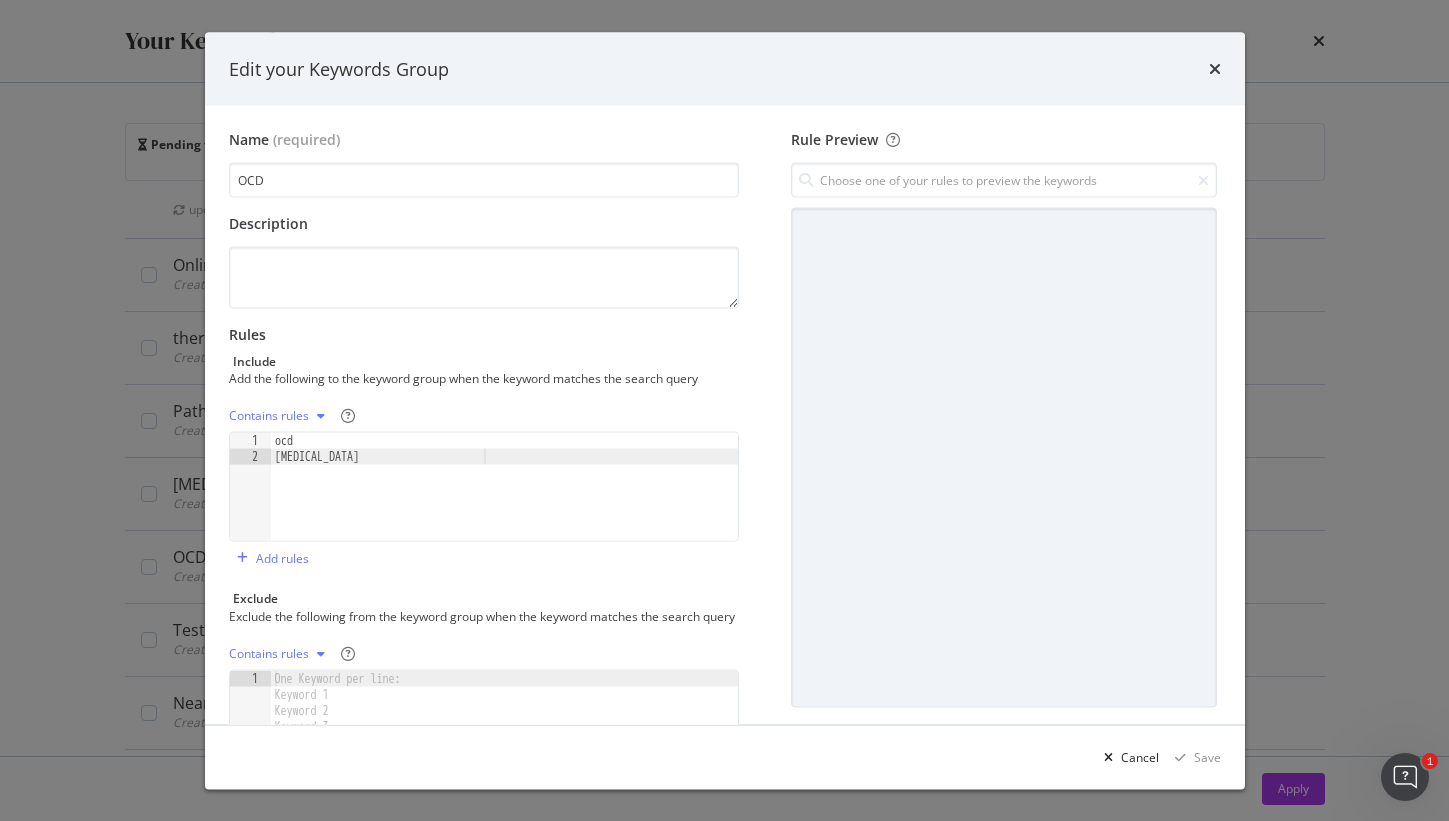 type on "obsessive compulsive disorder" 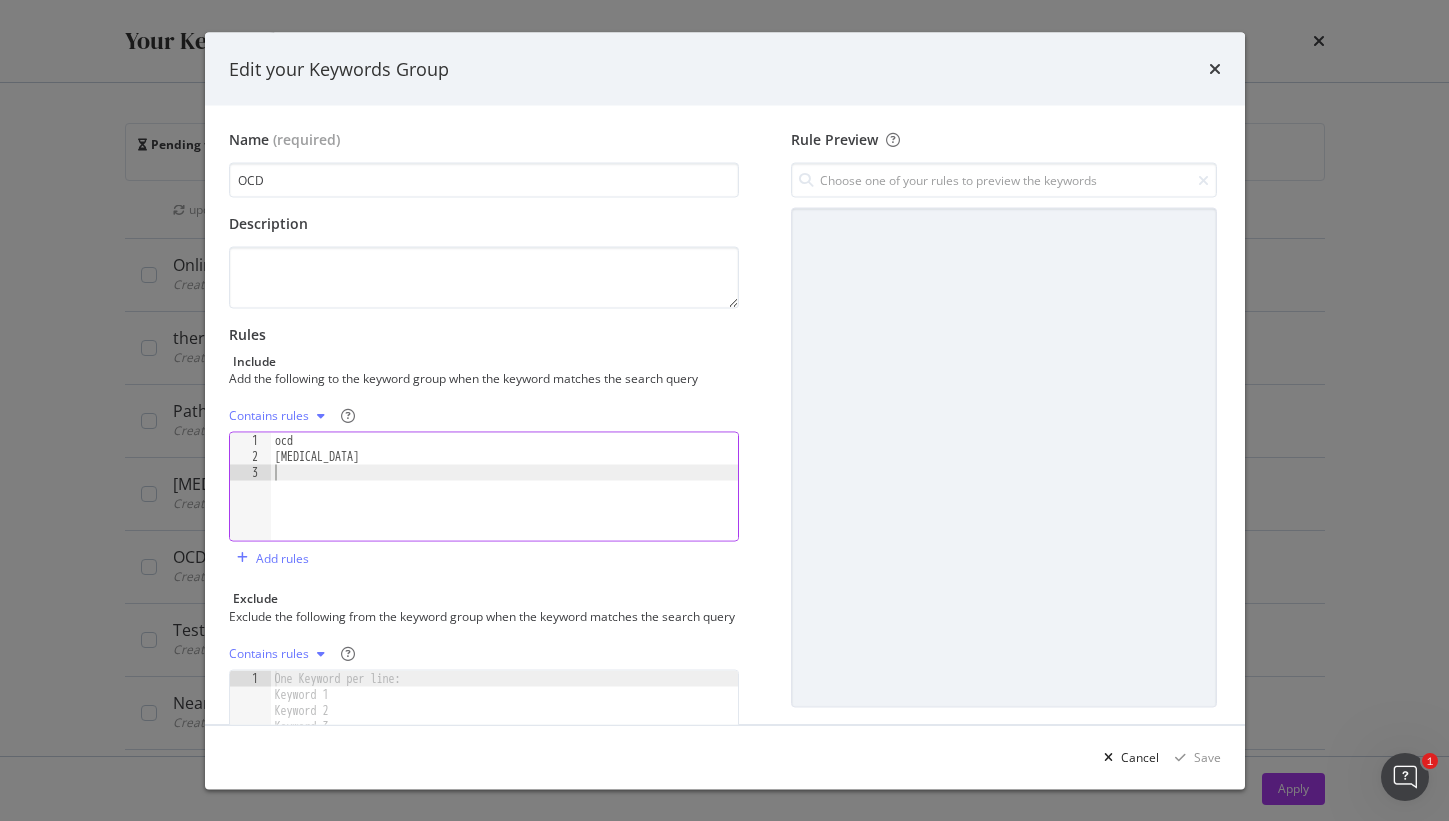 paste on "ocd quiz" 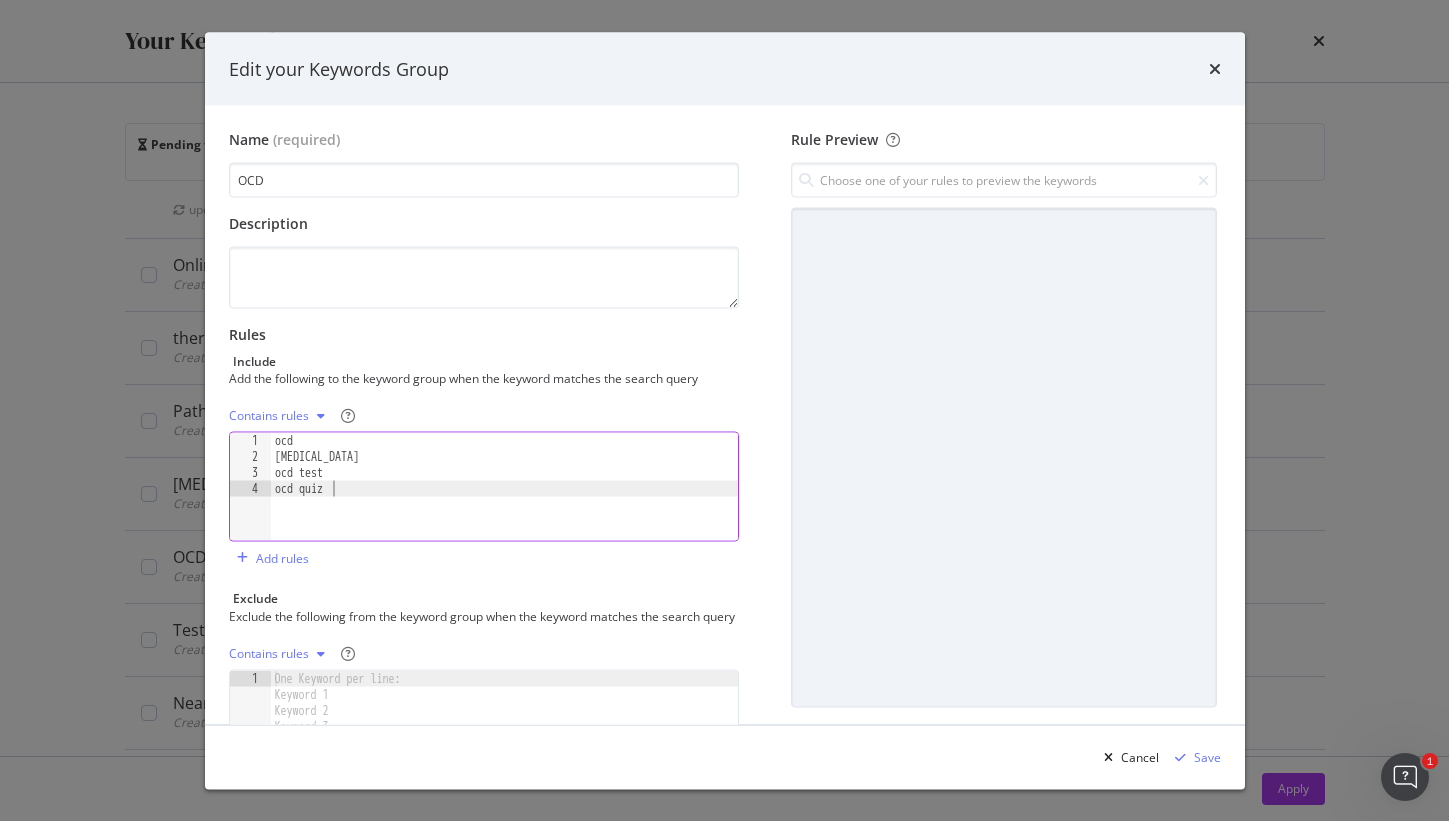type on "ocd quiz" 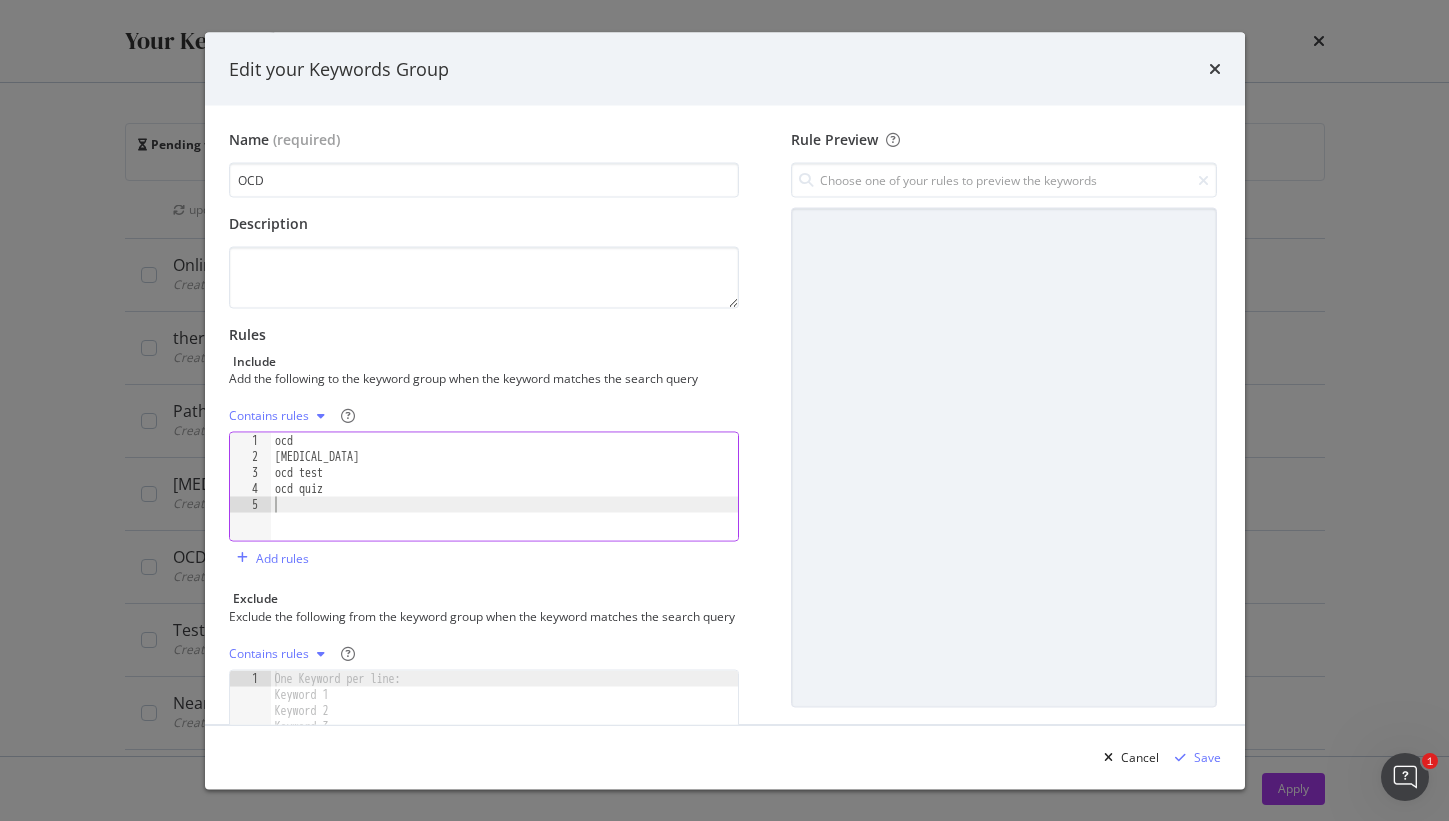 paste on "do i have ocd" 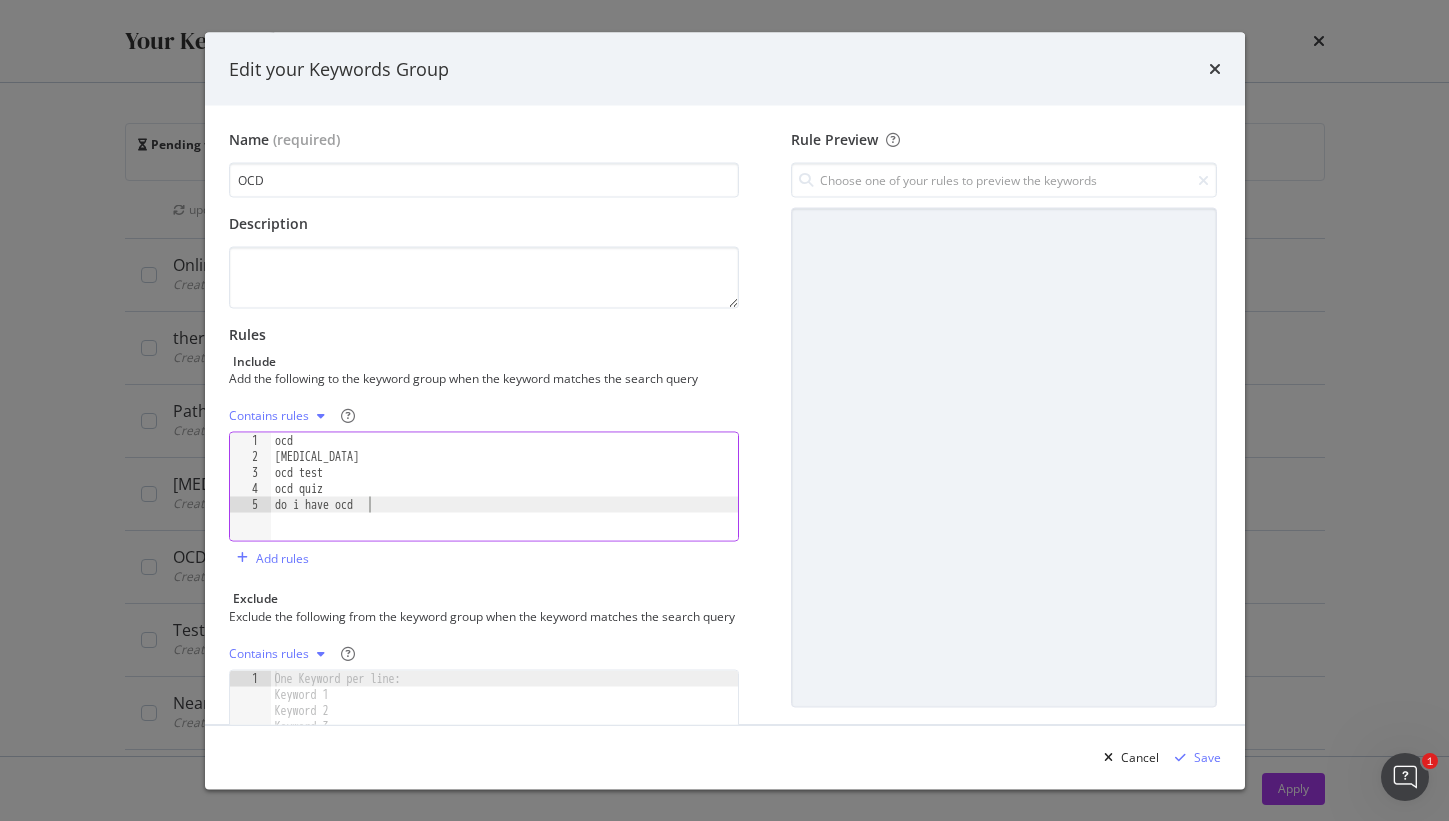 type on "do i have ocd" 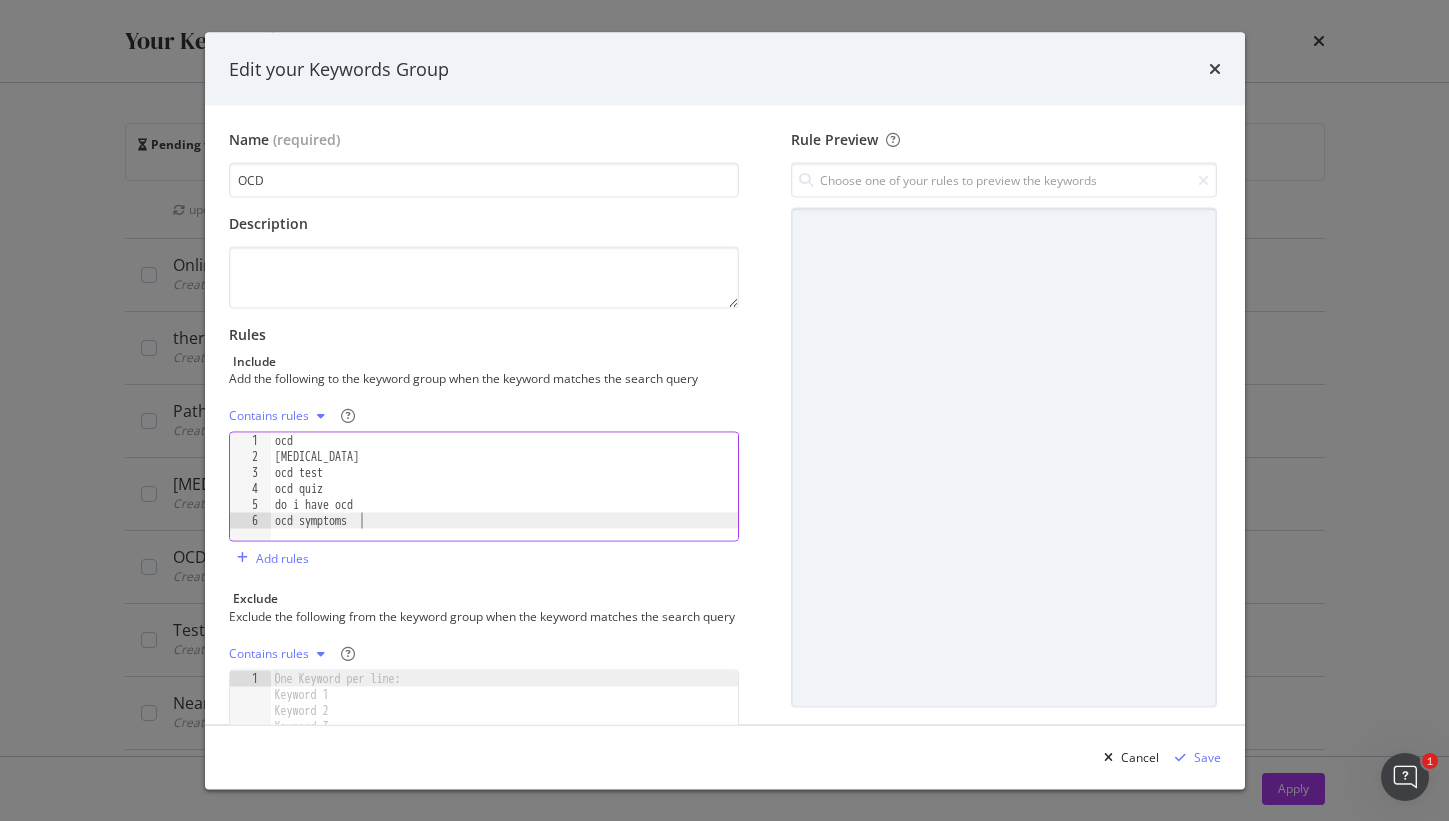 type on "ocd symptoms" 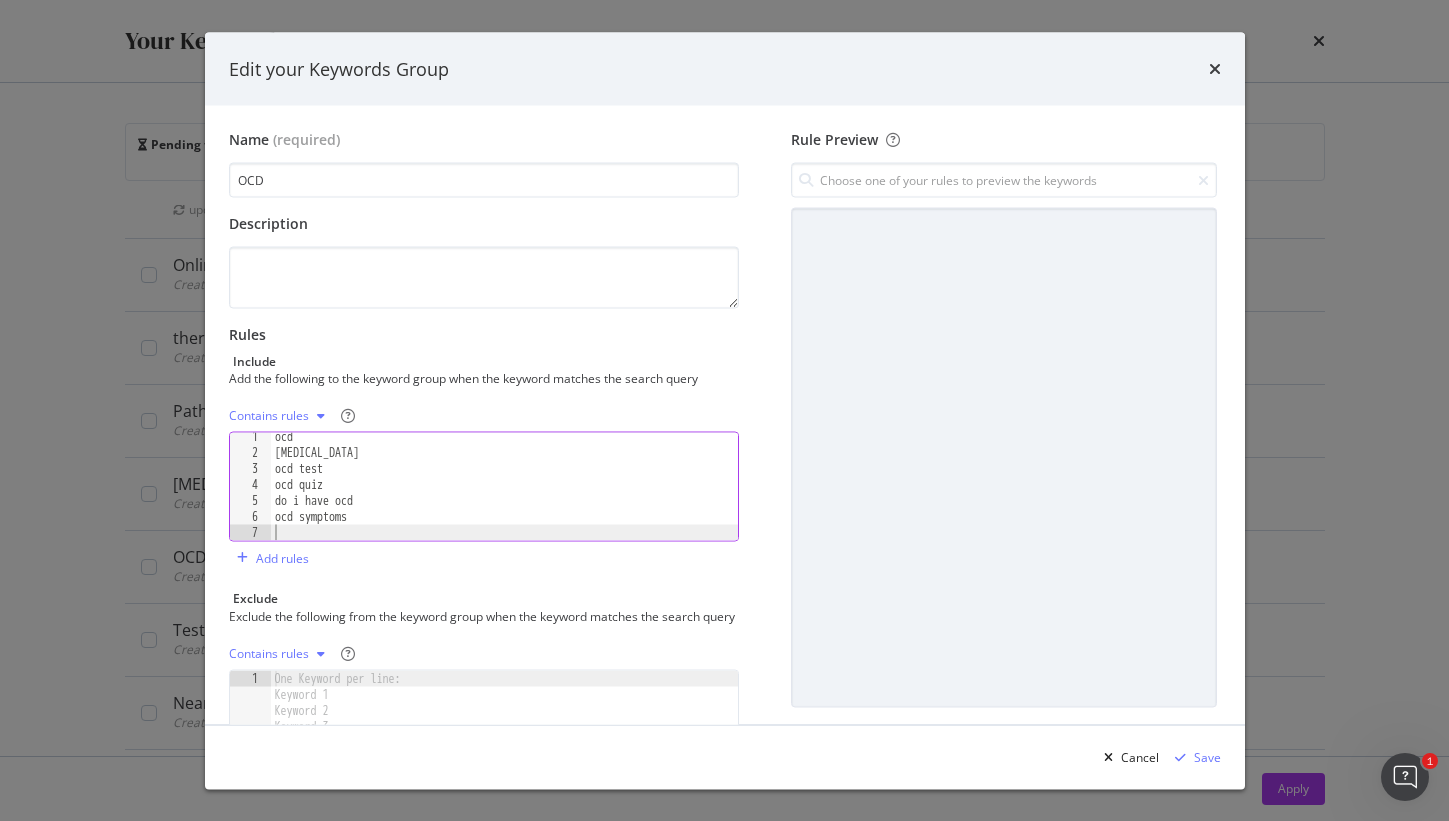 paste on "cure ocd" 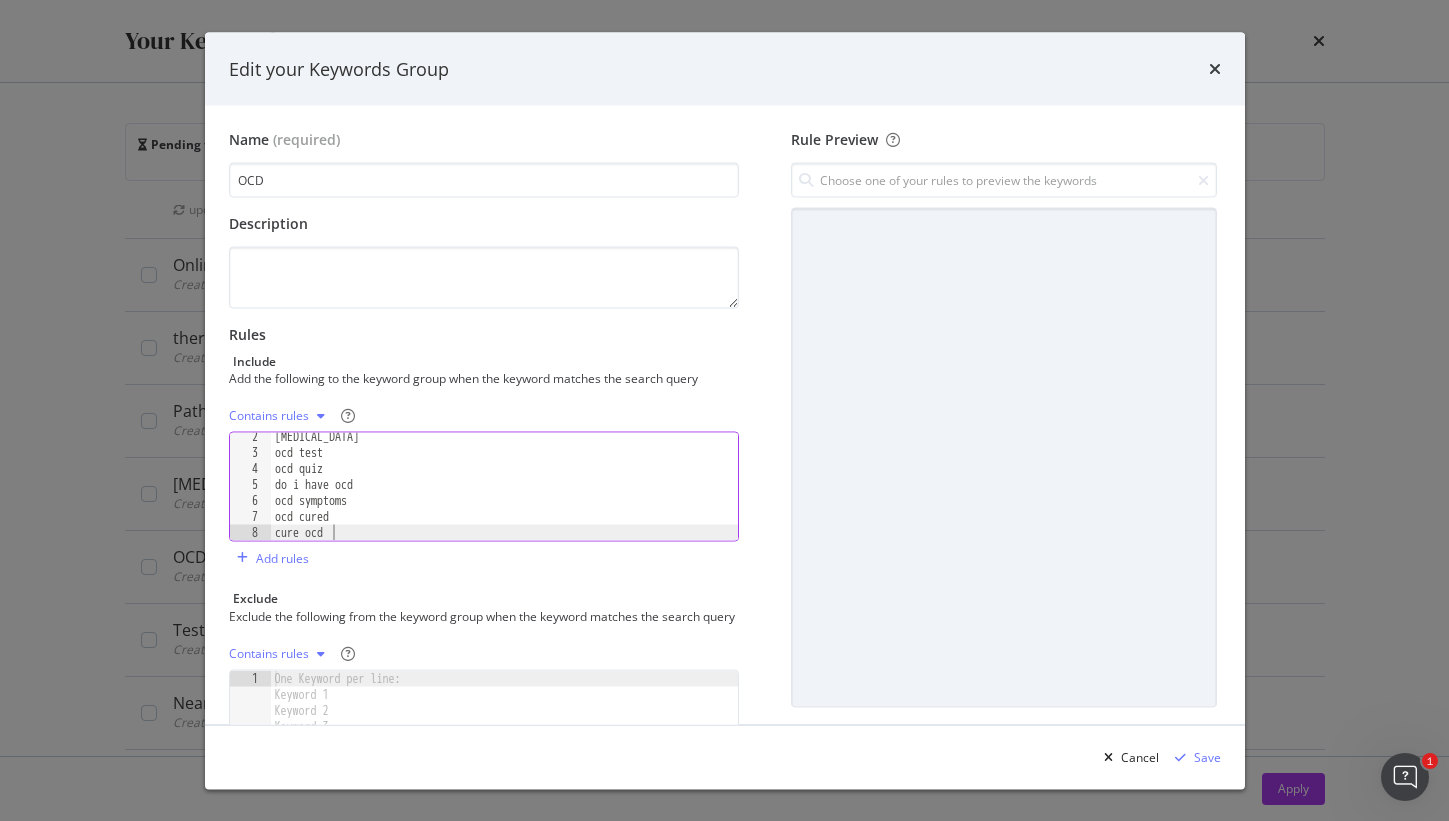 scroll, scrollTop: 20, scrollLeft: 0, axis: vertical 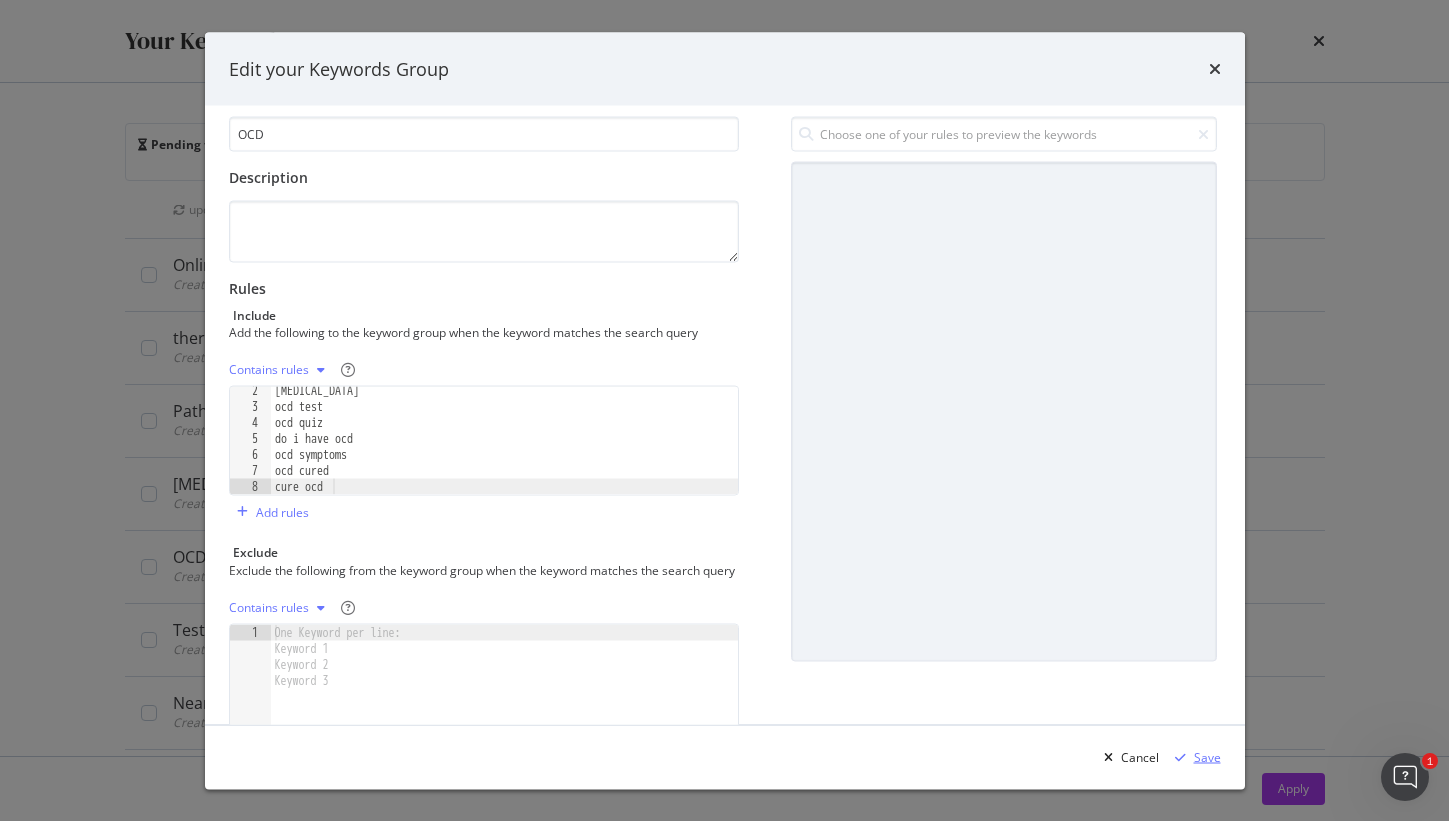 click on "Save" at bounding box center [1207, 756] 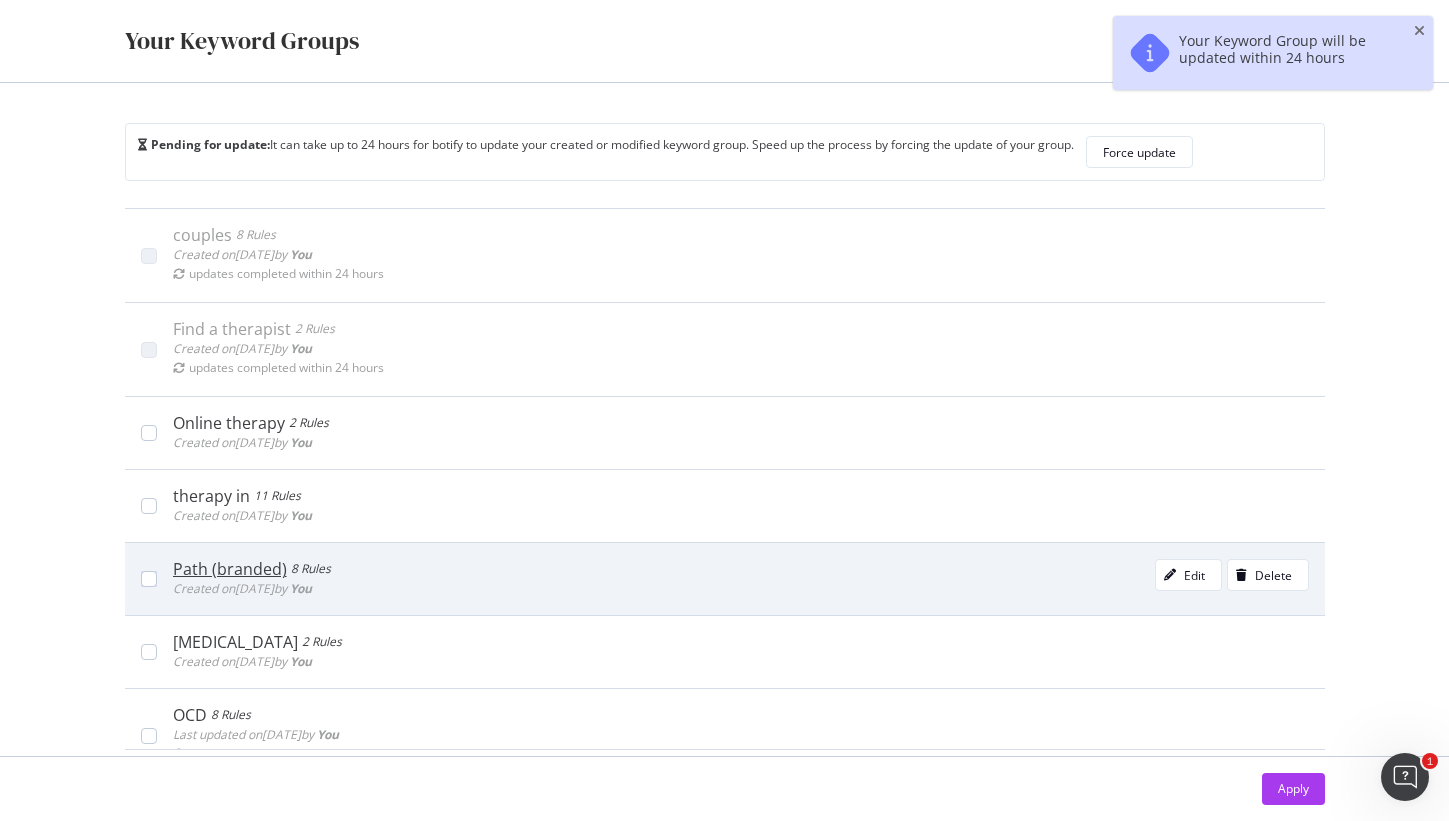 scroll, scrollTop: 463, scrollLeft: 0, axis: vertical 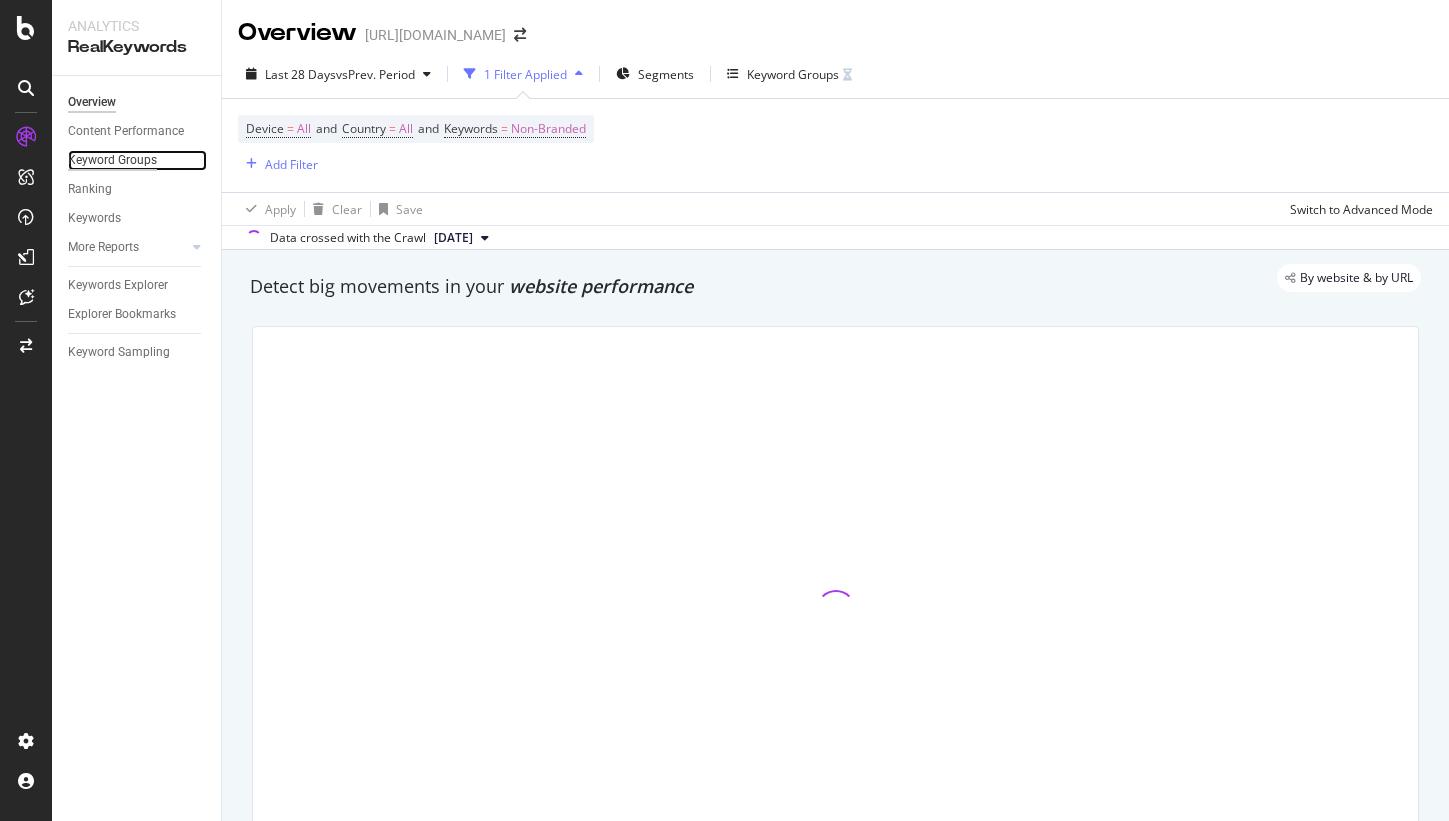 click on "Keyword Groups" at bounding box center [112, 160] 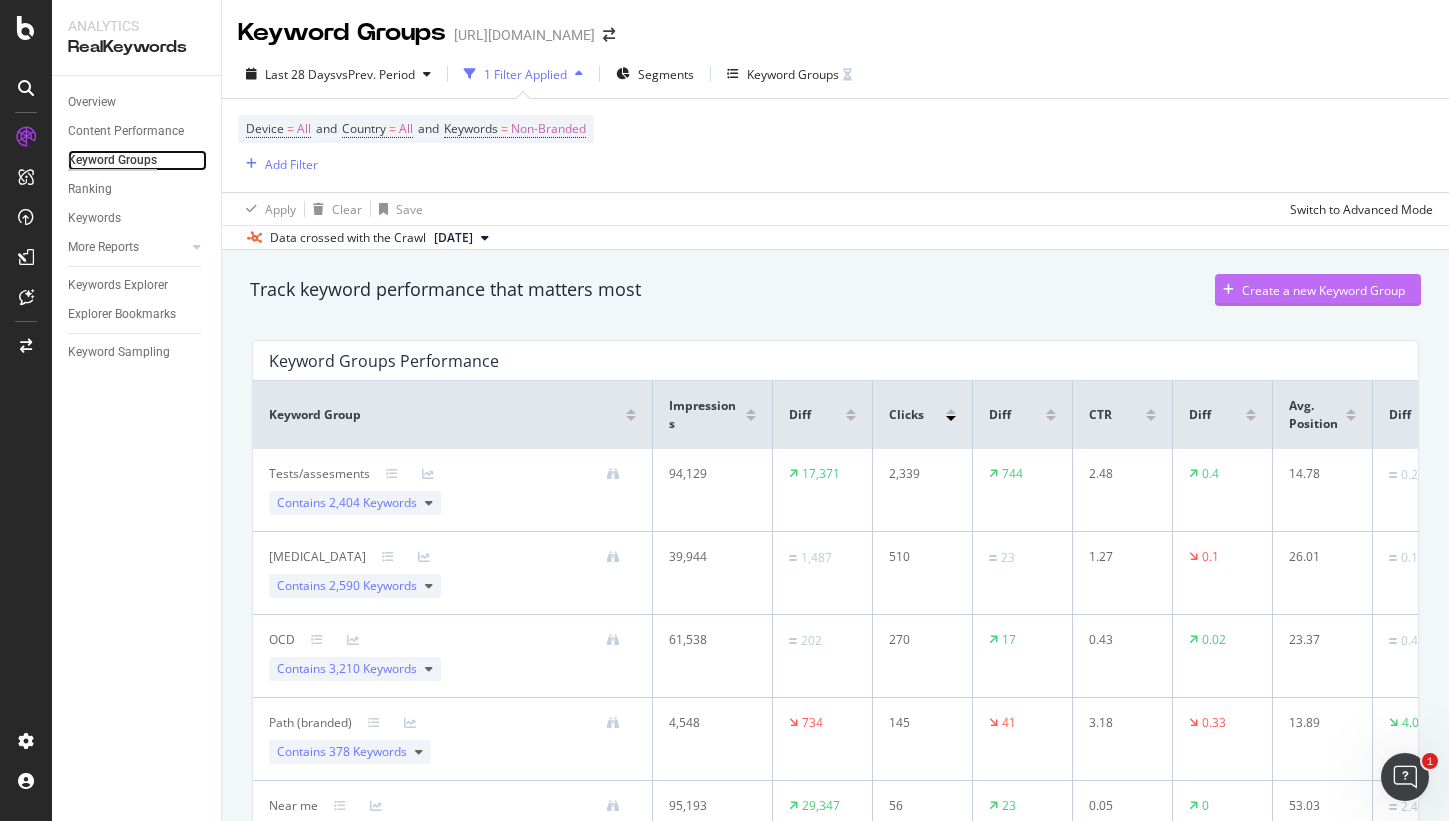 scroll, scrollTop: 0, scrollLeft: 0, axis: both 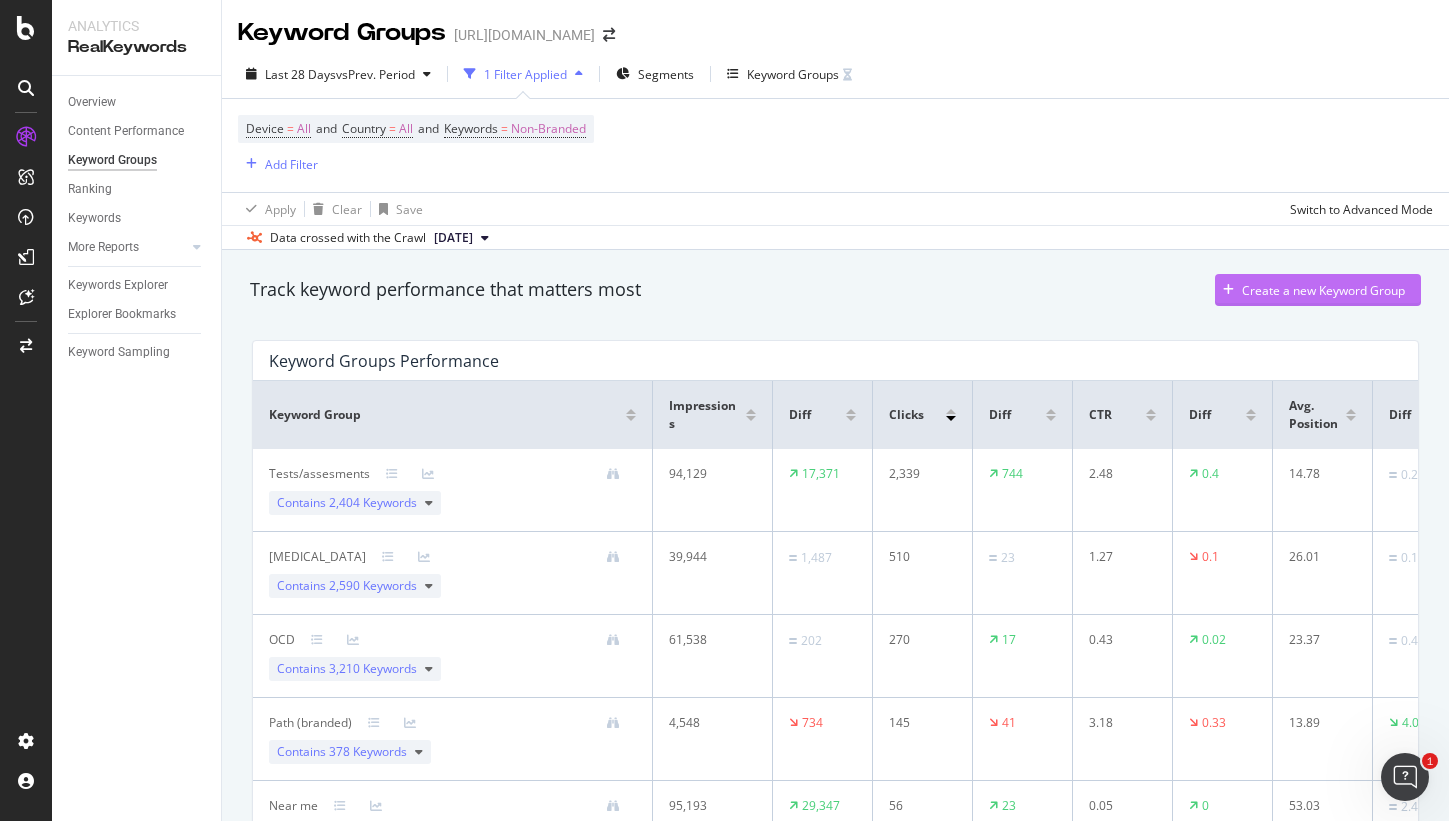 click on "Create a new Keyword Group" at bounding box center [1310, 290] 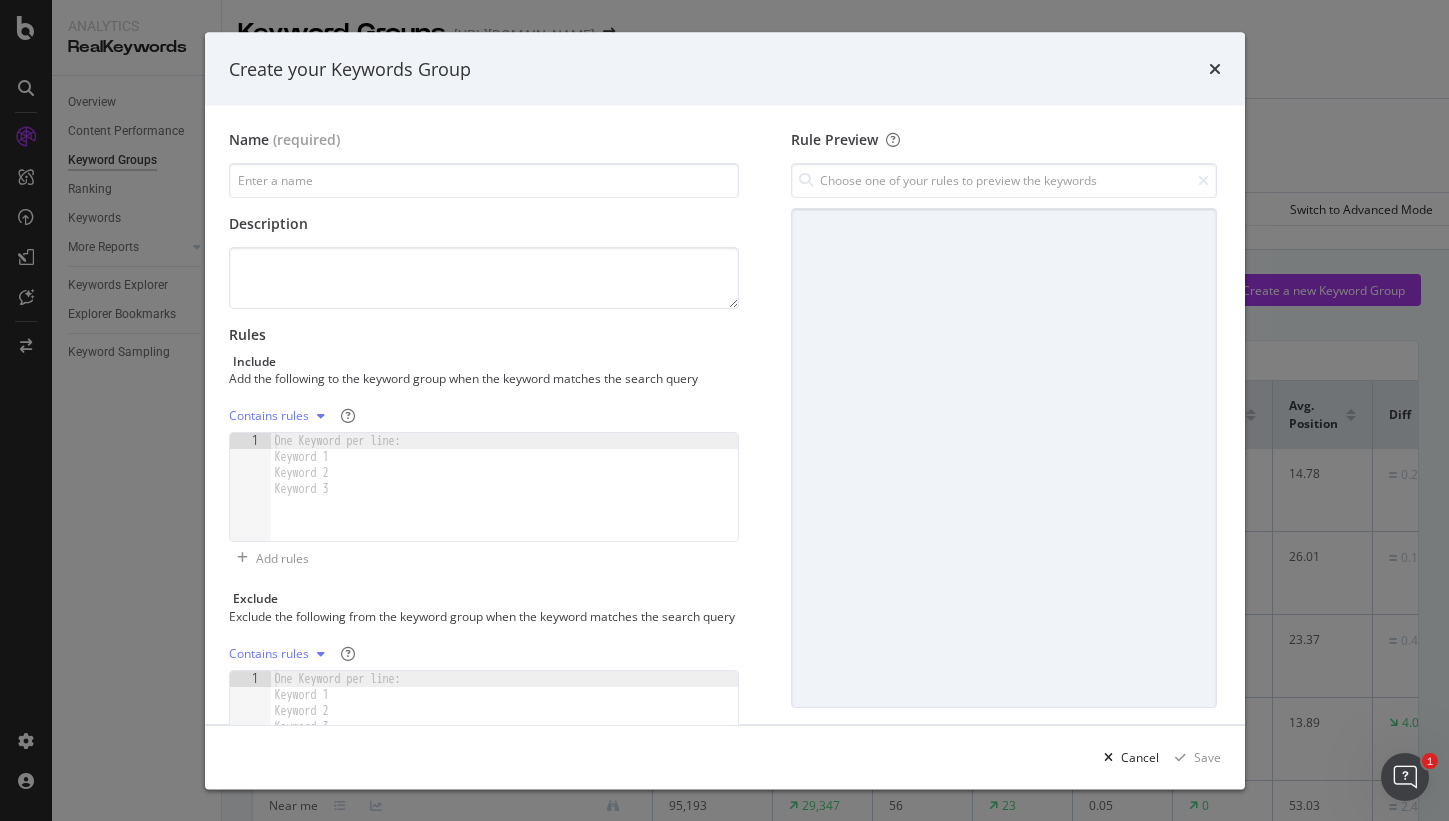 click on "One Keyword per line:
Keyword 1
Keyword 2
Keyword 3" at bounding box center (341, 465) 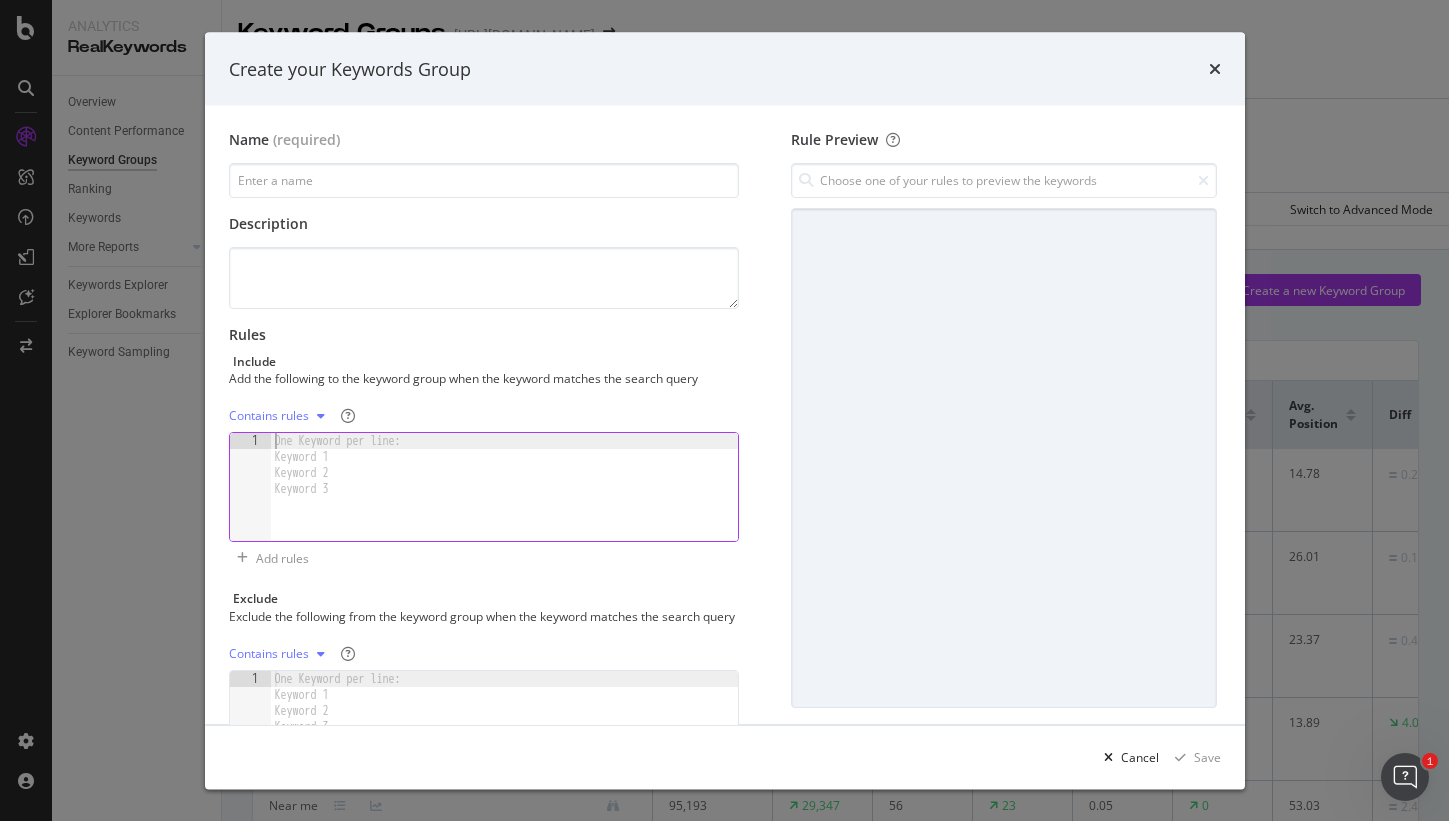 paste on "general [MEDICAL_DATA] test" 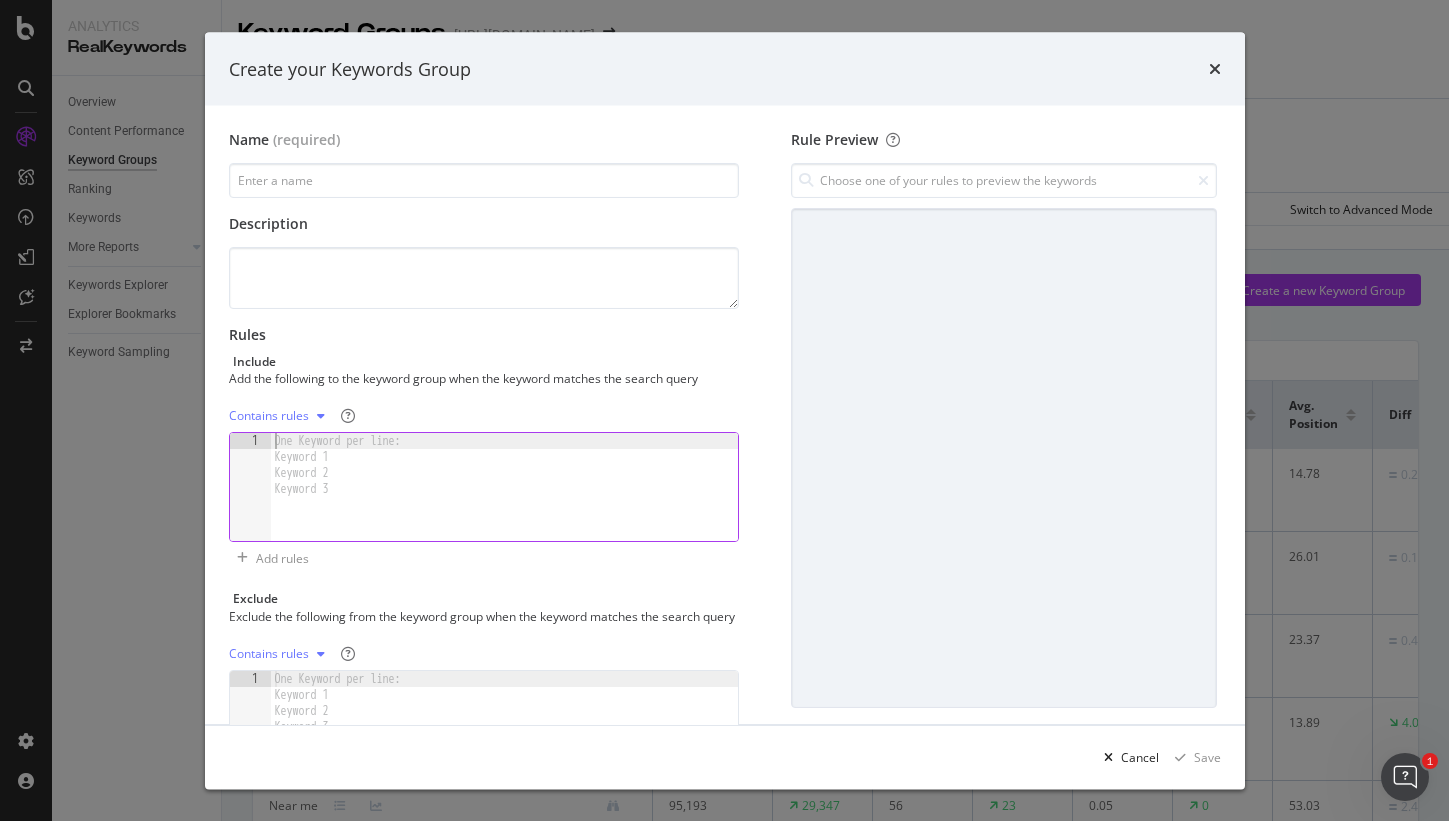 type on "general [MEDICAL_DATA] test" 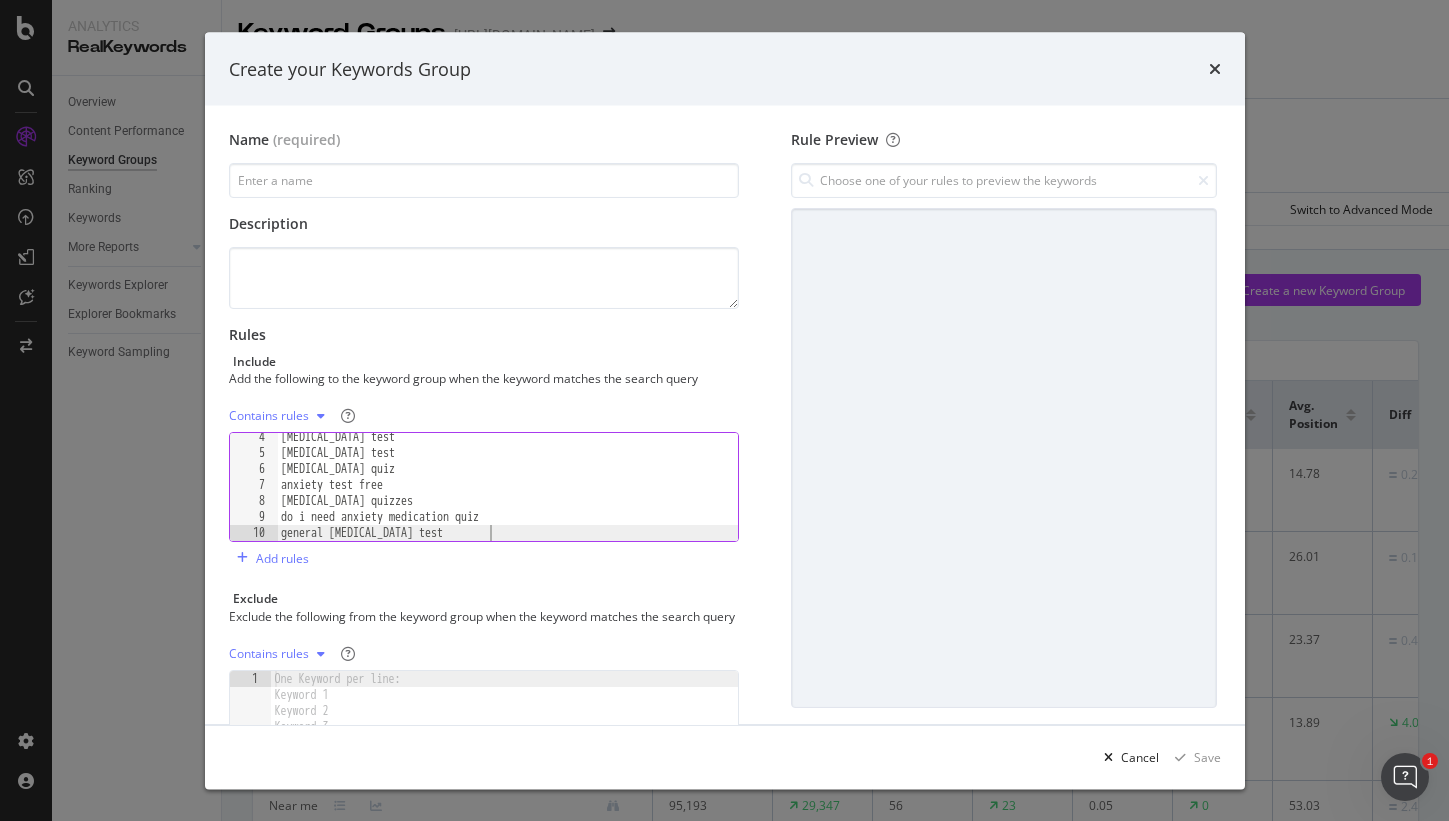 scroll, scrollTop: 0, scrollLeft: 0, axis: both 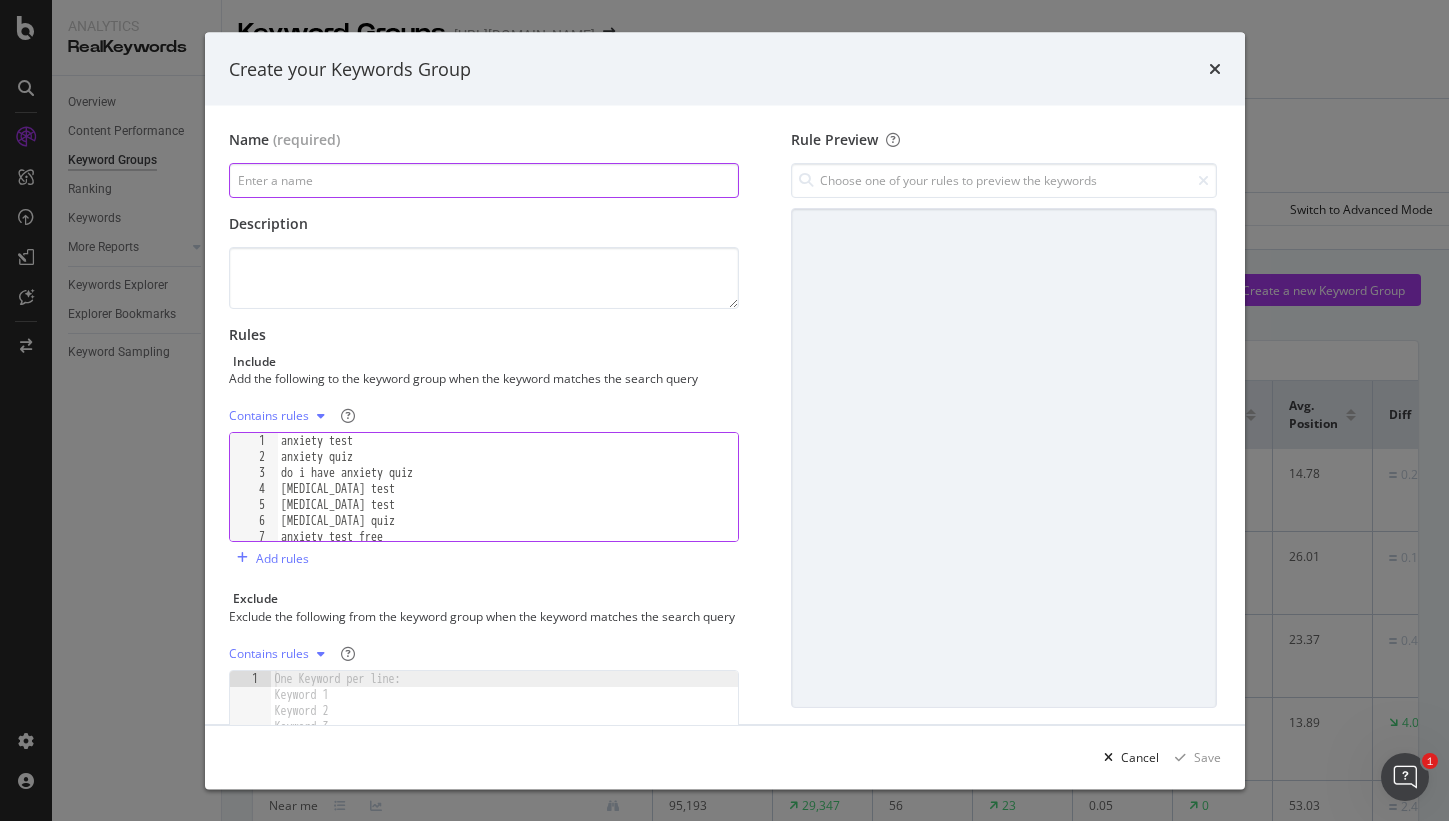 click at bounding box center (484, 180) 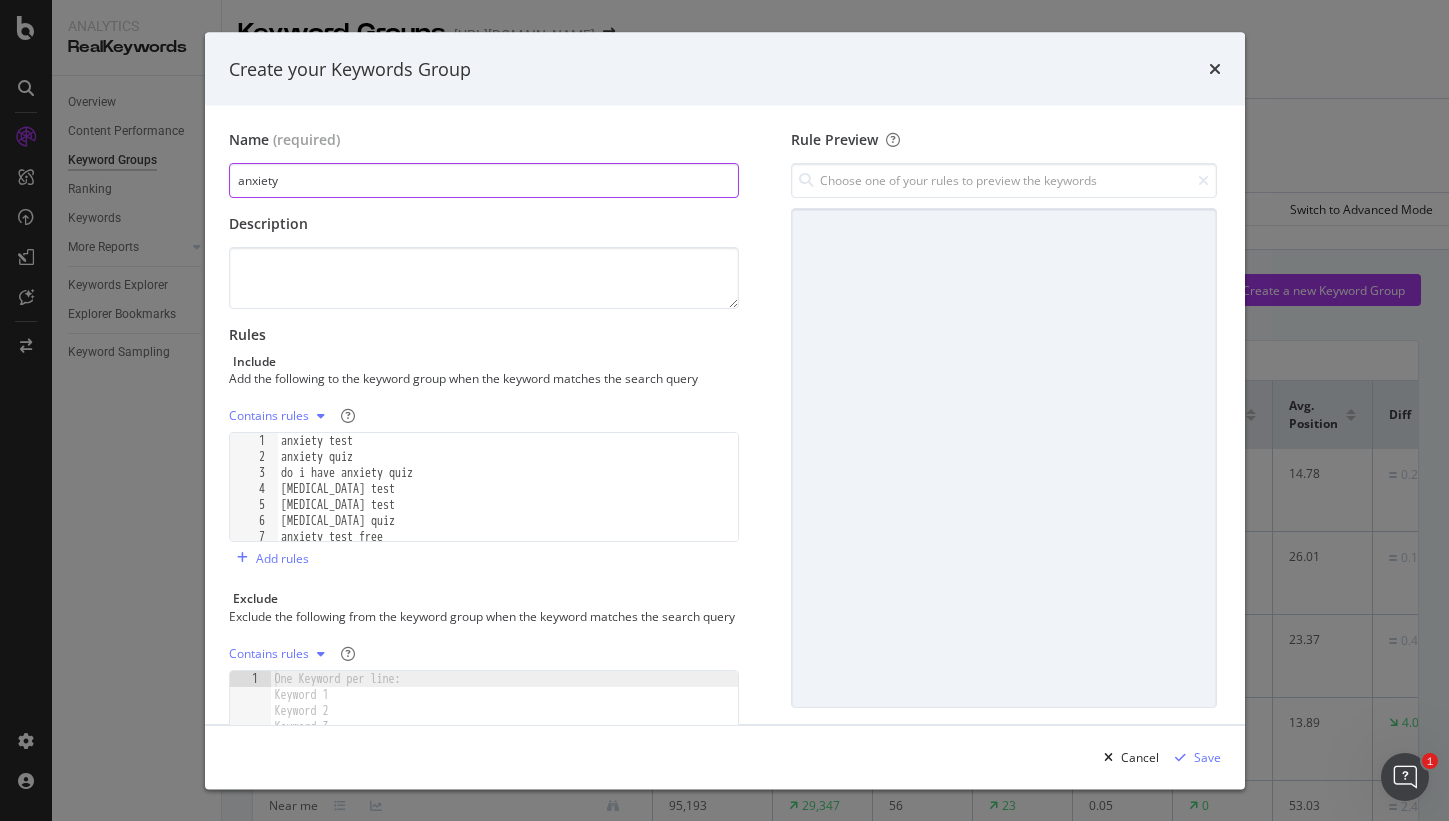 type on "anxiety" 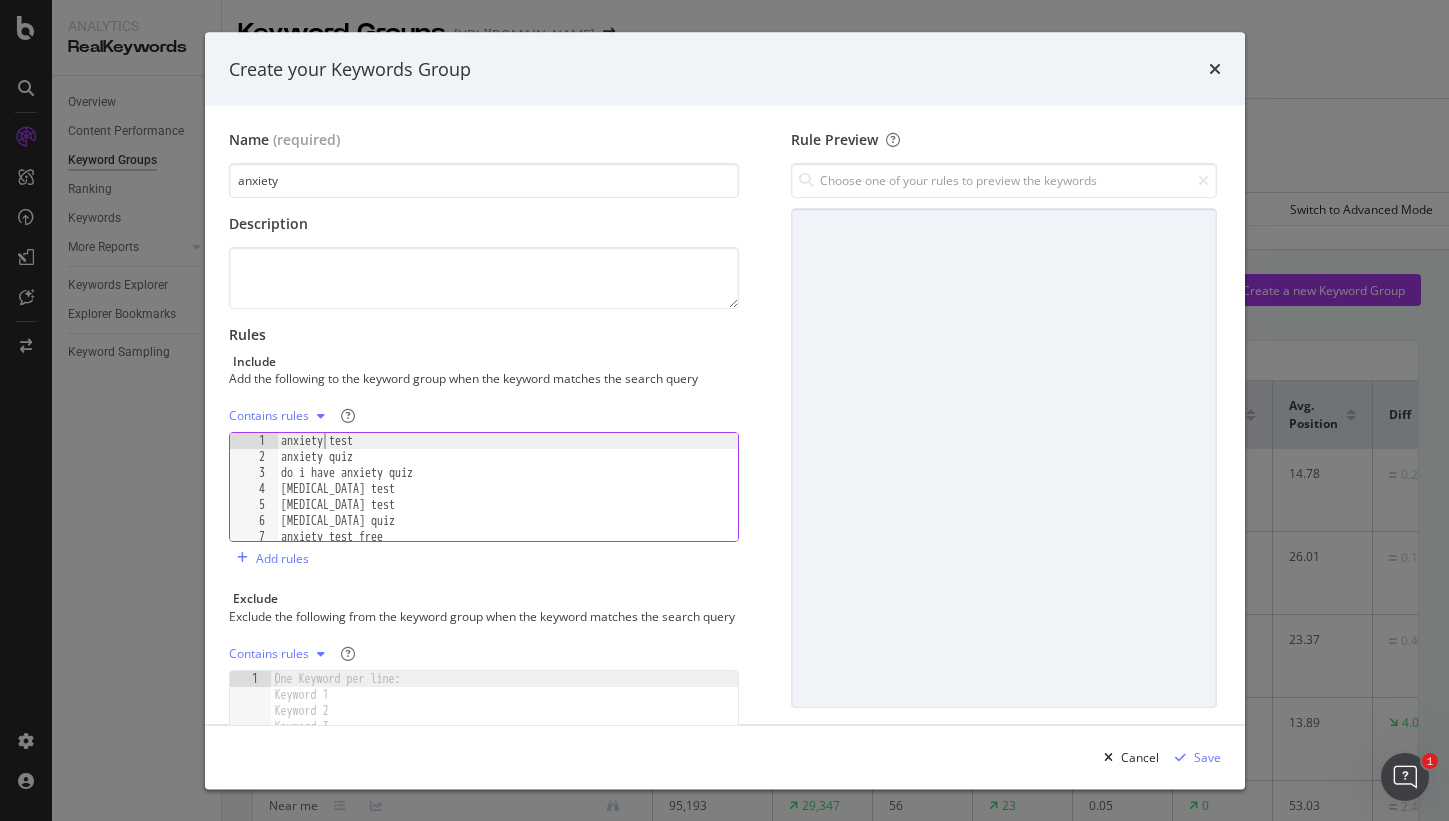 click on "anxiety [MEDICAL_DATA] quiz do i have anxiety quiz [MEDICAL_DATA] test [MEDICAL_DATA] test [MEDICAL_DATA] quiz anxiety test free [MEDICAL_DATA] quizzes" at bounding box center (508, 503) 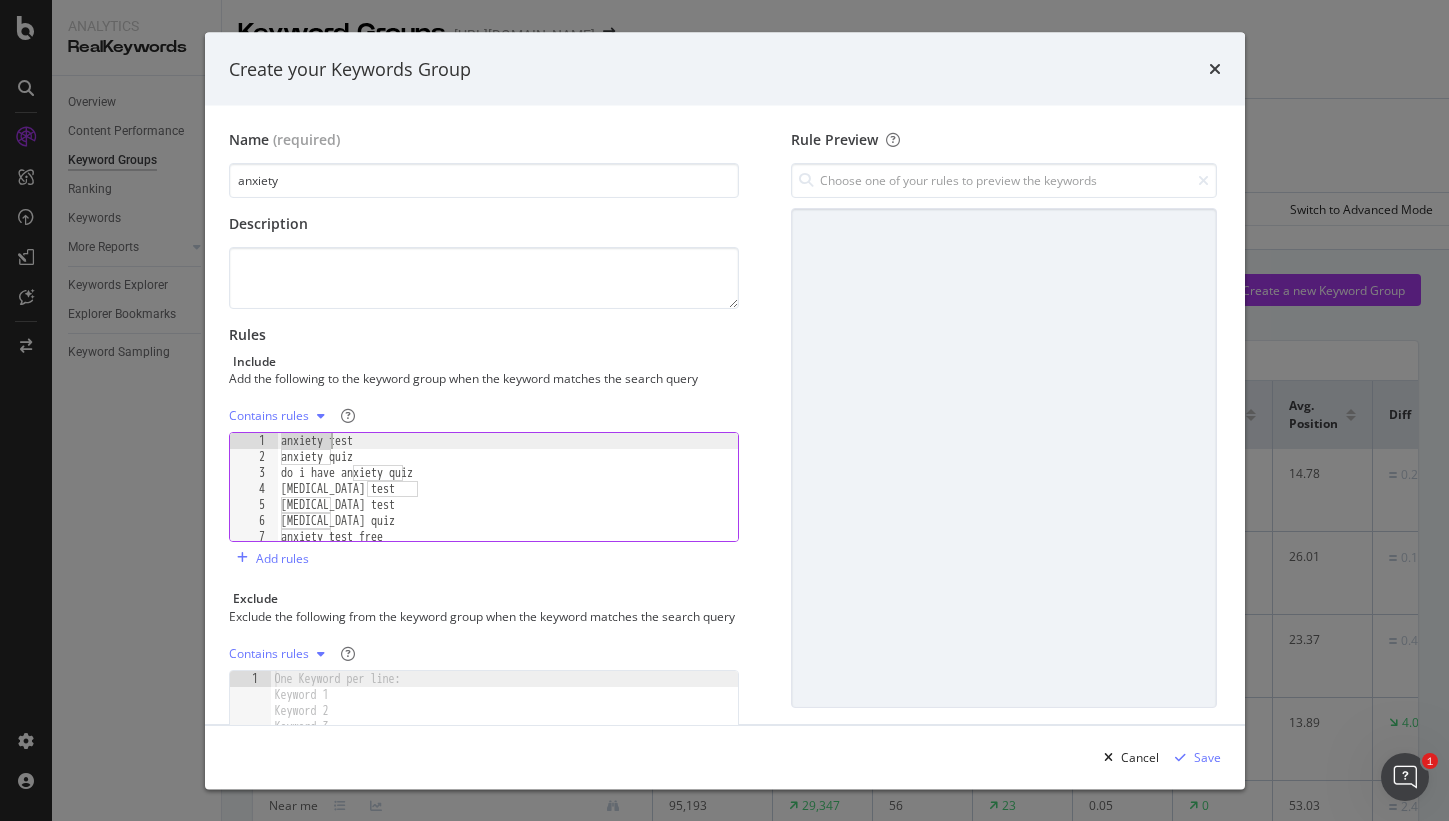 click on "anxiety [MEDICAL_DATA] quiz do i have anxiety quiz [MEDICAL_DATA] test [MEDICAL_DATA] test [MEDICAL_DATA] quiz anxiety test free [MEDICAL_DATA] quizzes" at bounding box center (508, 503) 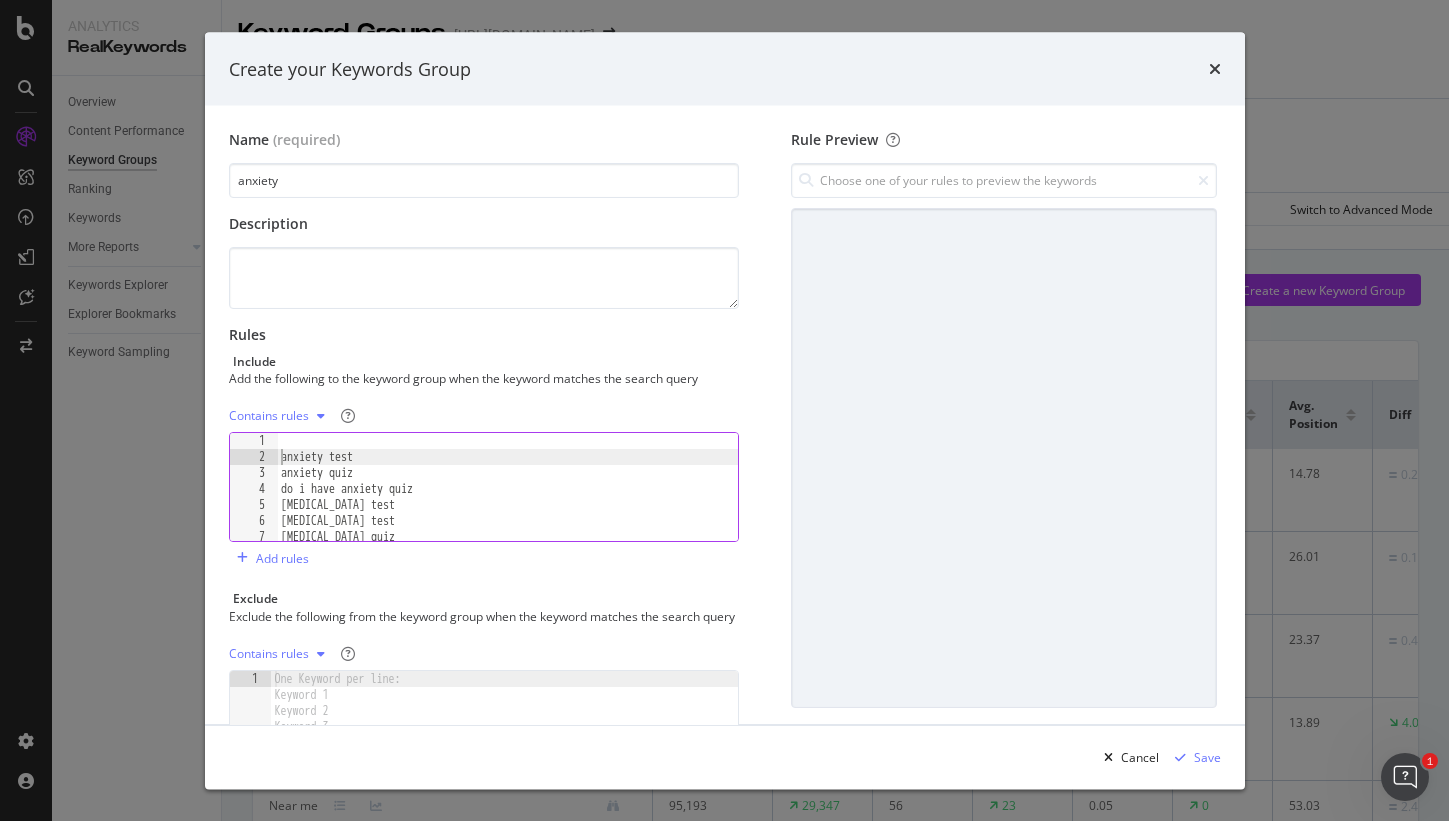 scroll, scrollTop: 0, scrollLeft: 1, axis: horizontal 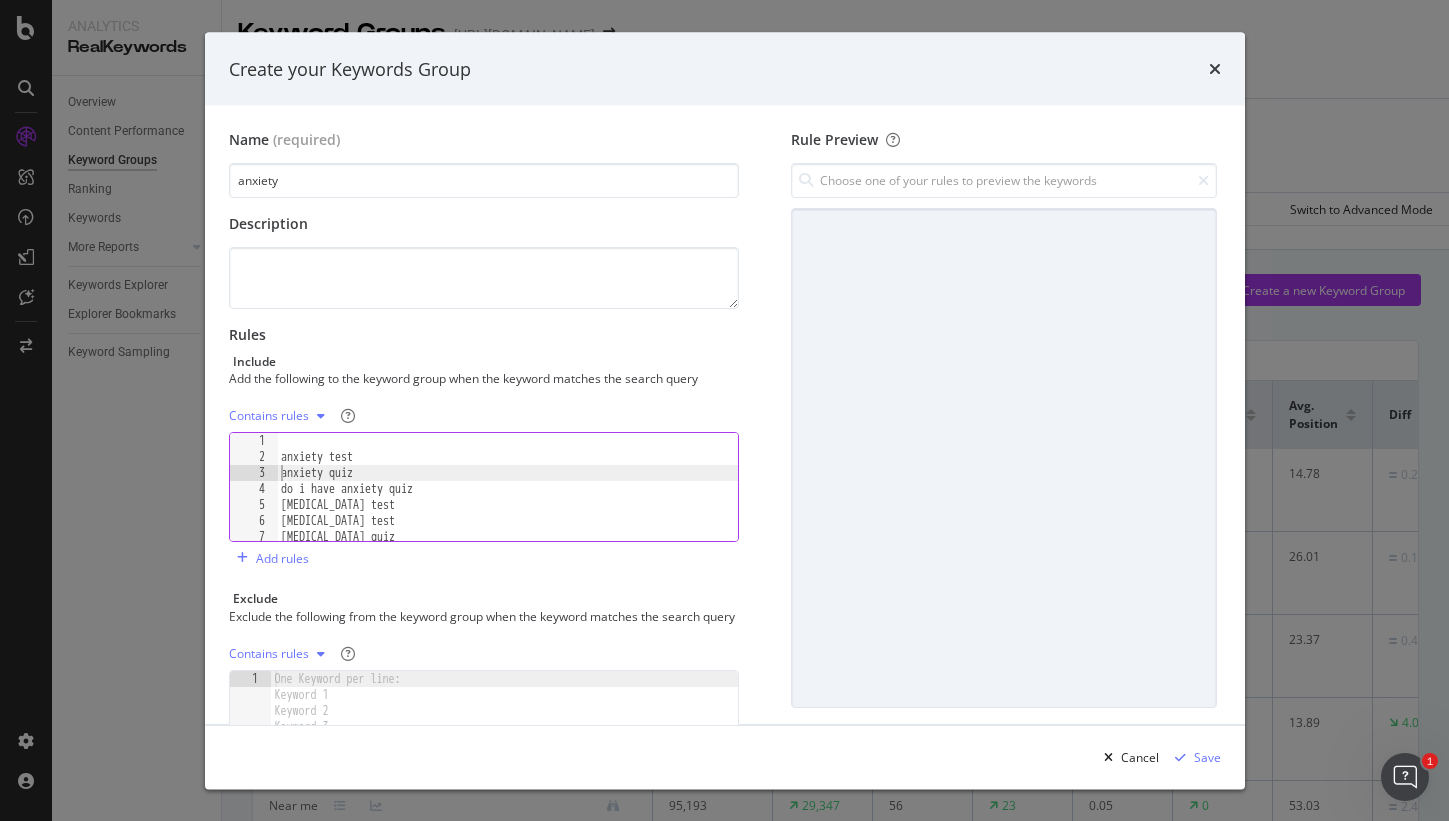 type on "anxiety test" 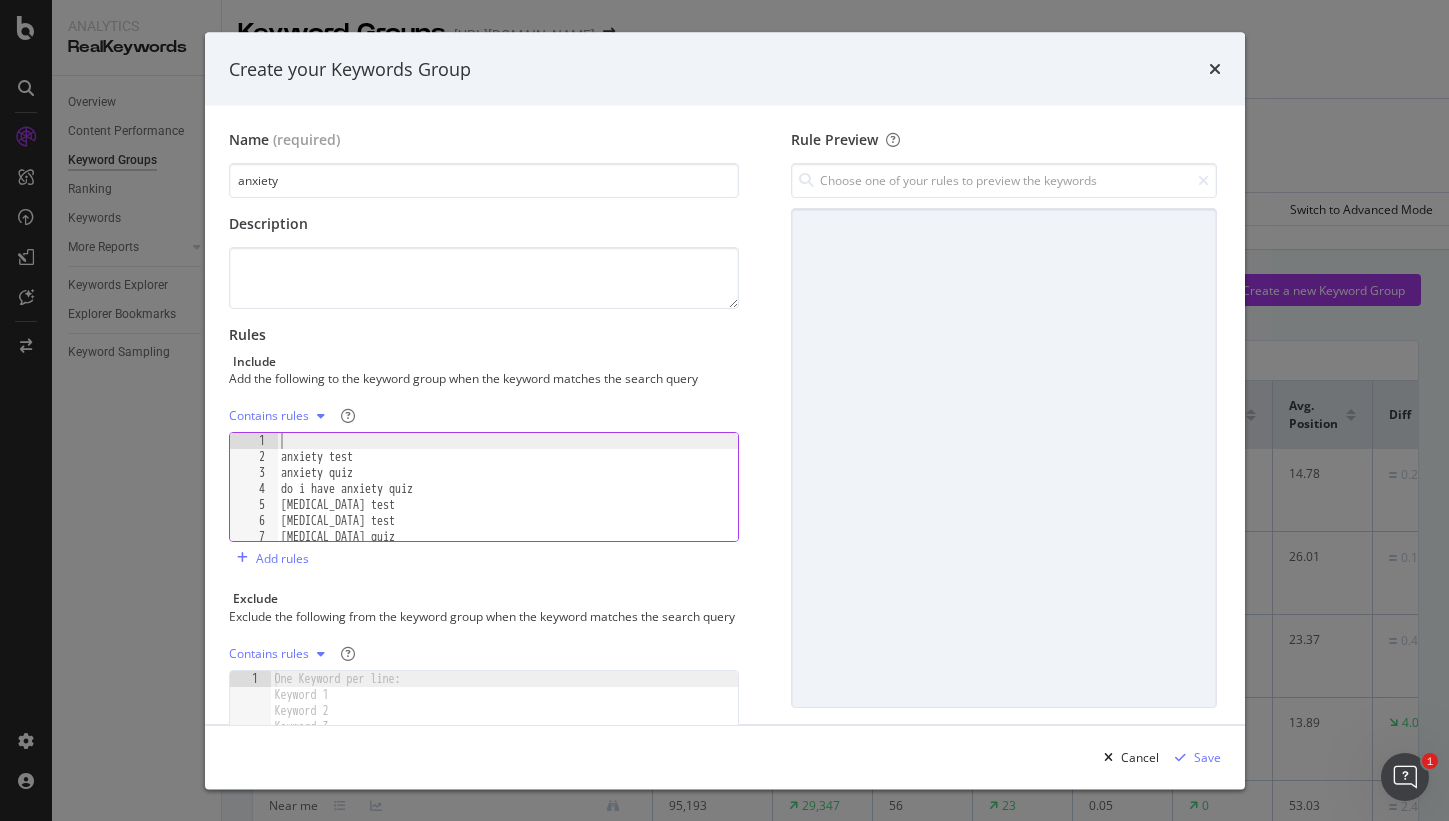 scroll, scrollTop: 0, scrollLeft: 0, axis: both 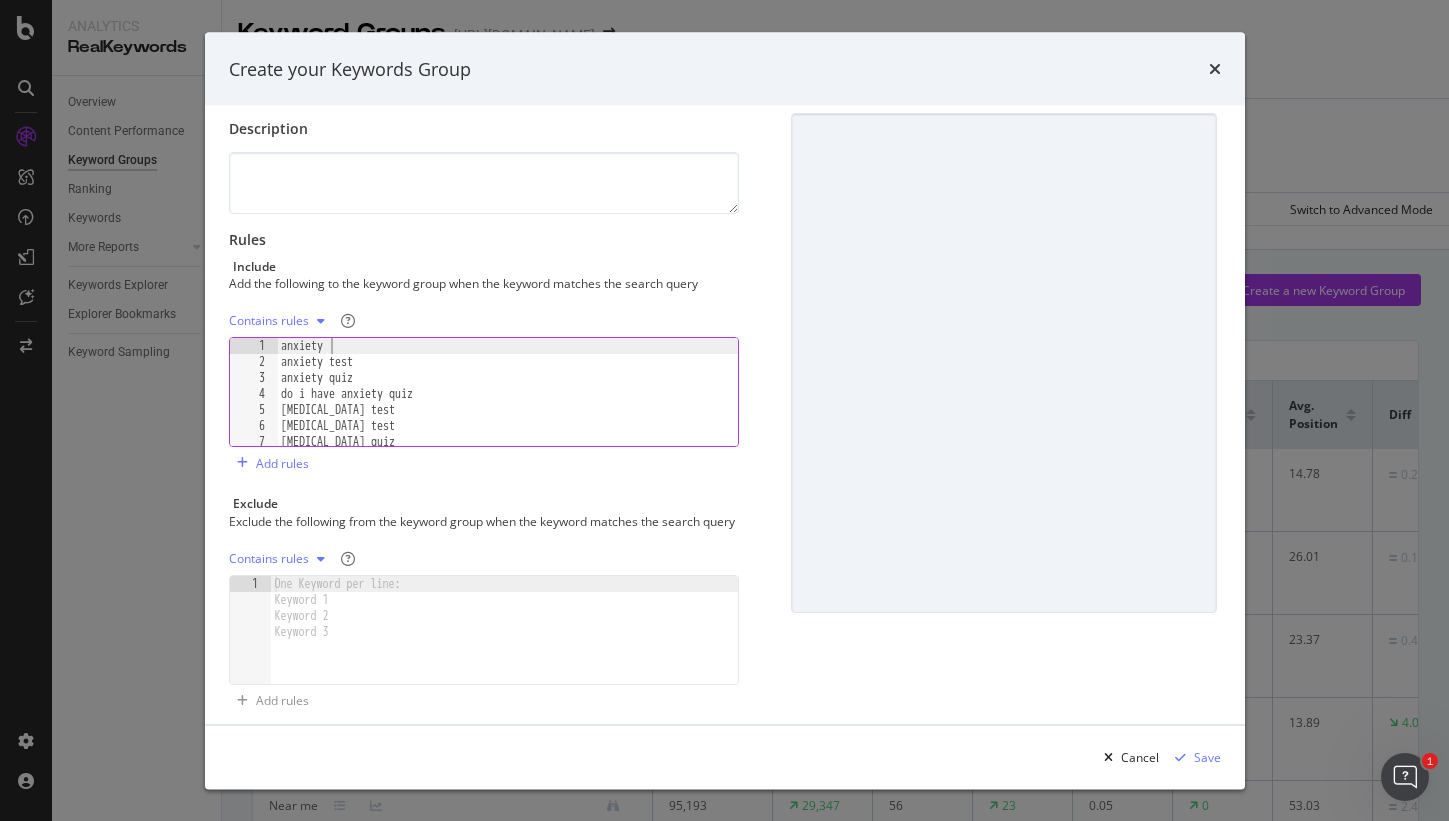 click on "anxiety anxiety [MEDICAL_DATA] quiz do i have anxiety quiz [MEDICAL_DATA] test [MEDICAL_DATA] test [MEDICAL_DATA] quiz anxiety test free" at bounding box center (508, 408) 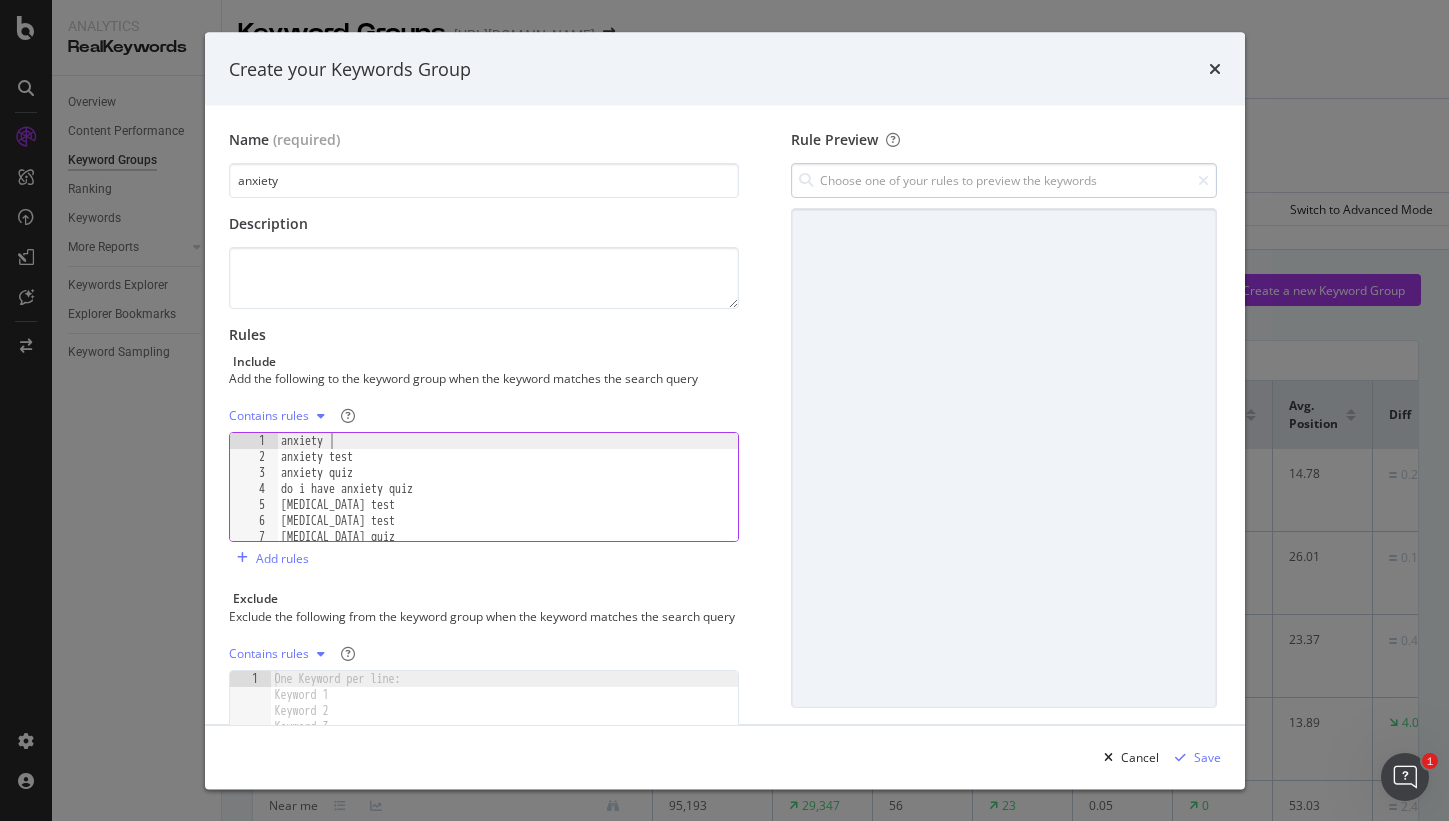 type on "anxiety" 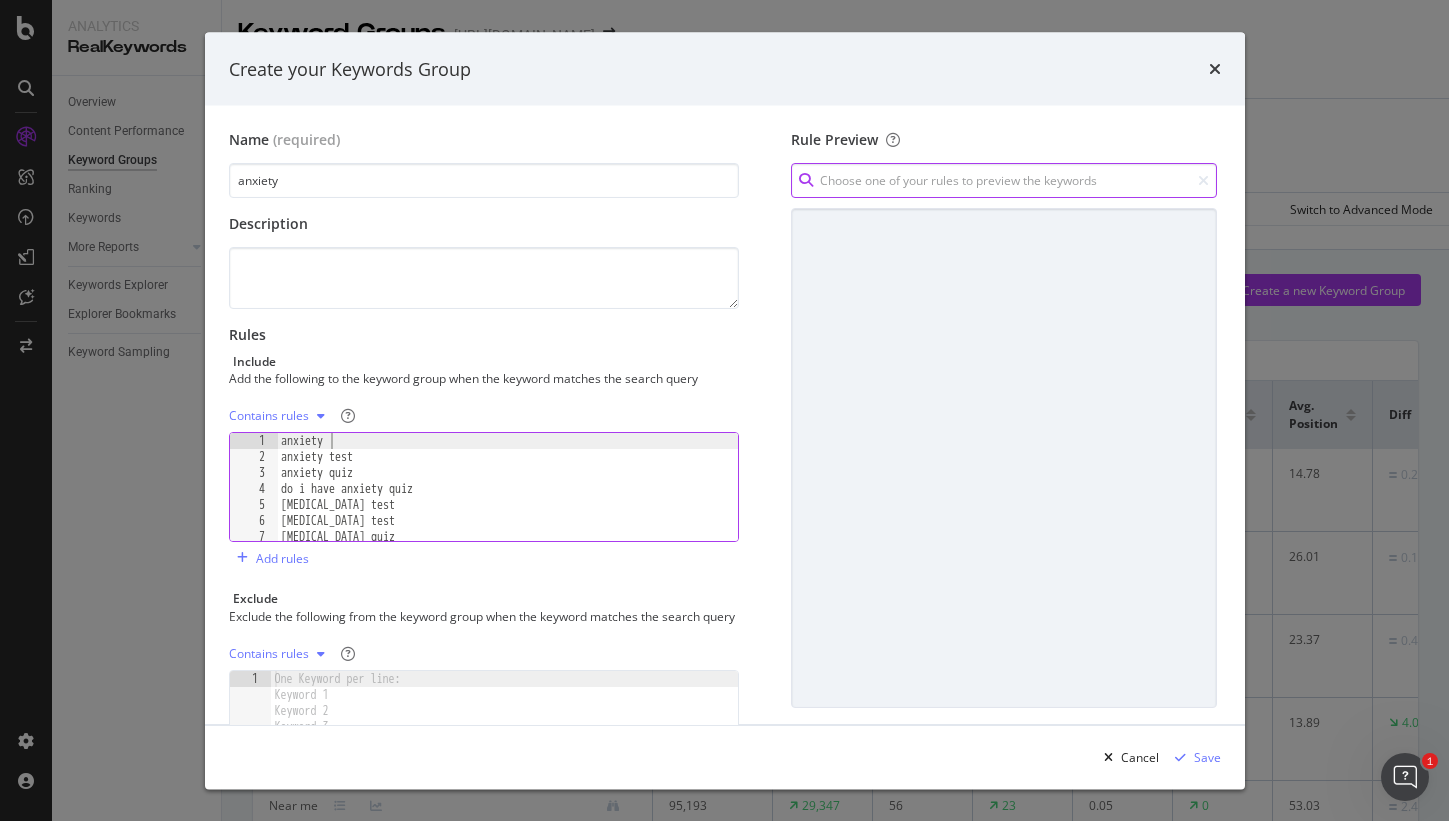 click at bounding box center [1003, 180] 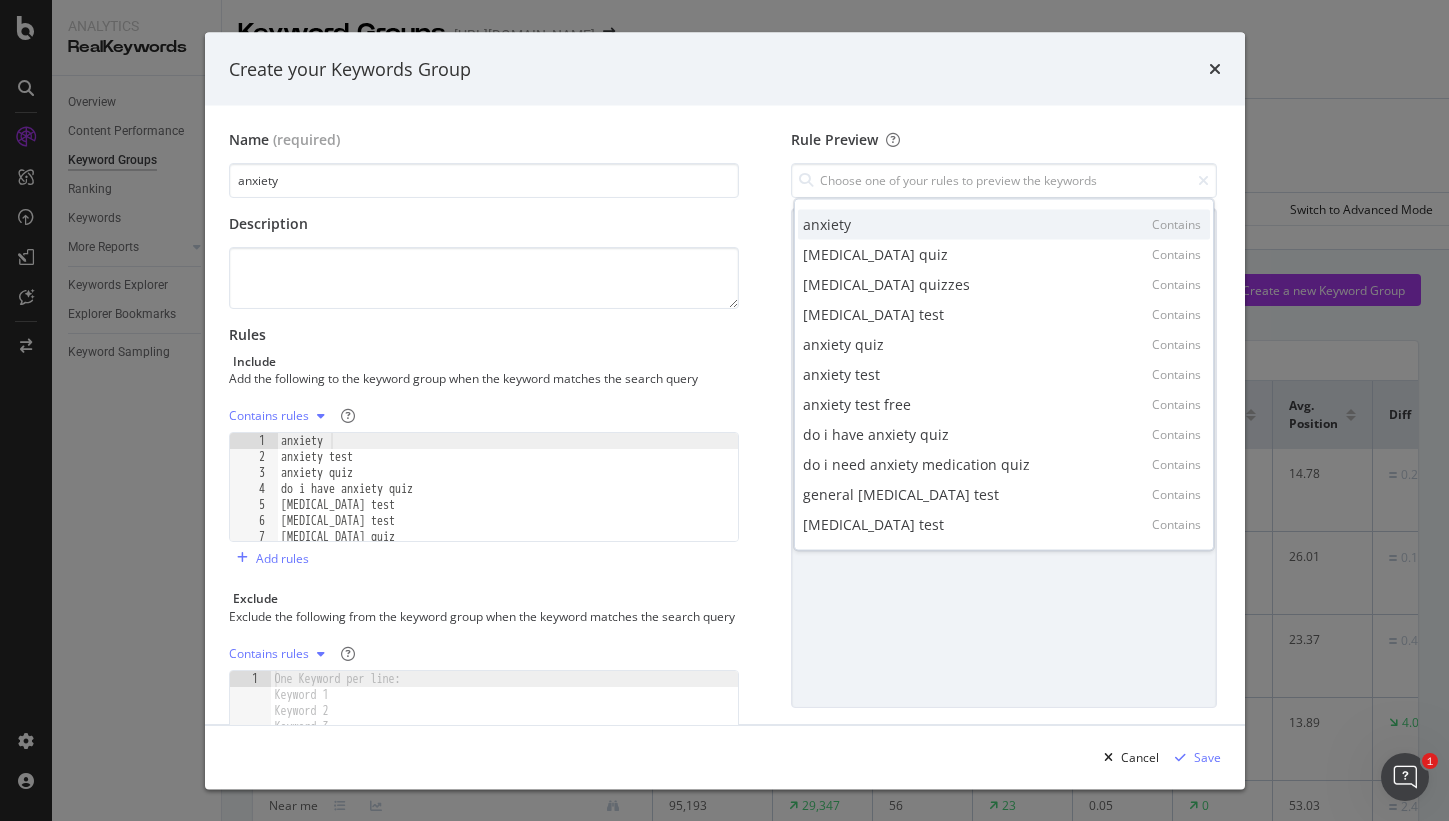 click on "anxiety Contains" at bounding box center (1004, 224) 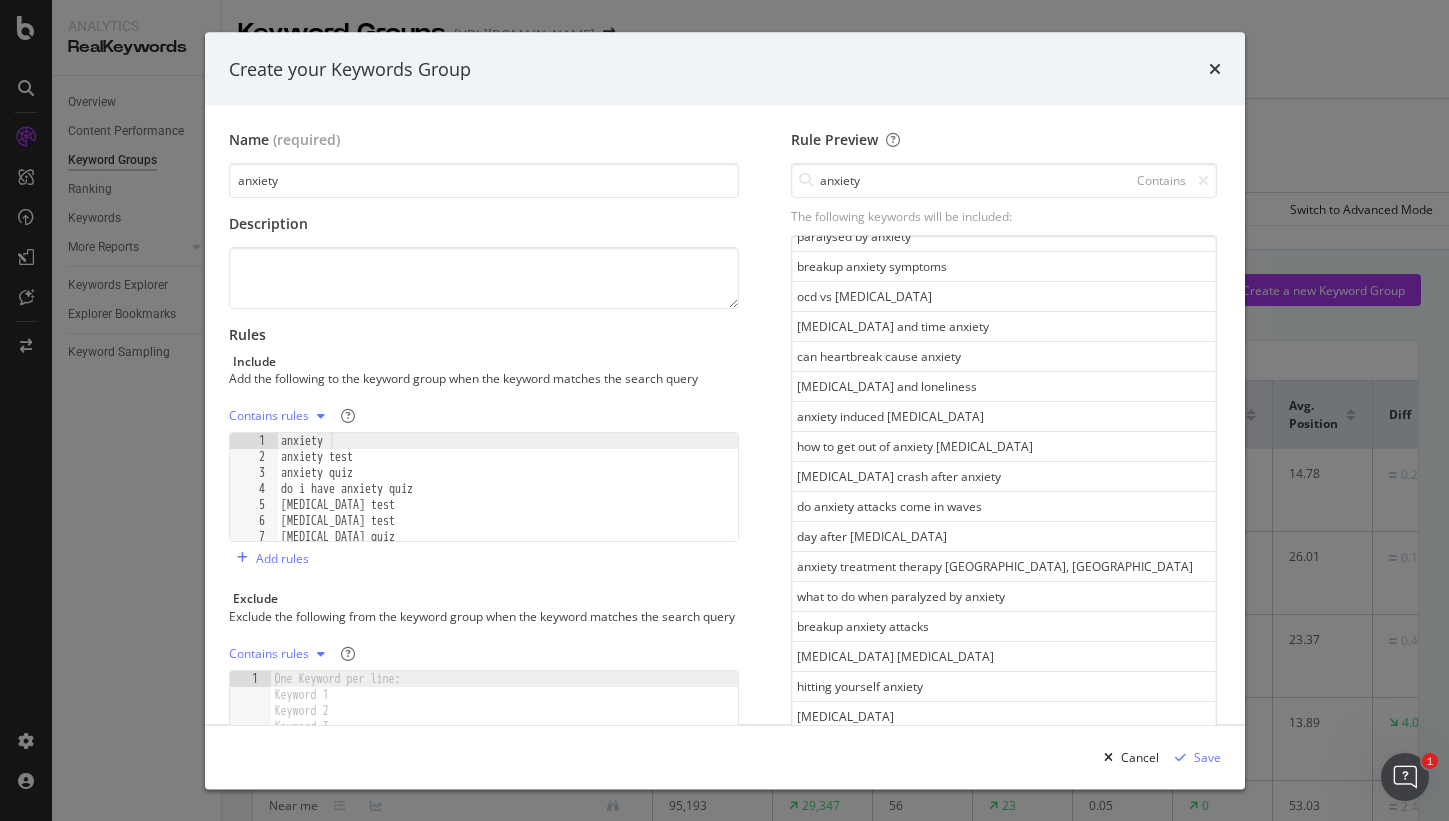 scroll, scrollTop: 1026, scrollLeft: 0, axis: vertical 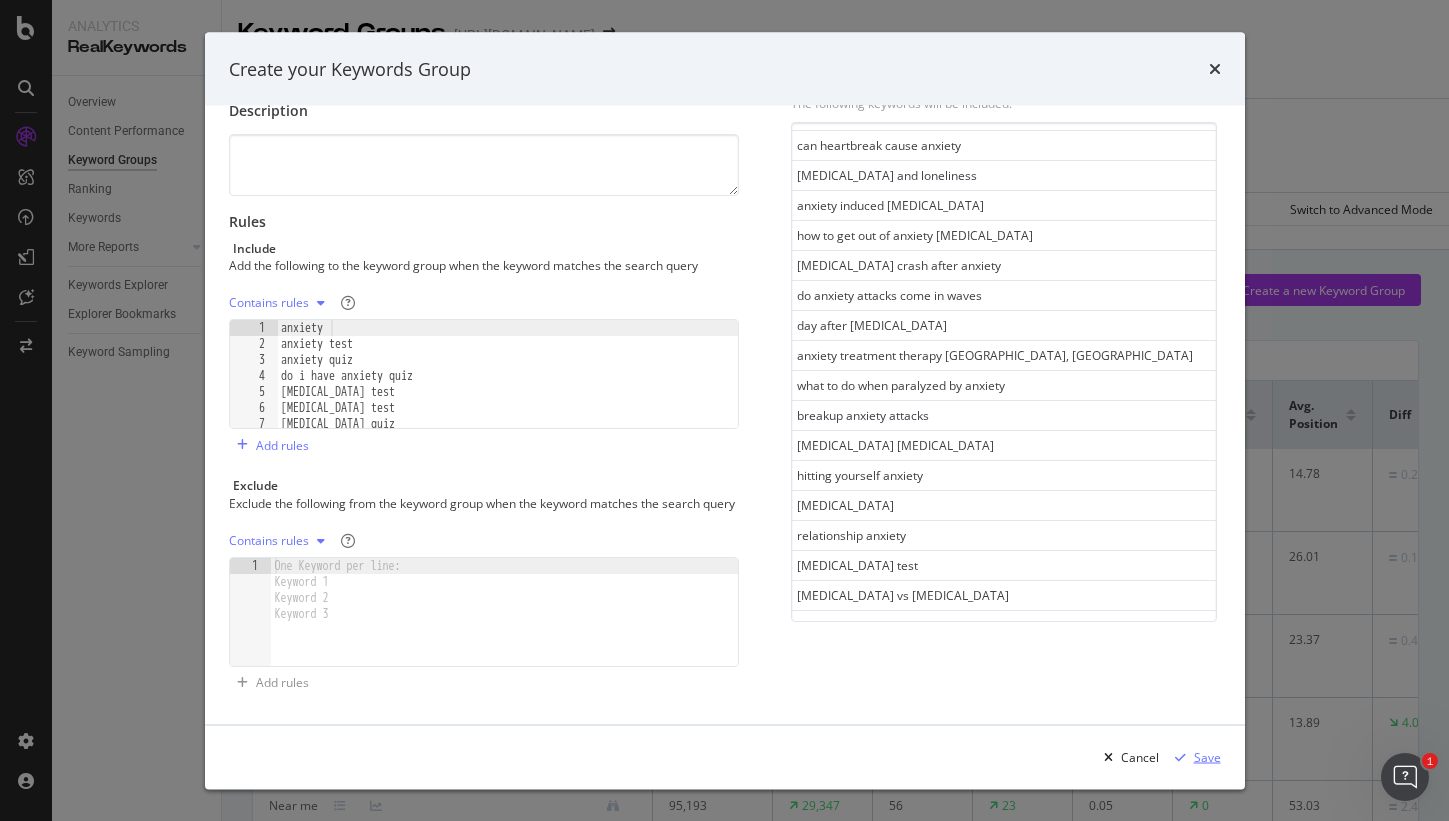 click on "Save" at bounding box center (1194, 757) 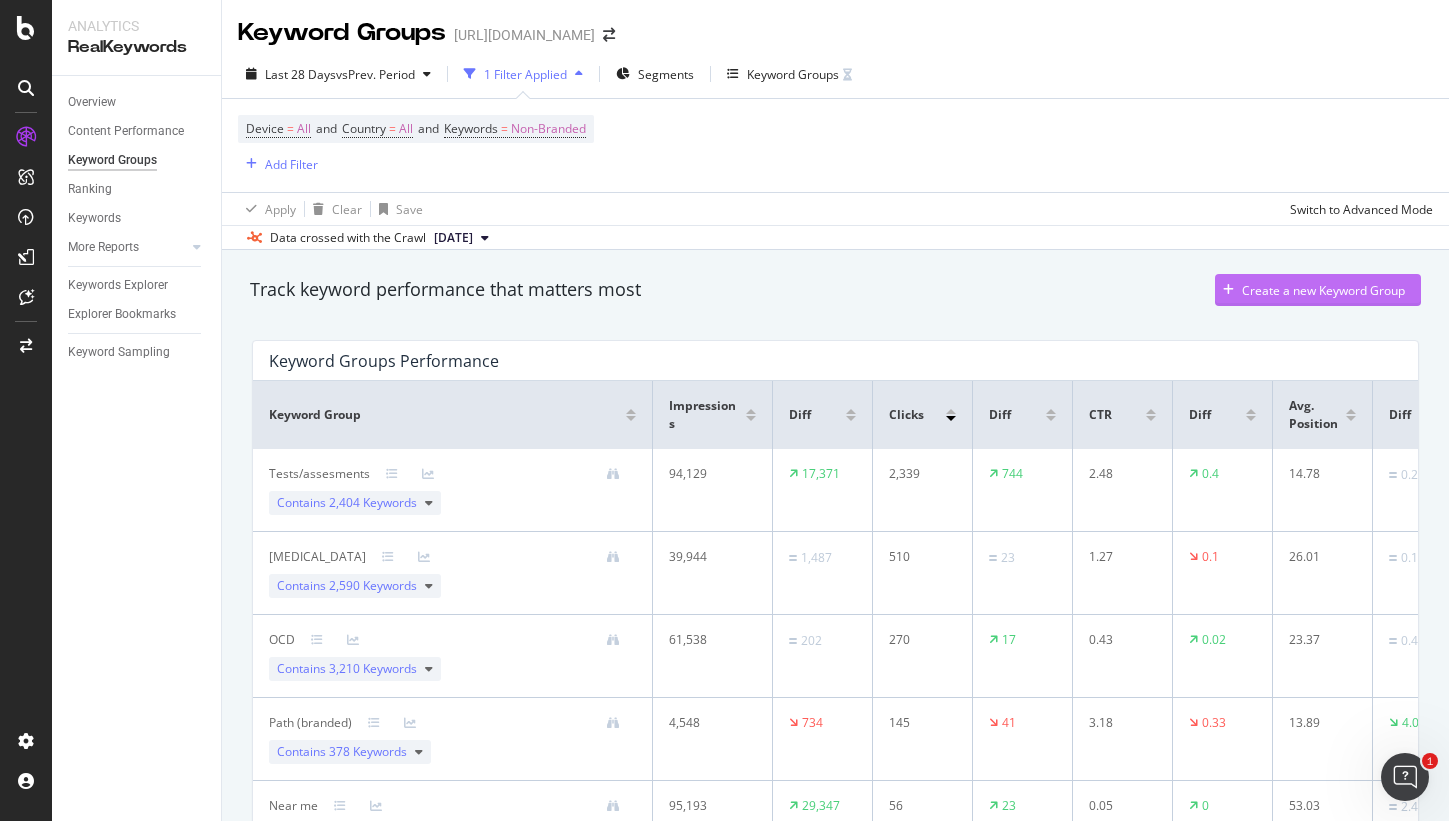 click at bounding box center (1228, 290) 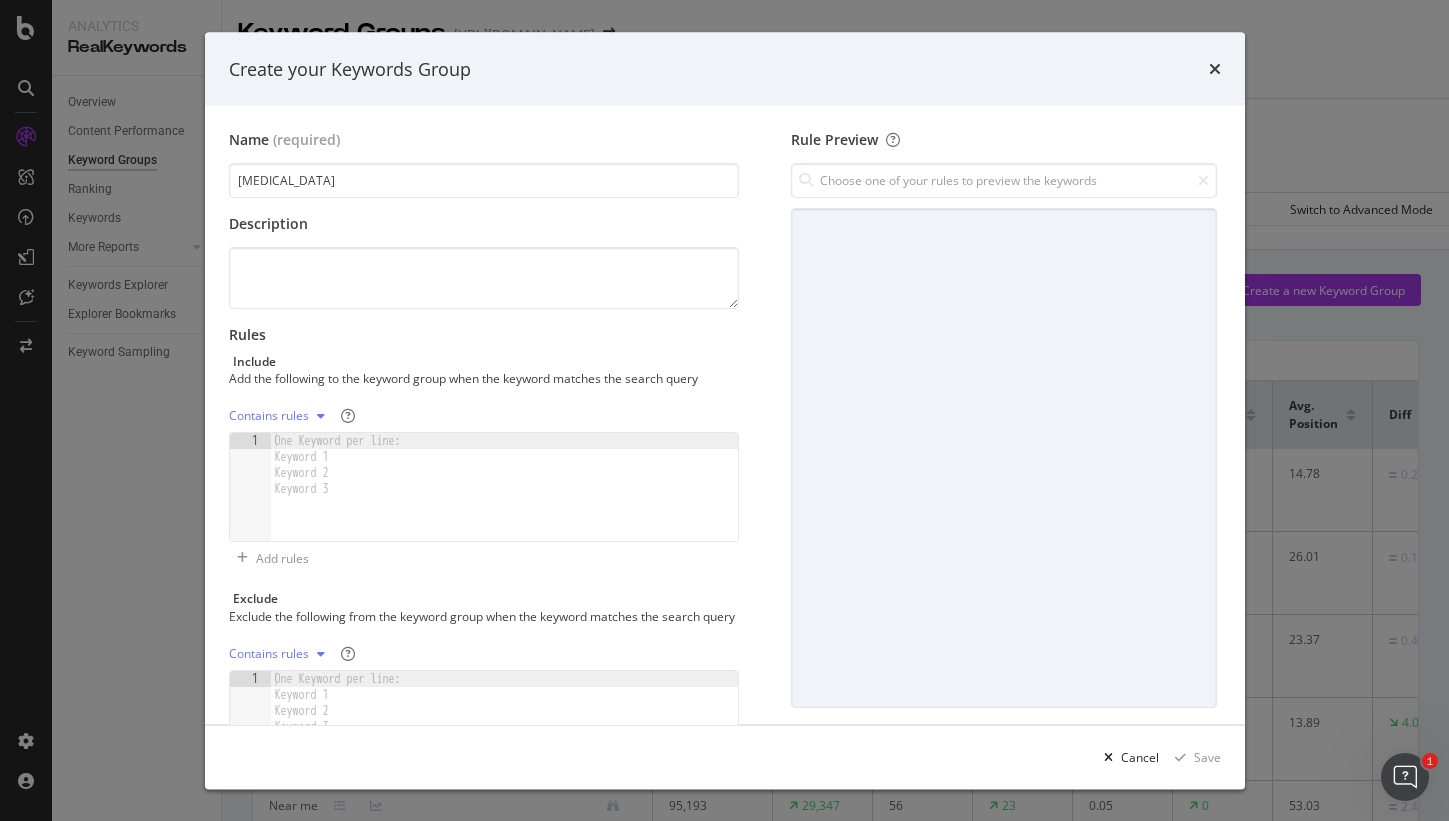 type on "[MEDICAL_DATA]" 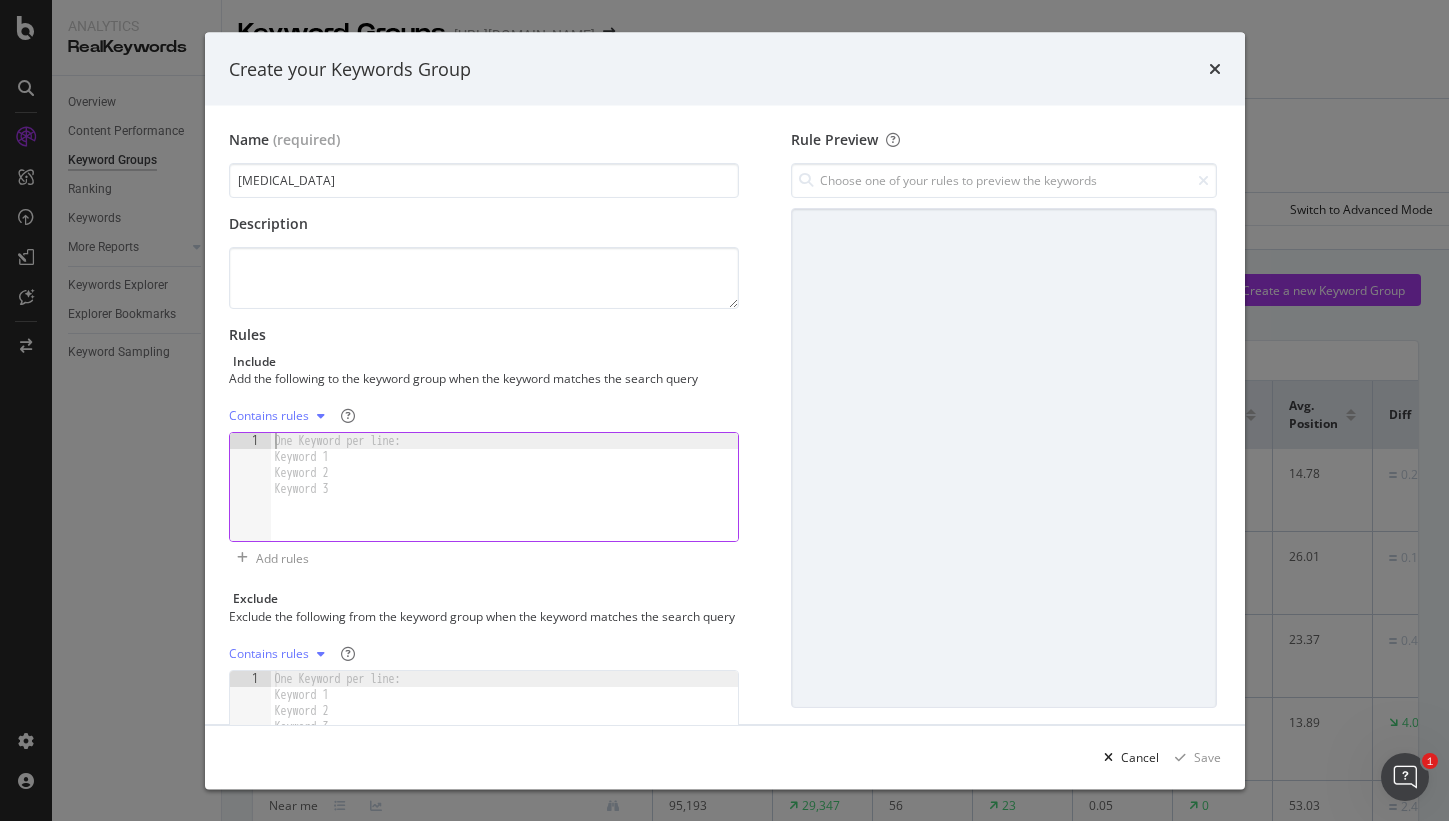 click at bounding box center [505, 503] 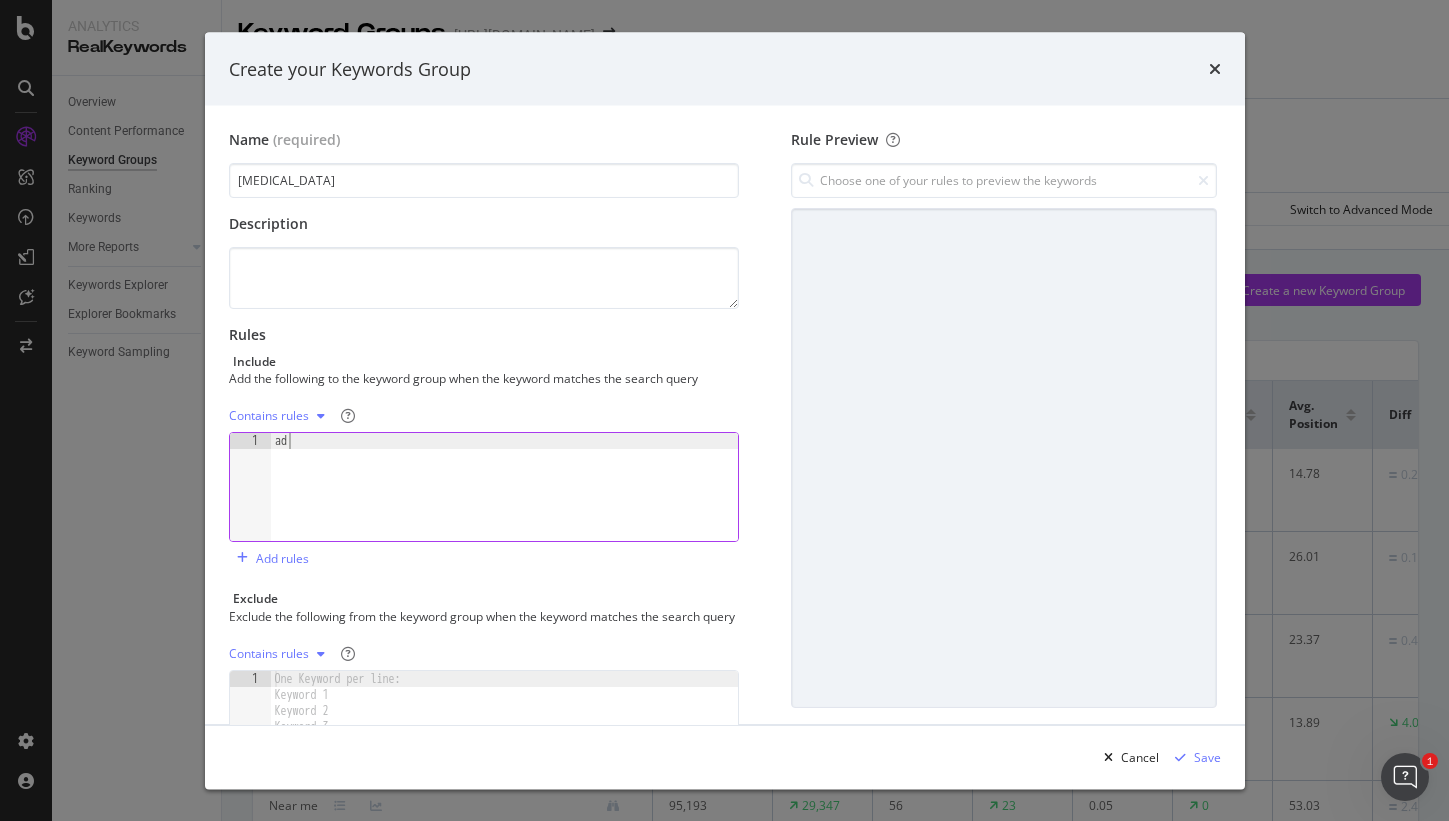 scroll, scrollTop: 0, scrollLeft: 1, axis: horizontal 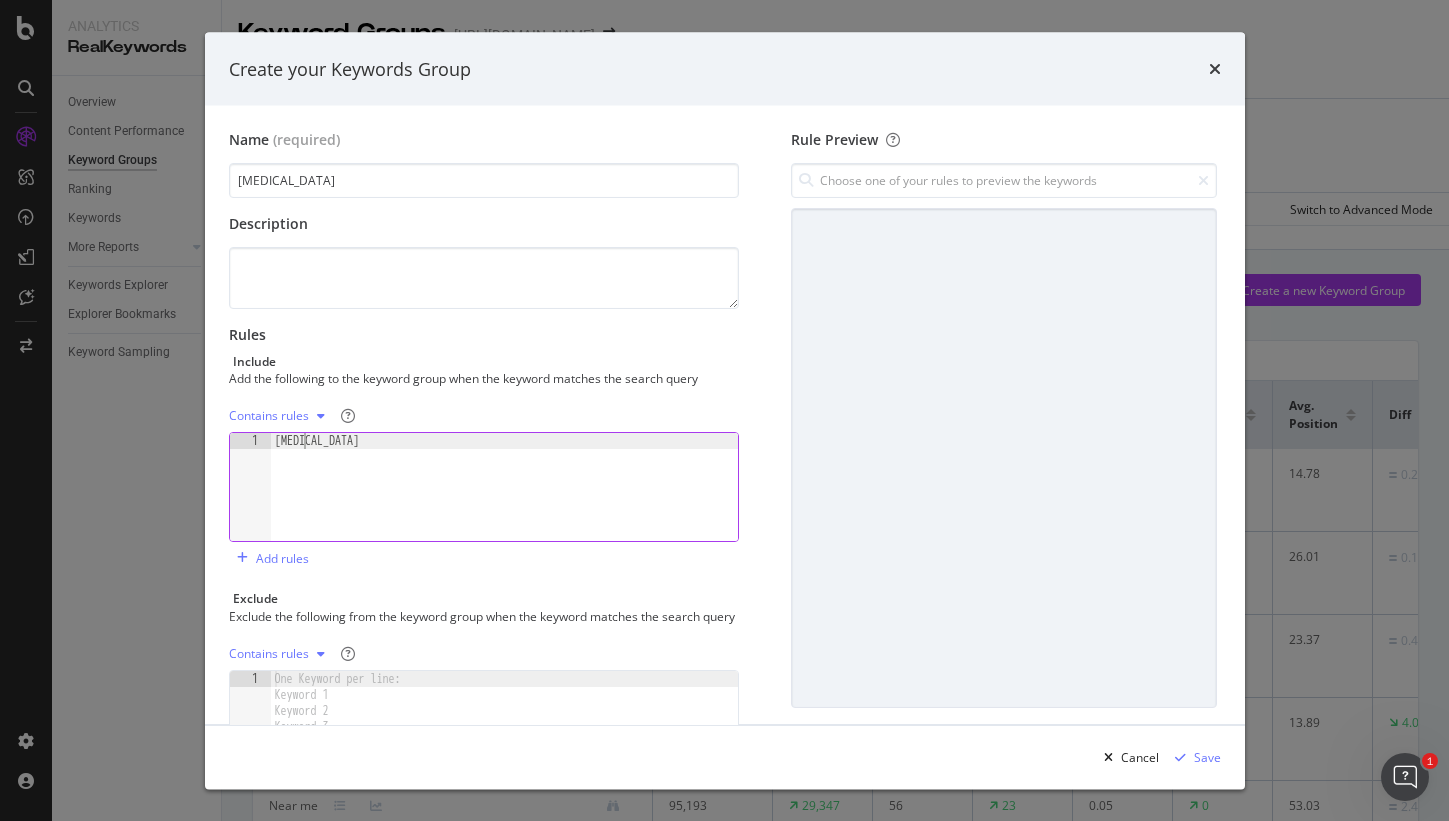 type on "[MEDICAL_DATA]" 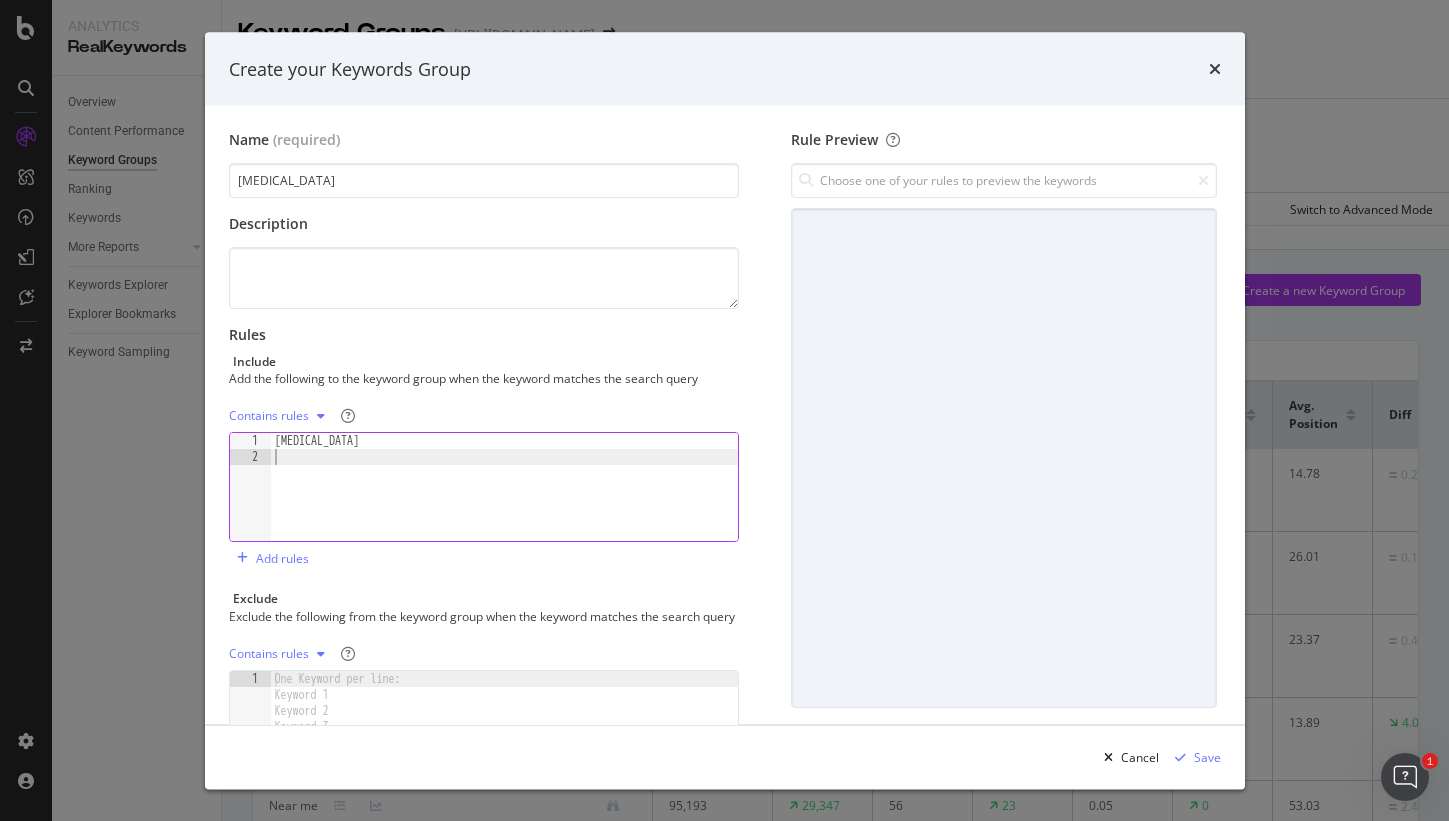 scroll, scrollTop: 0, scrollLeft: 0, axis: both 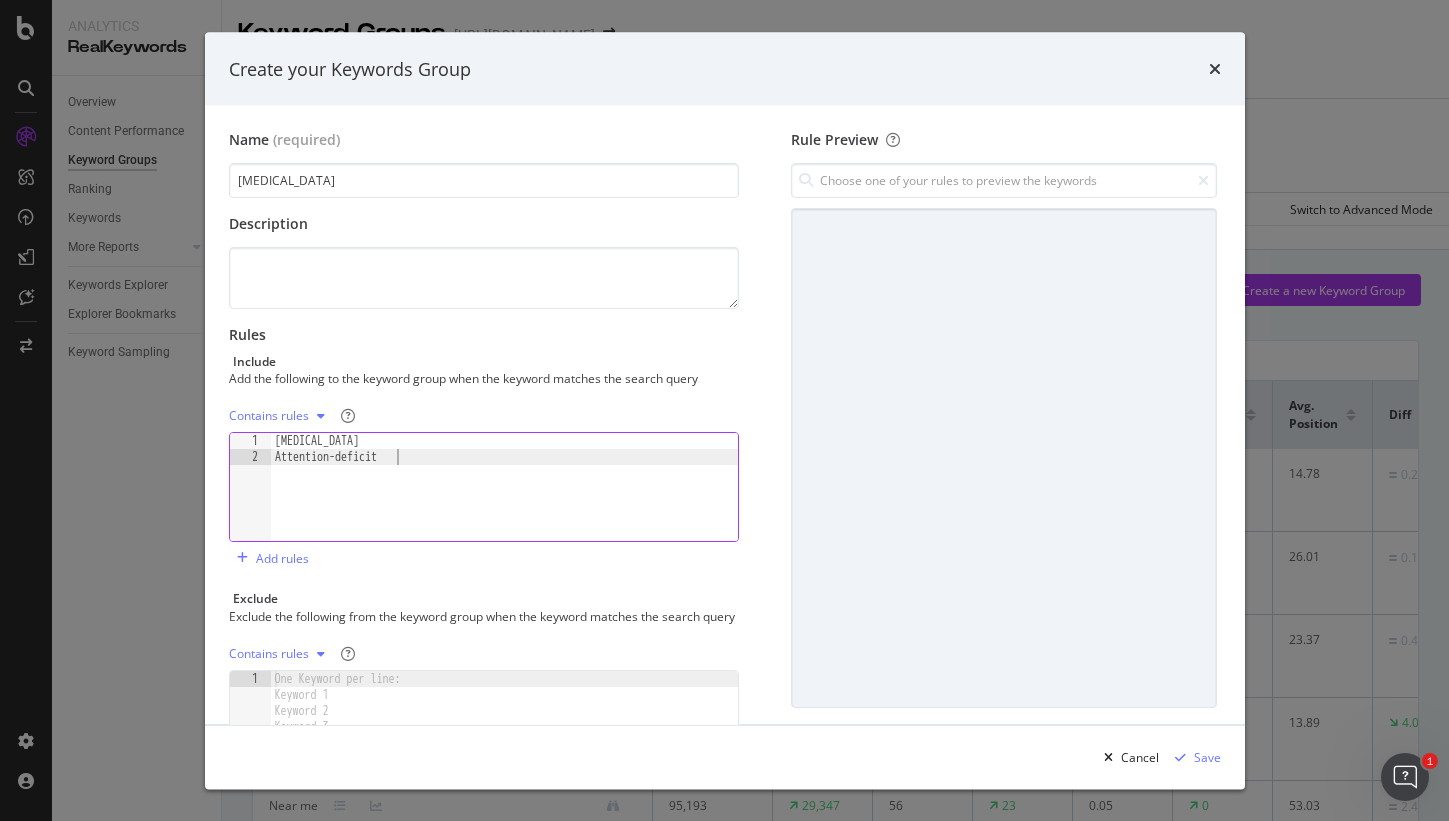 paste on "Attention-deficit" 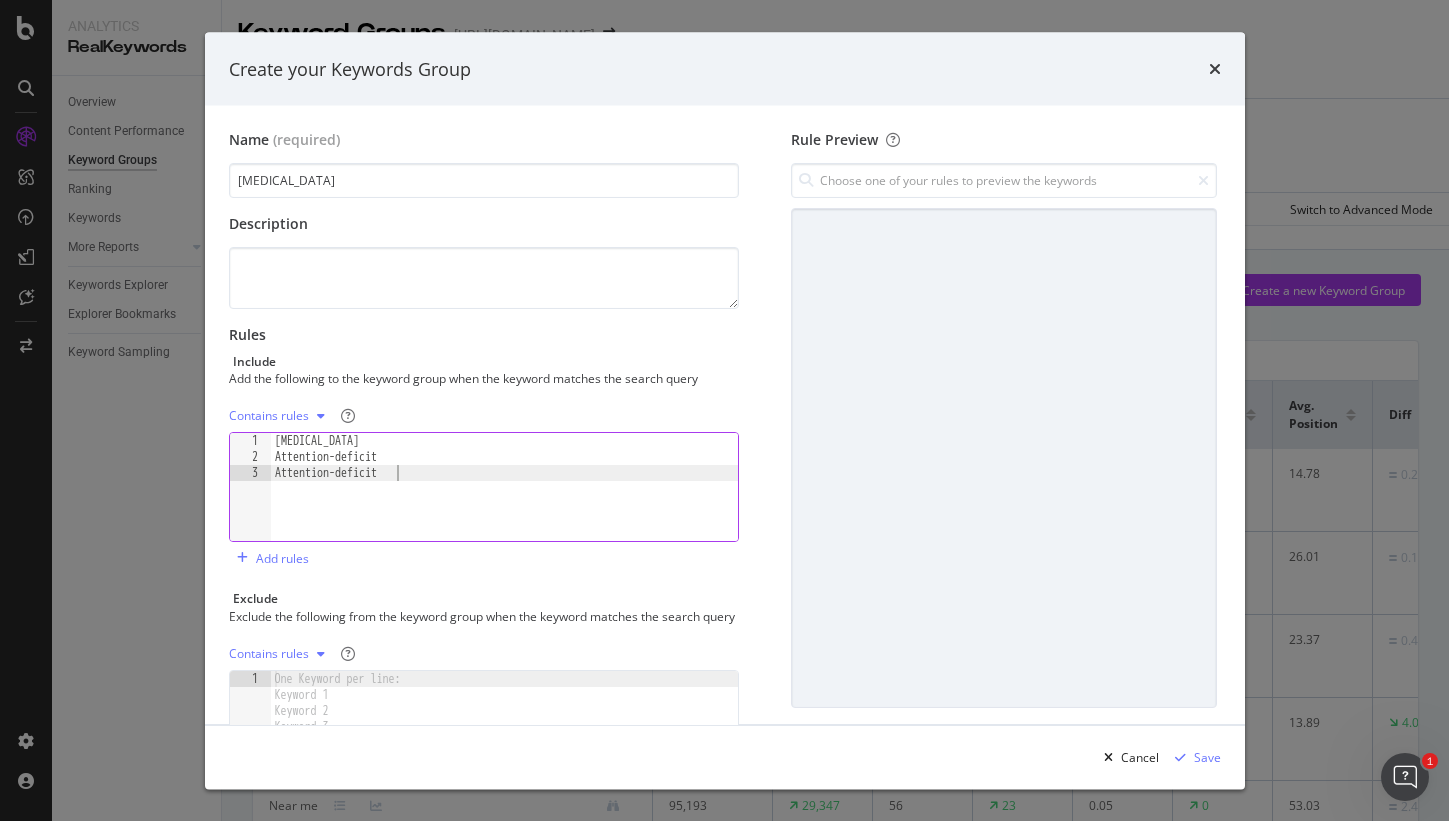 drag, startPoint x: 347, startPoint y: 477, endPoint x: 363, endPoint y: 486, distance: 18.35756 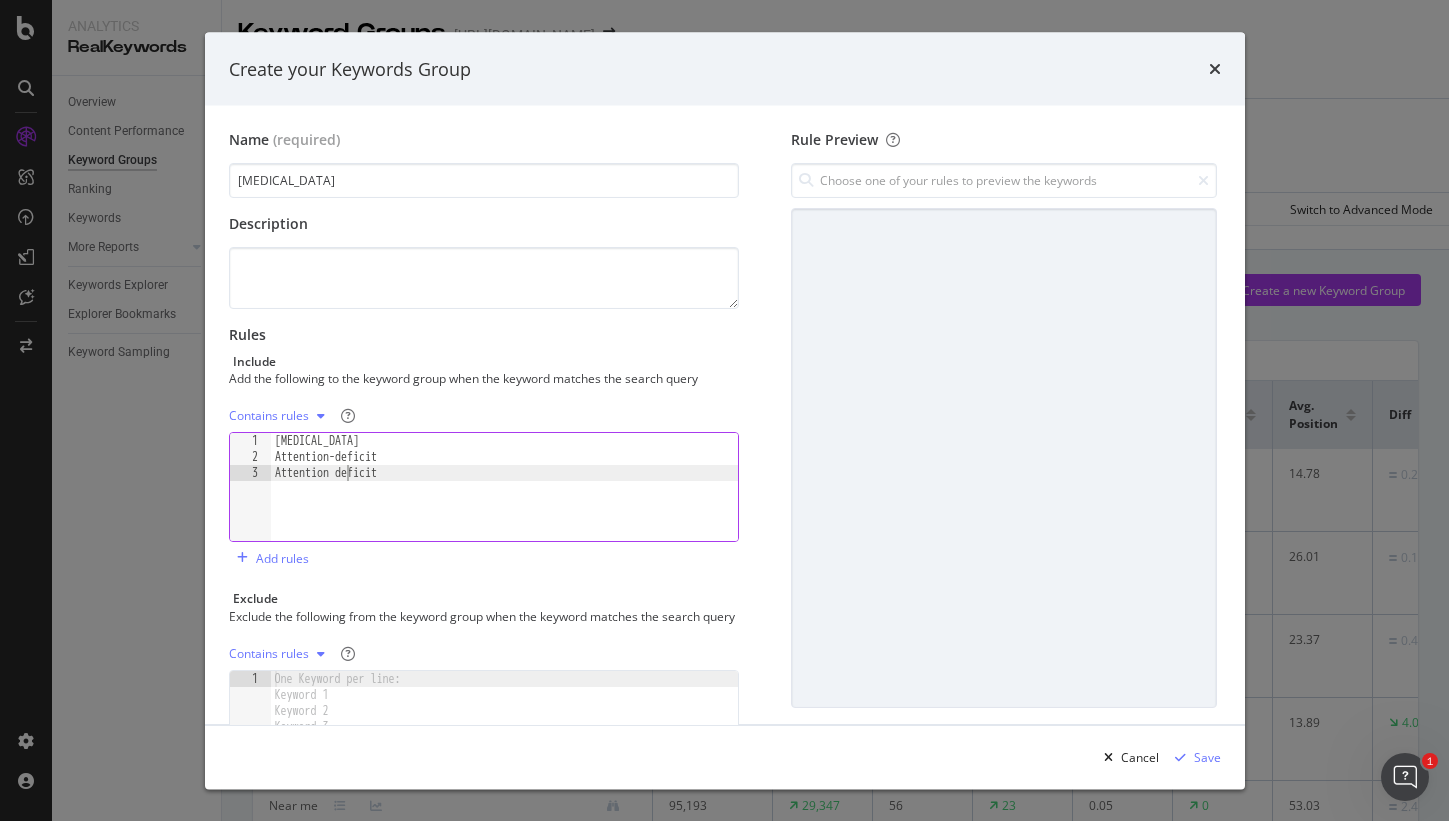 scroll, scrollTop: 0, scrollLeft: 7, axis: horizontal 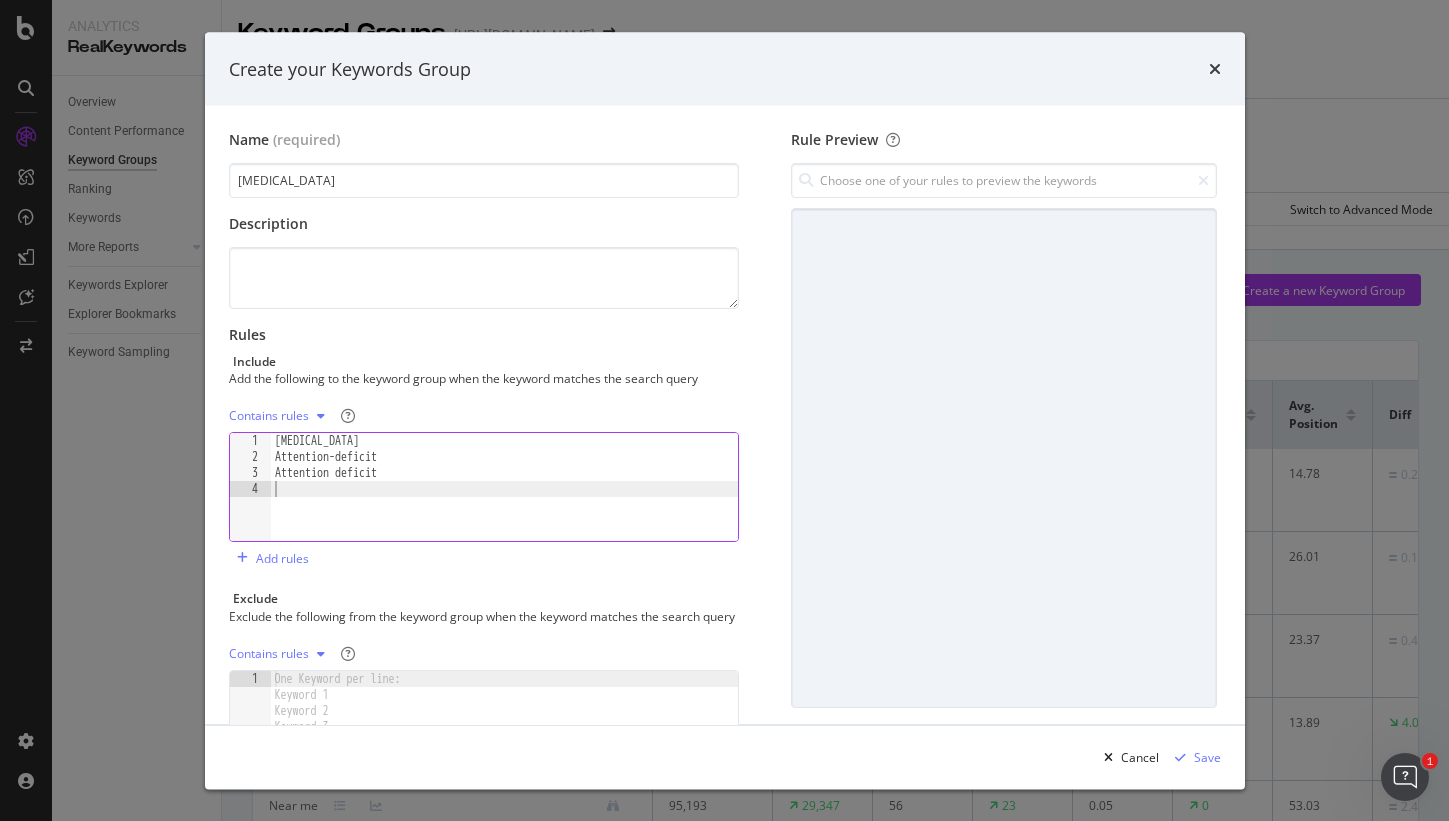 paste on "hyperactivity disorder" 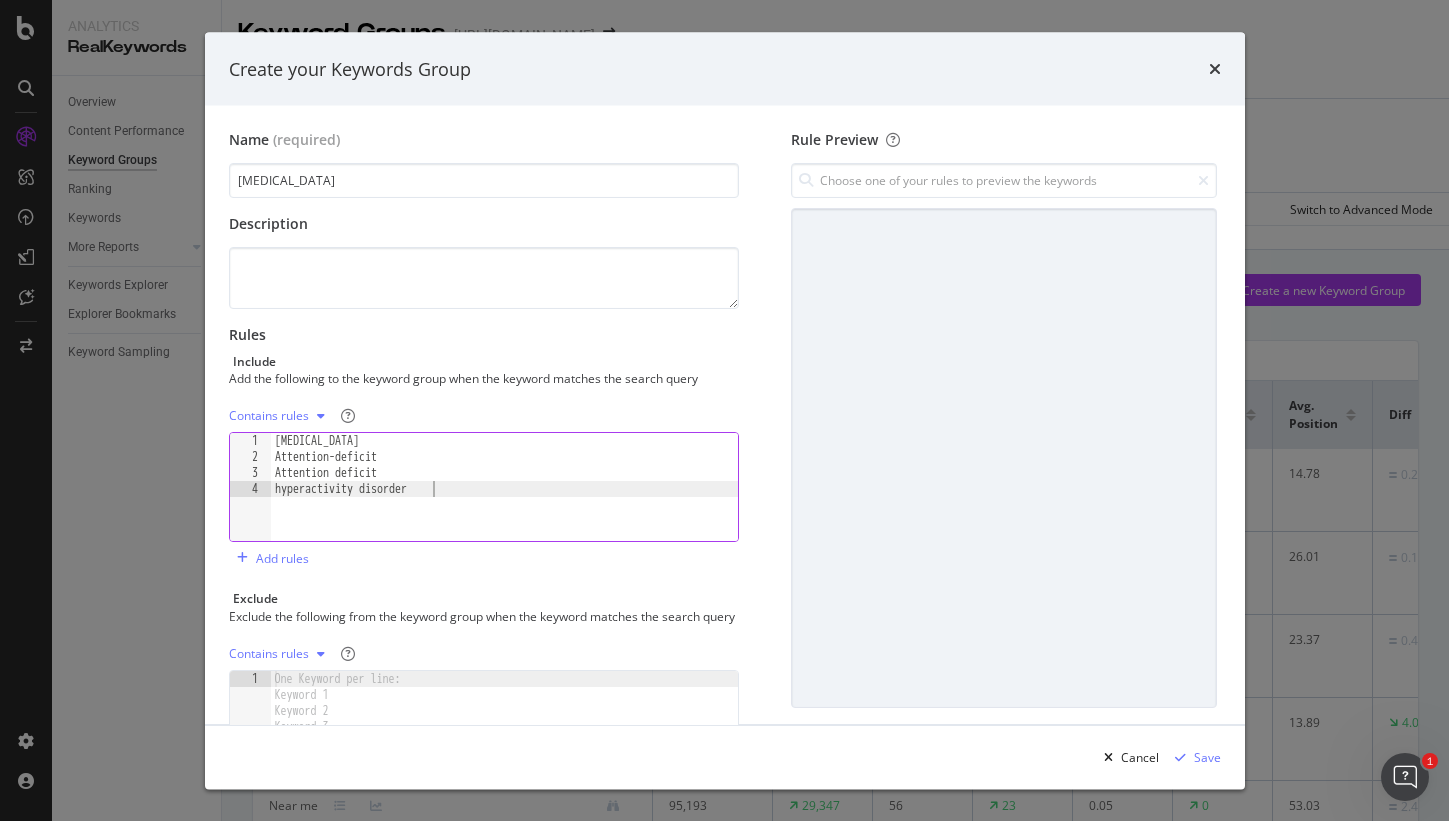 click on "[MEDICAL_DATA] Attention-deficit [MEDICAL_DATA]" at bounding box center (505, 503) 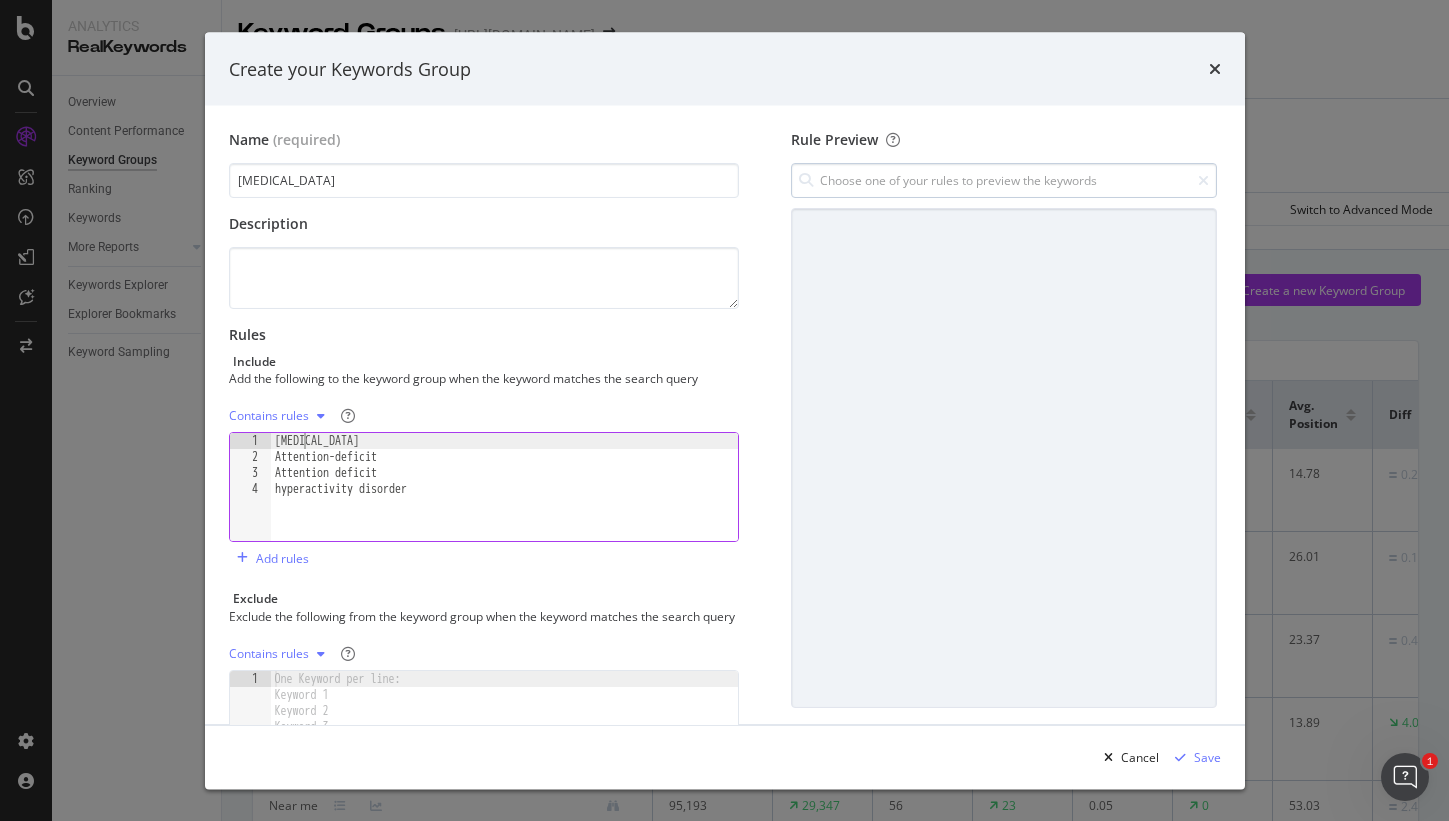 type on "[MEDICAL_DATA]" 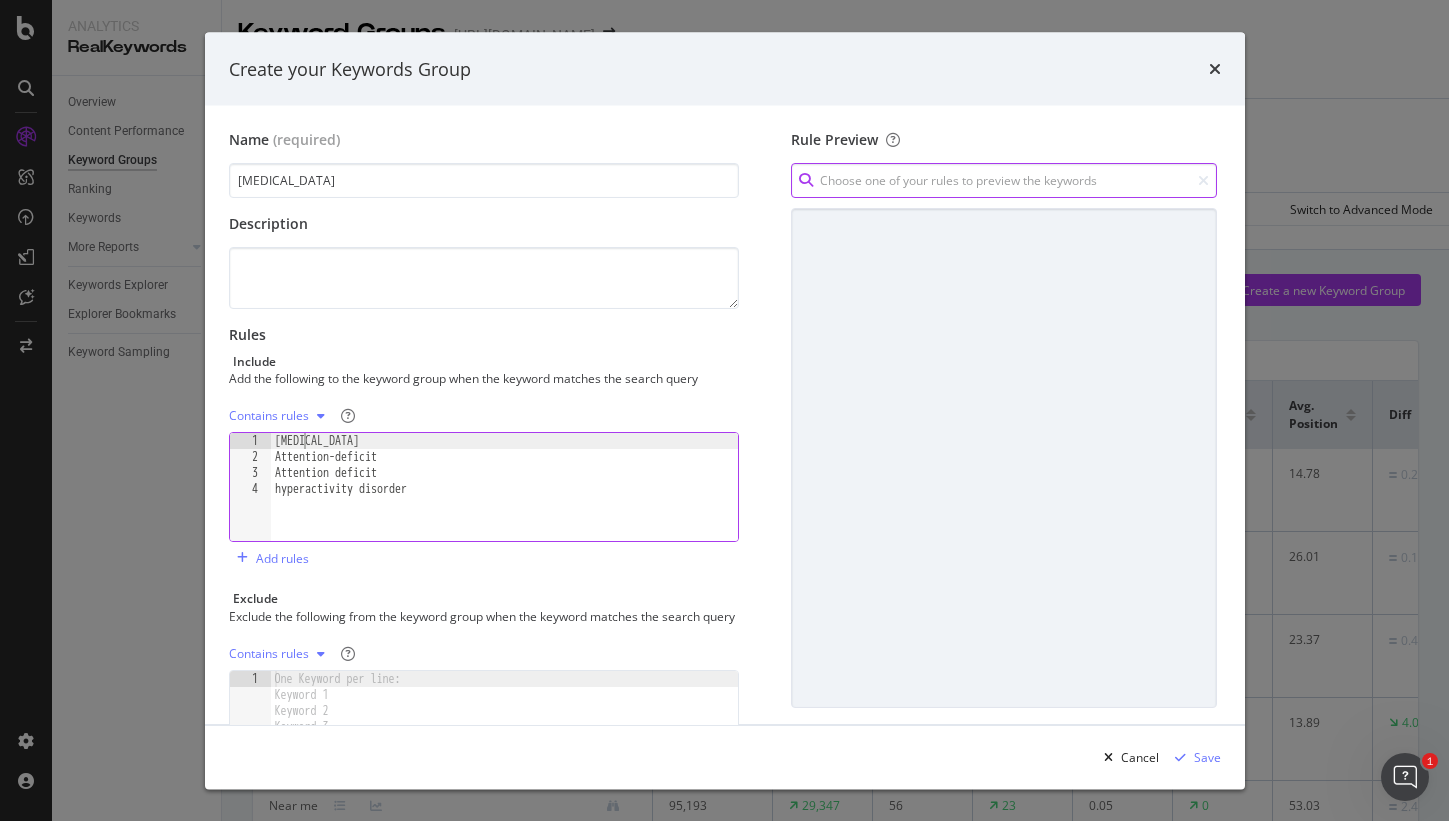click at bounding box center (1003, 180) 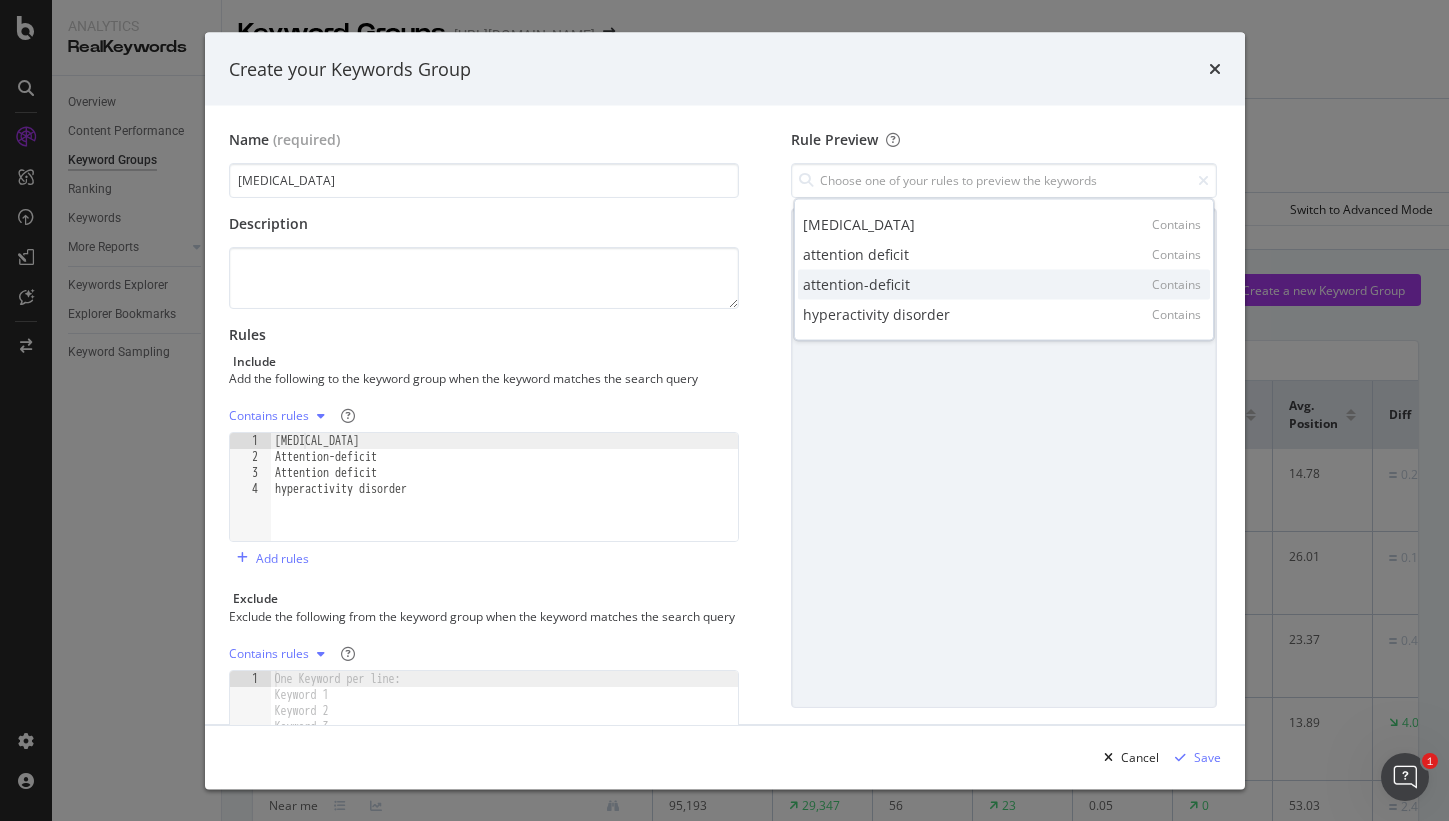 click on "attention-deficit Contains" at bounding box center [1004, 284] 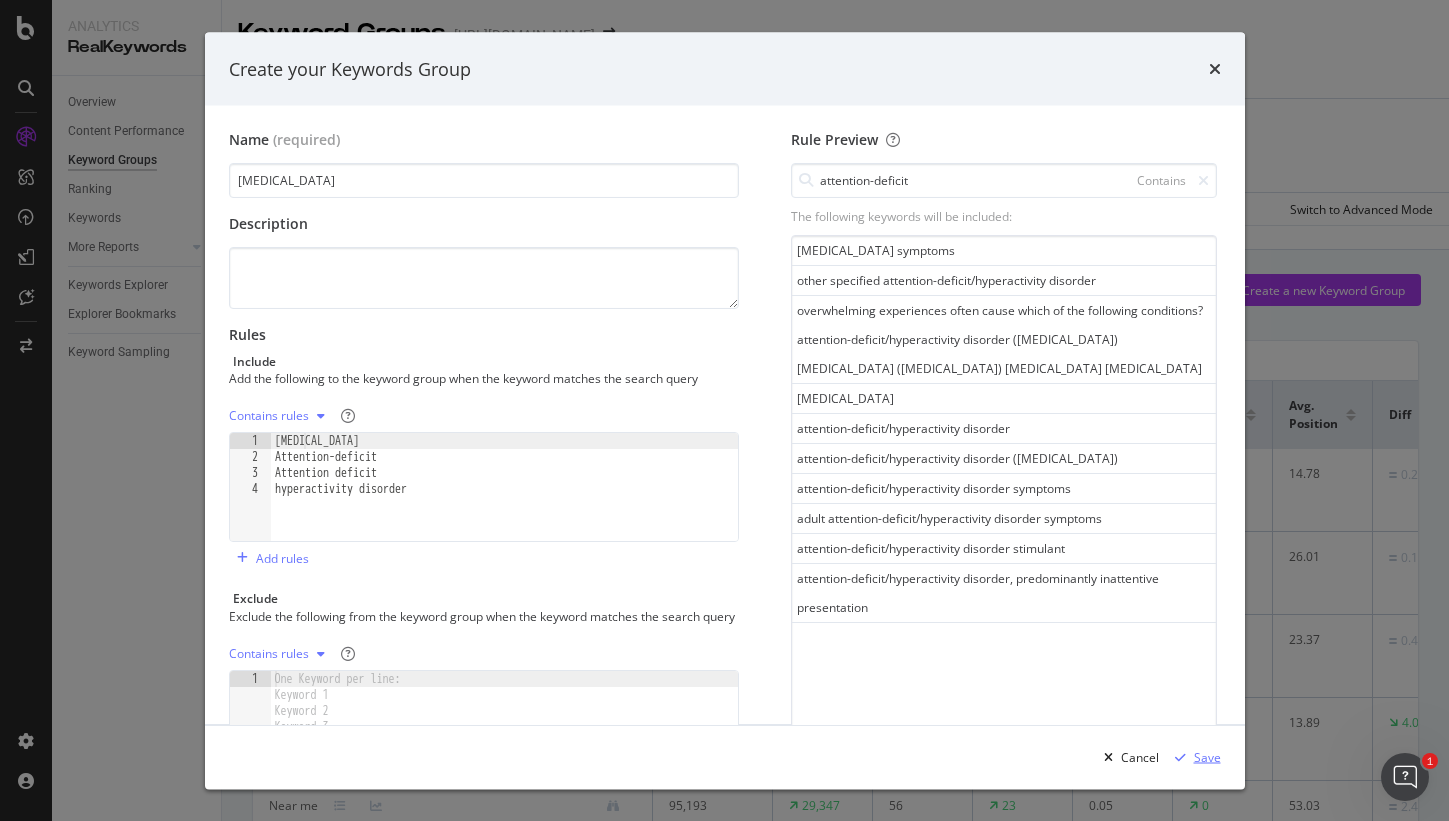click on "Save" at bounding box center [1194, 757] 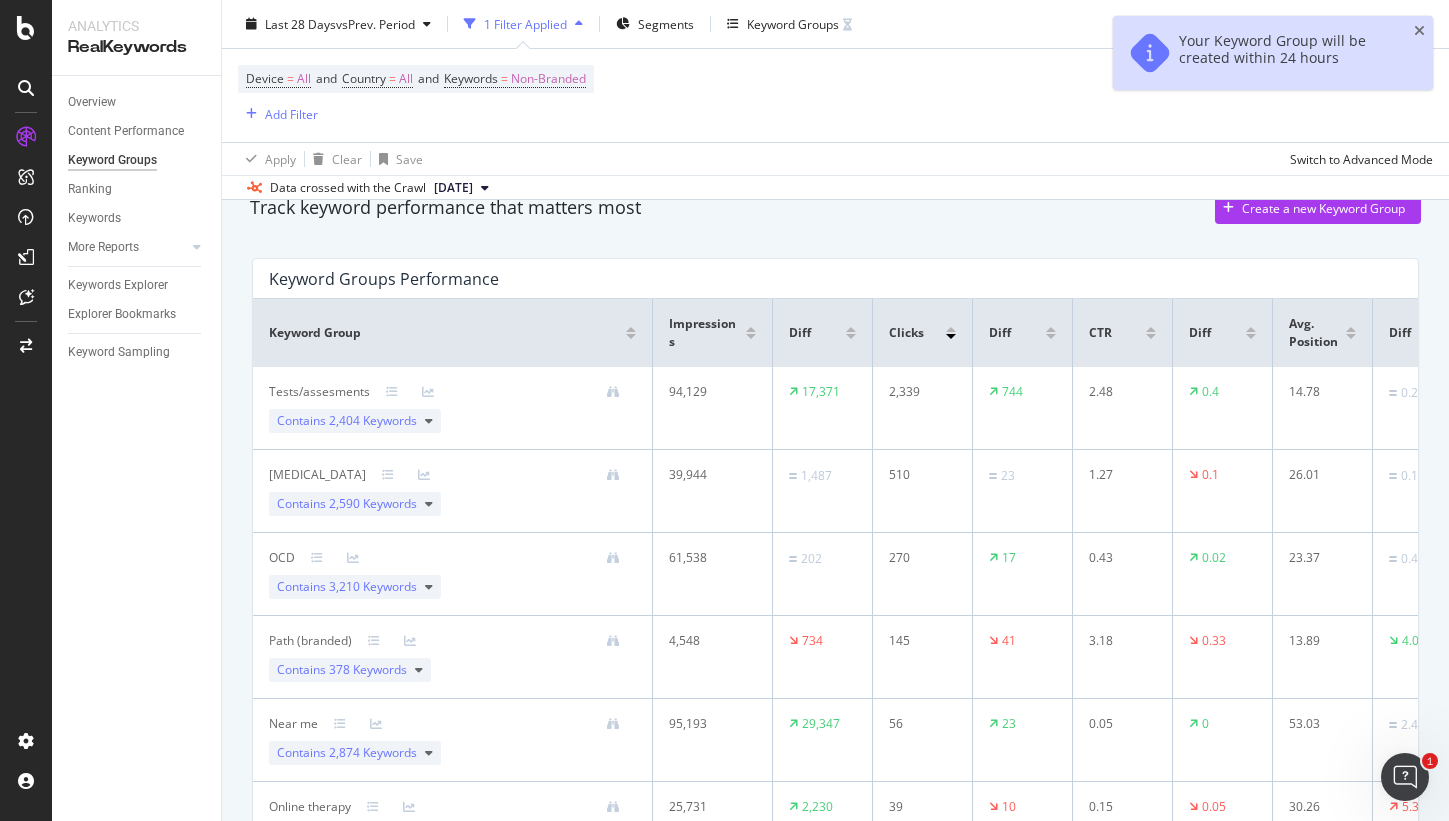 scroll, scrollTop: 103, scrollLeft: 0, axis: vertical 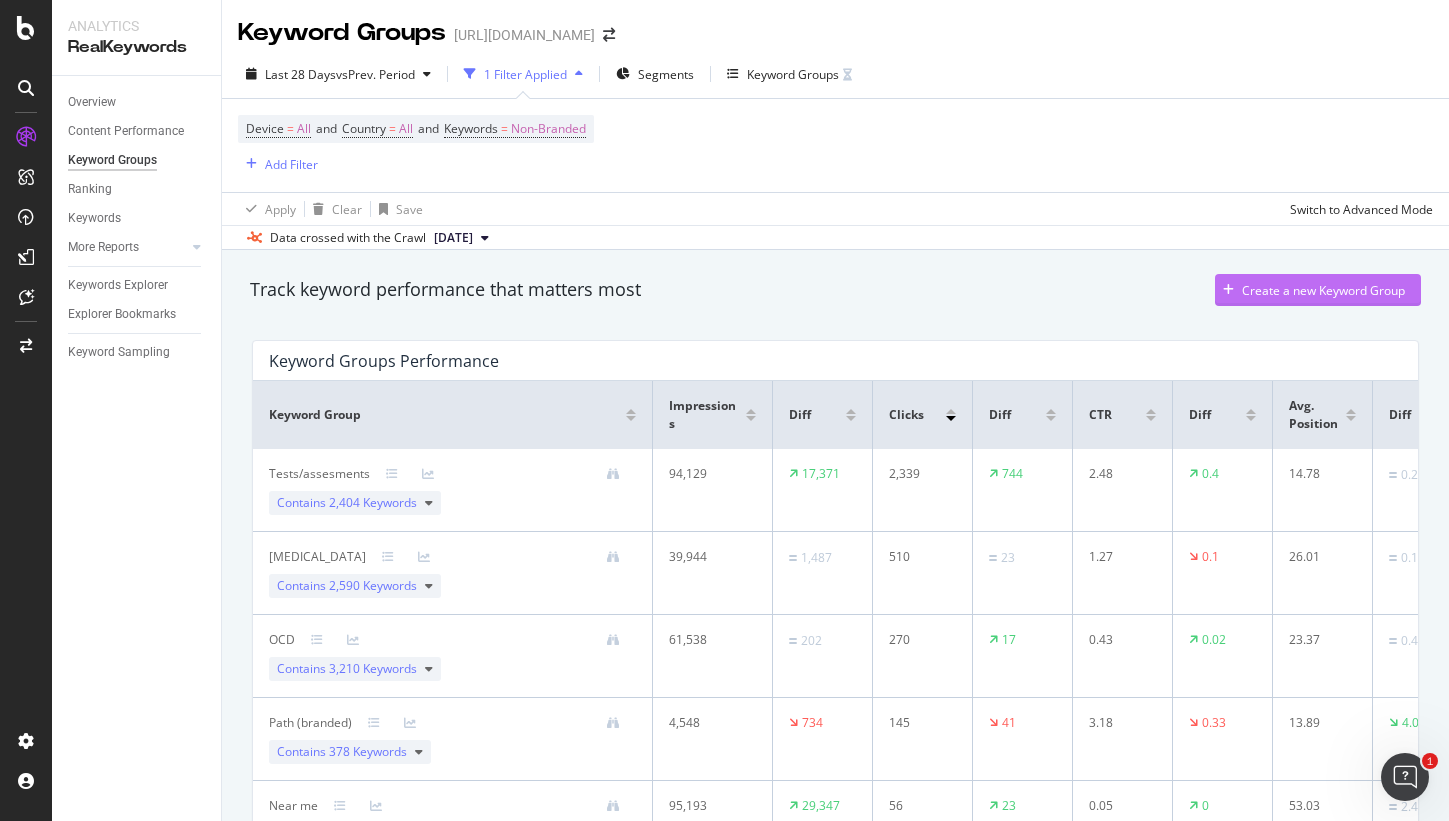 click on "Create a new Keyword Group" at bounding box center (1323, 290) 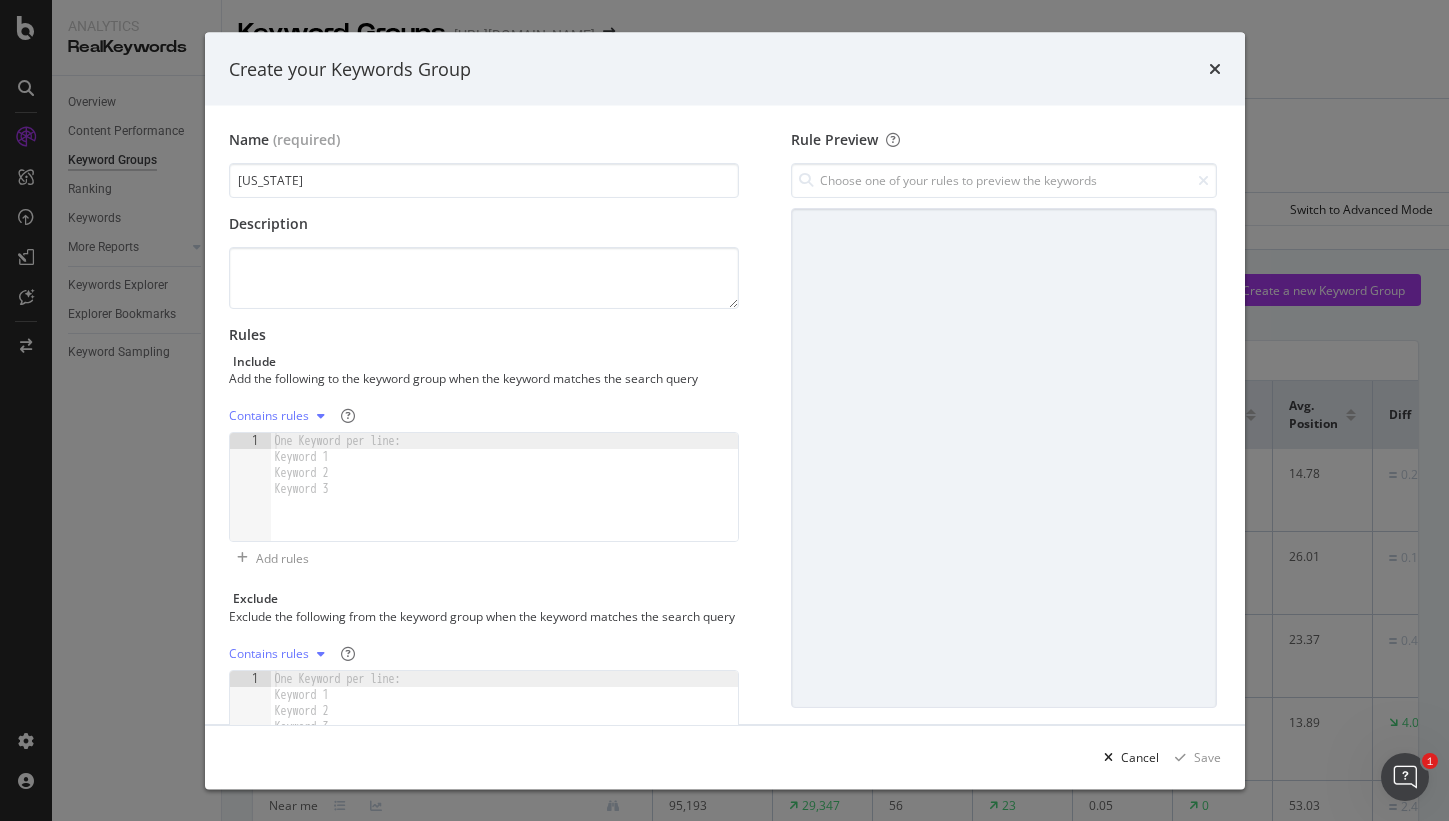 type on "[US_STATE]" 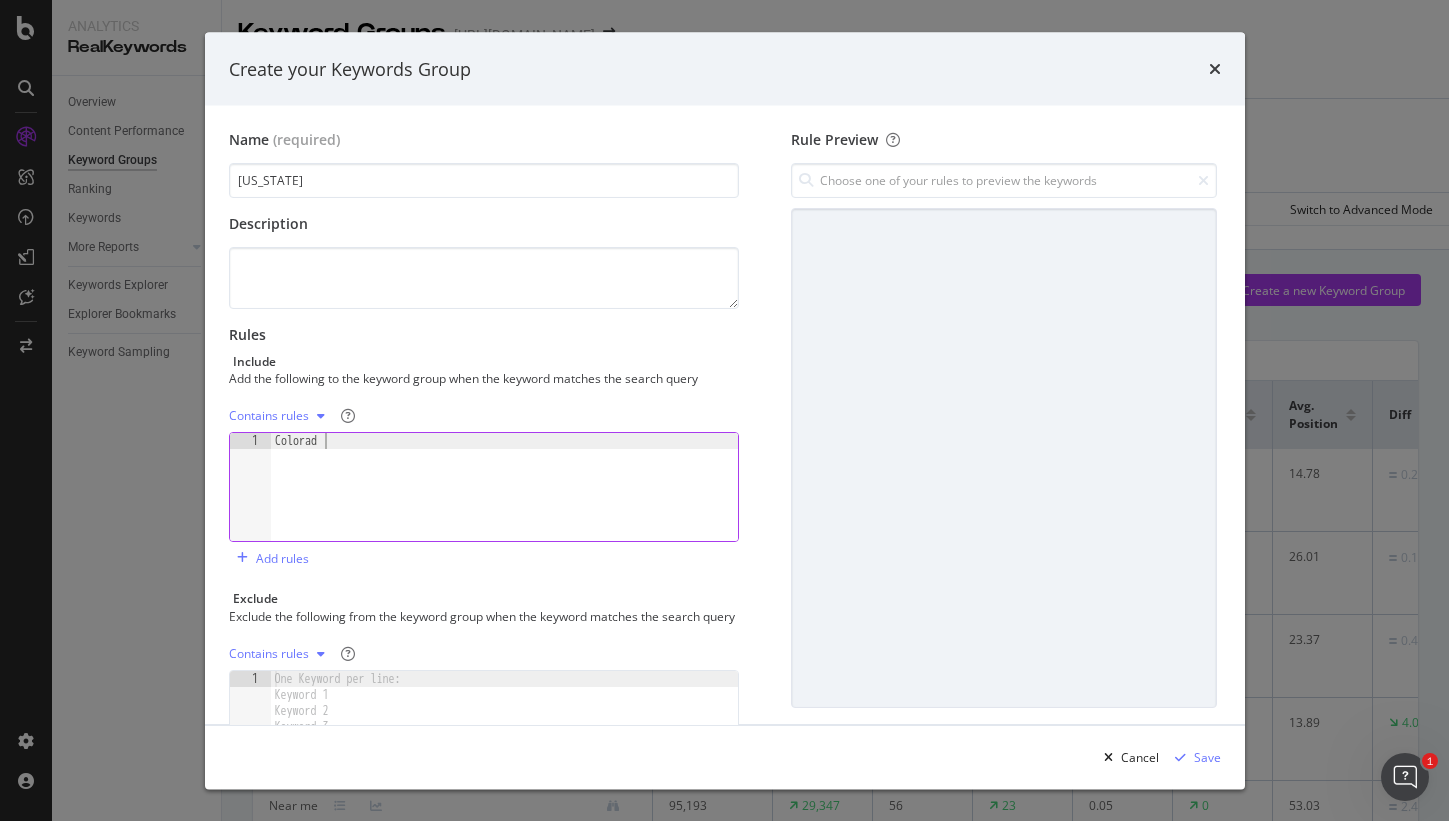 type on "[US_STATE]" 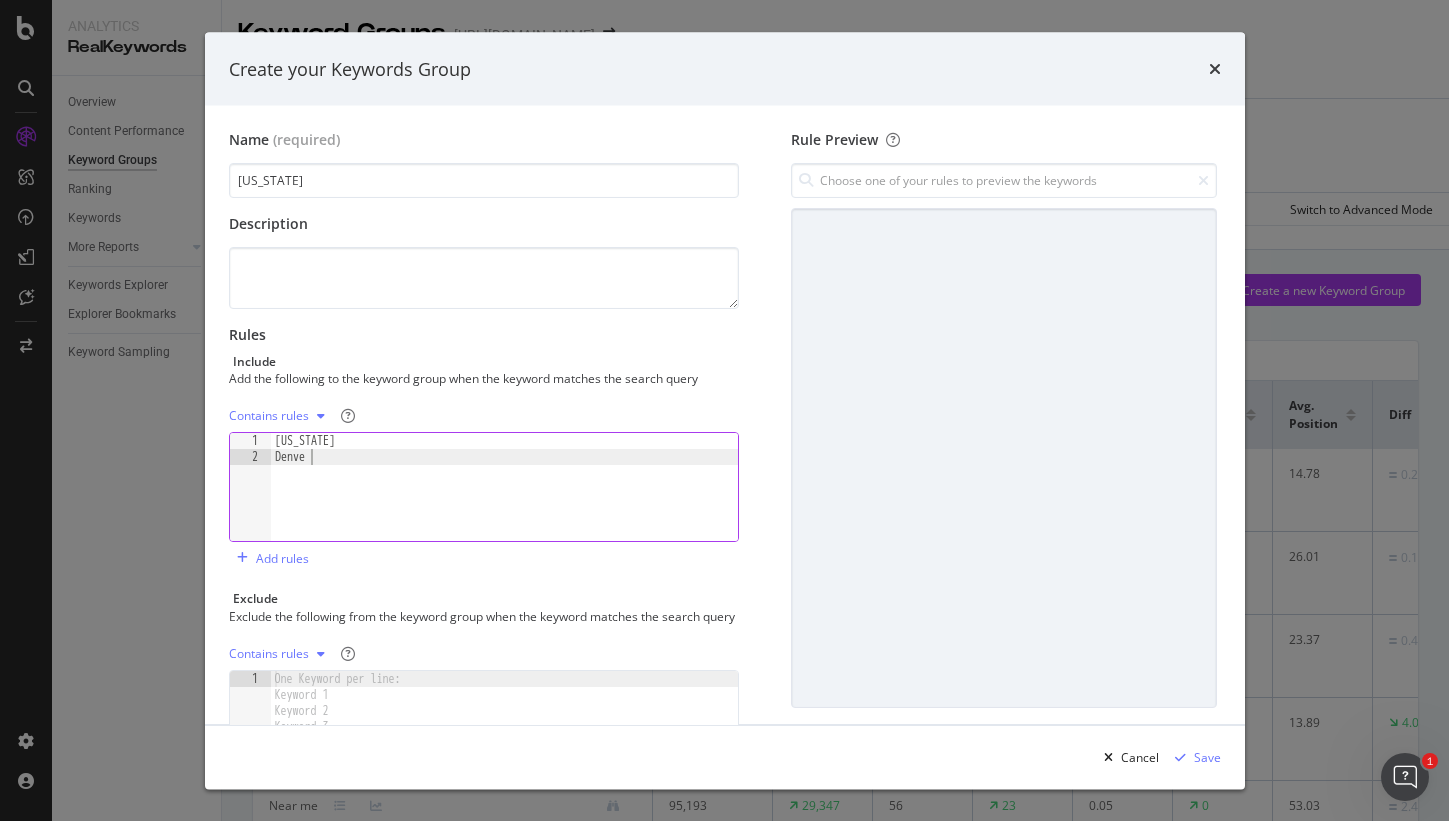 scroll, scrollTop: 0, scrollLeft: 3, axis: horizontal 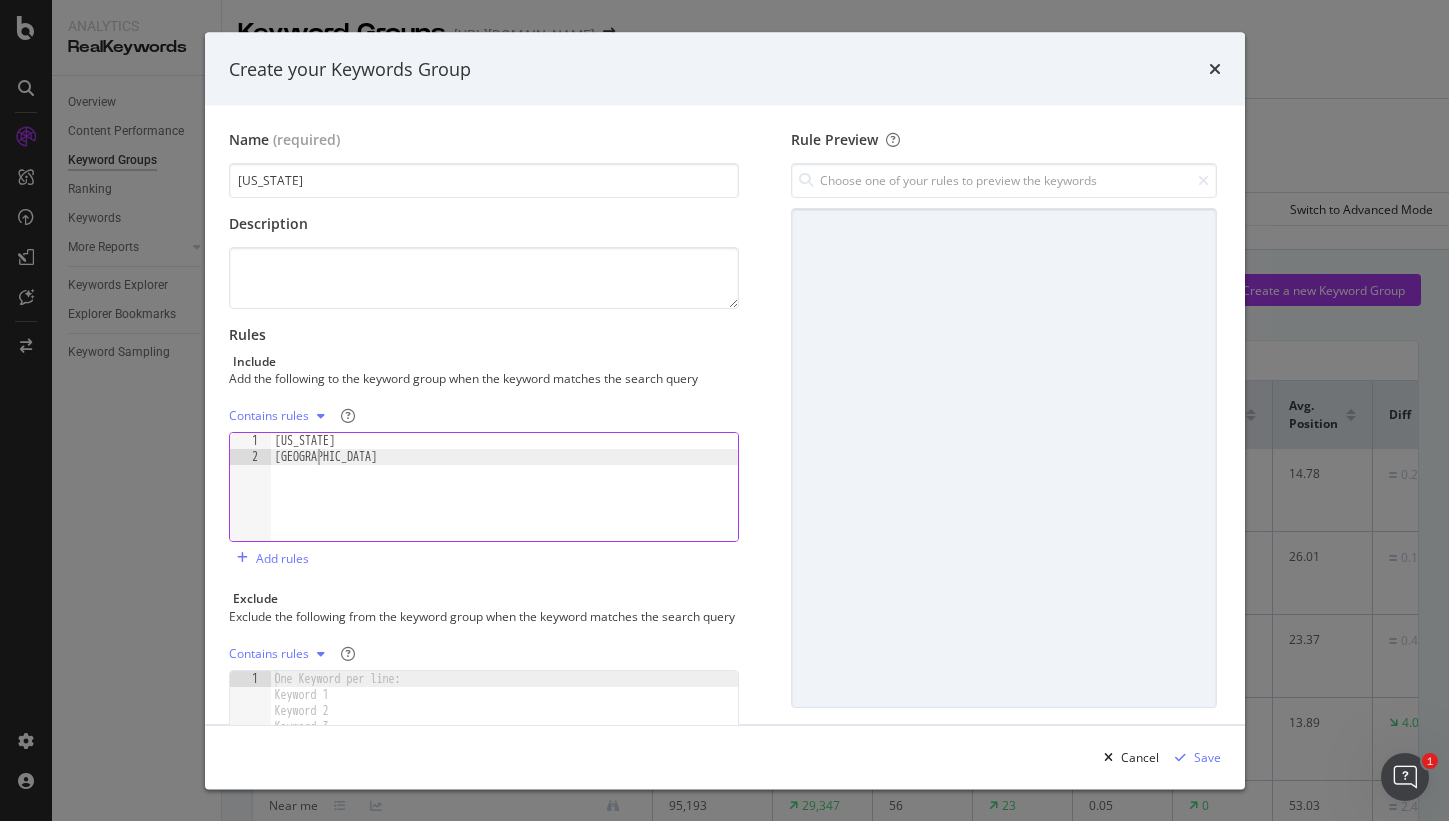 type on "[GEOGRAPHIC_DATA]" 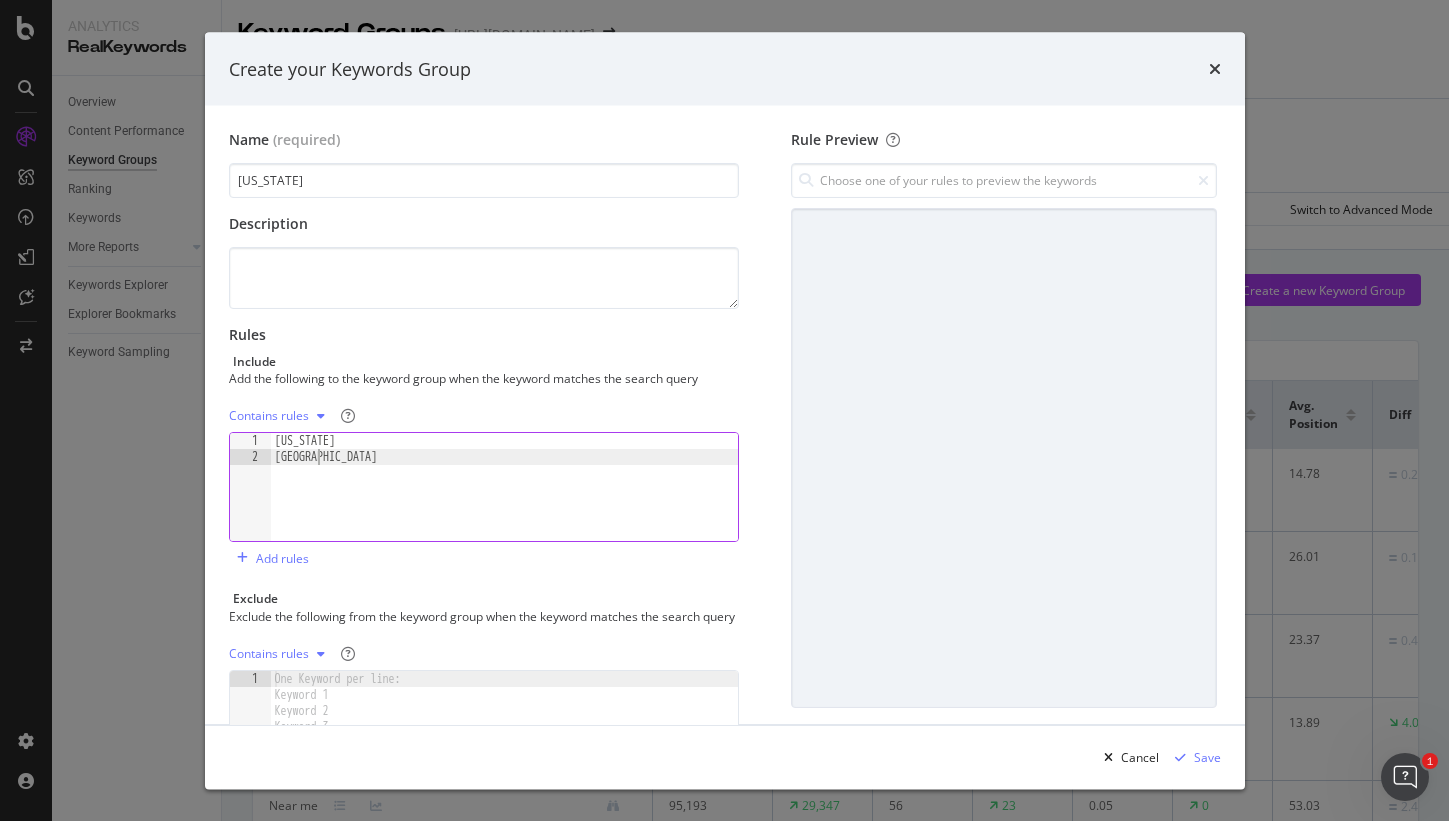 scroll, scrollTop: 0, scrollLeft: 0, axis: both 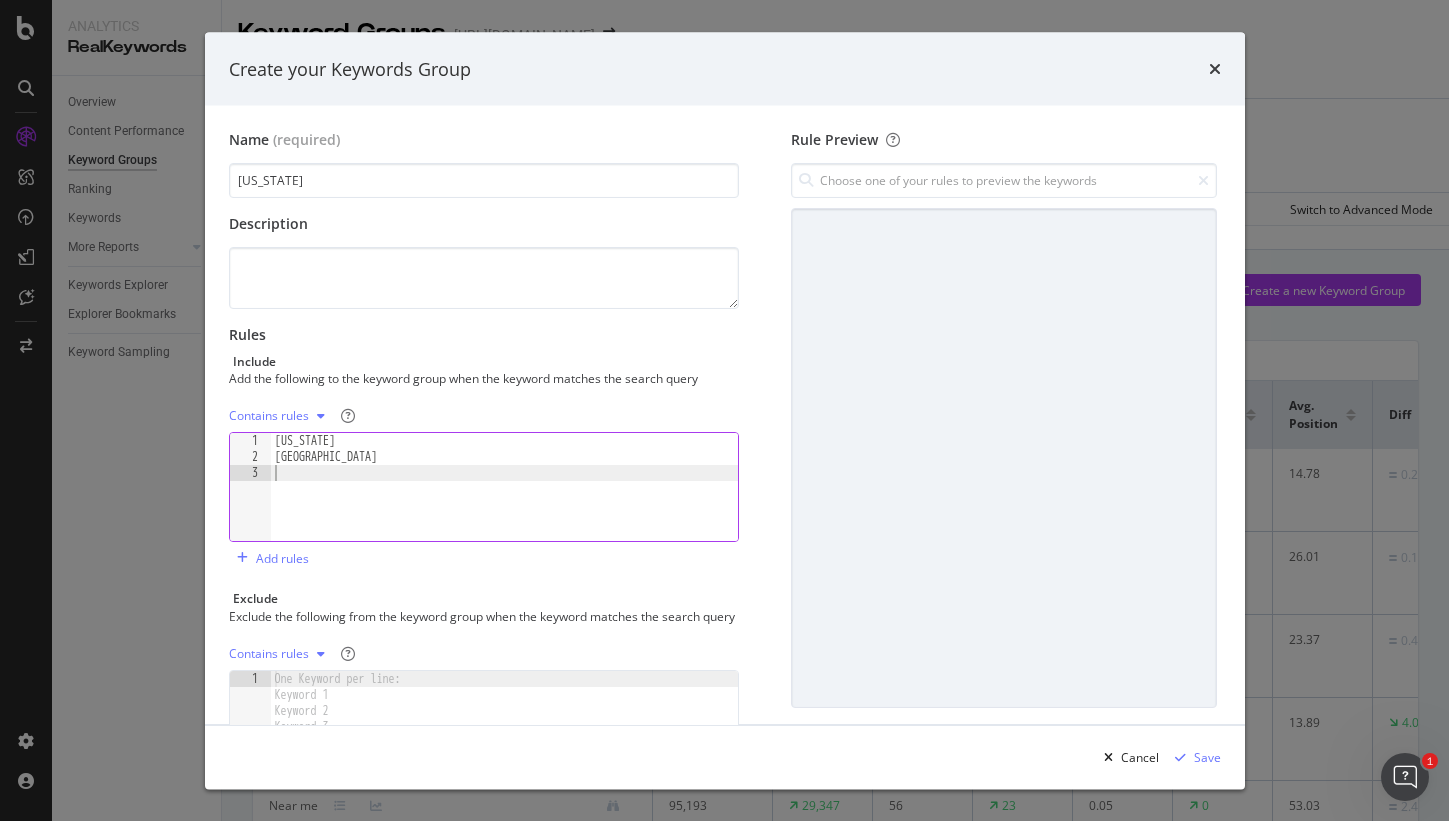 paste on "[US_STATE][GEOGRAPHIC_DATA]" 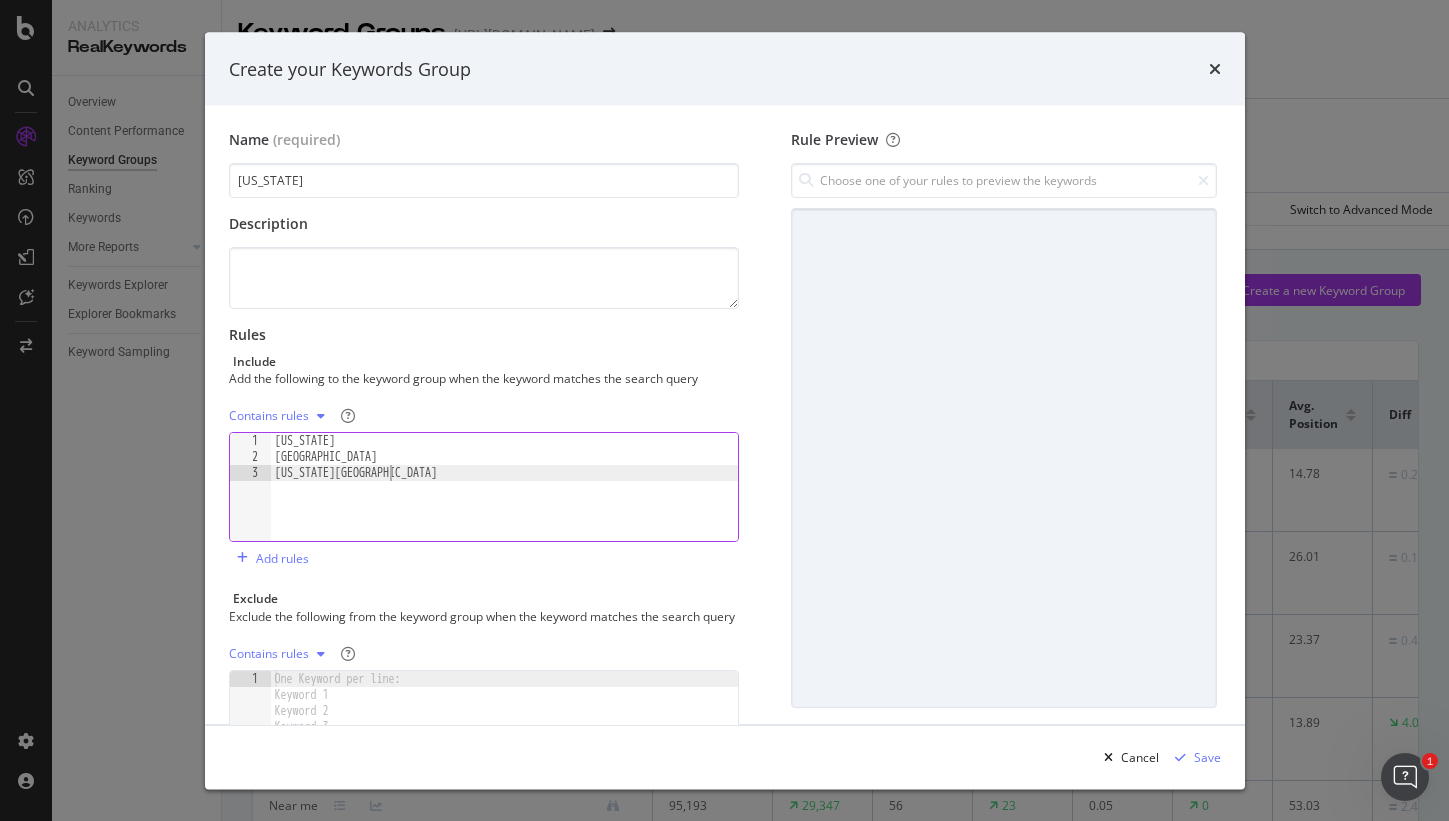 type on "[US_STATE][GEOGRAPHIC_DATA]" 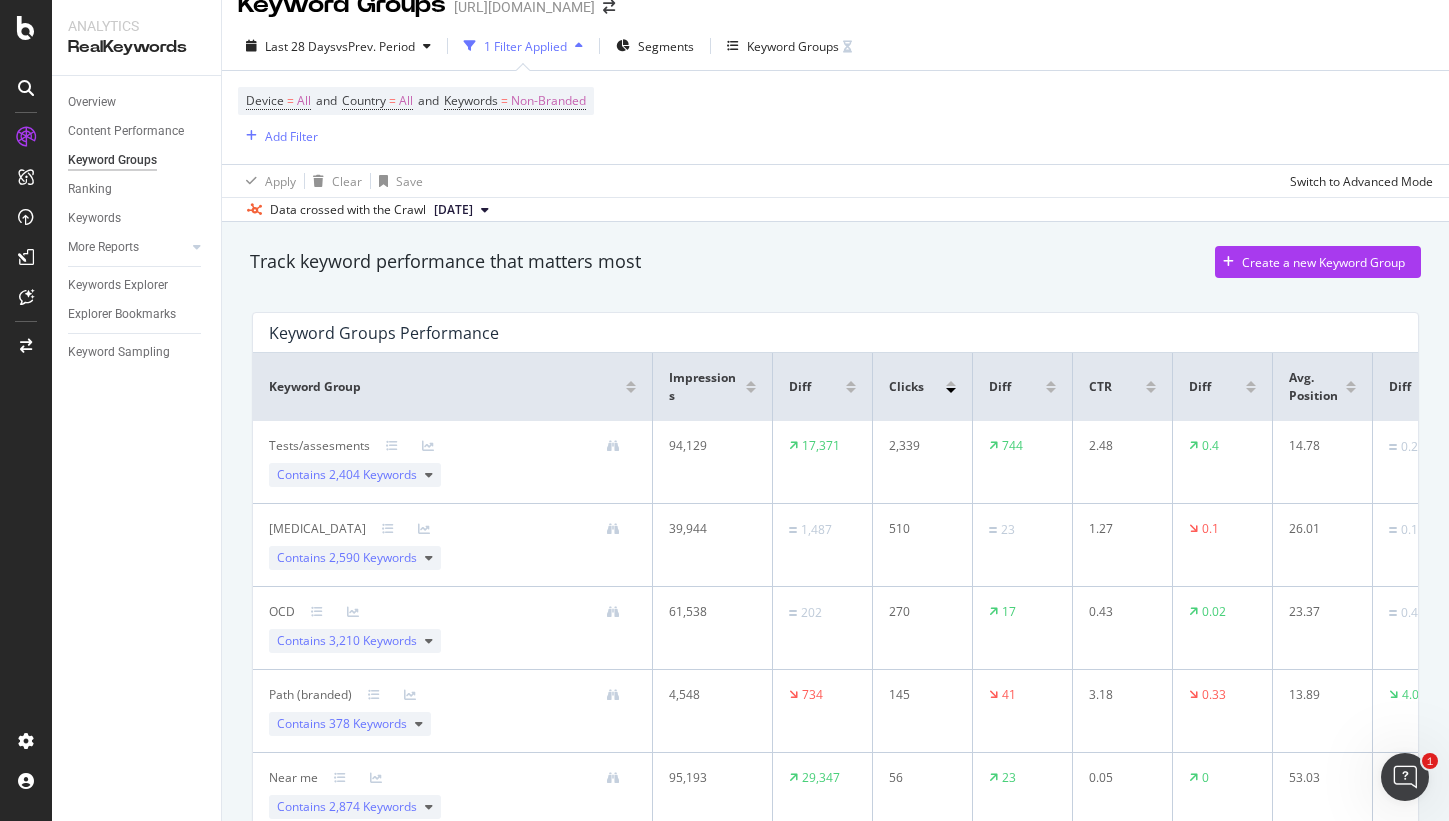 scroll, scrollTop: 34, scrollLeft: 0, axis: vertical 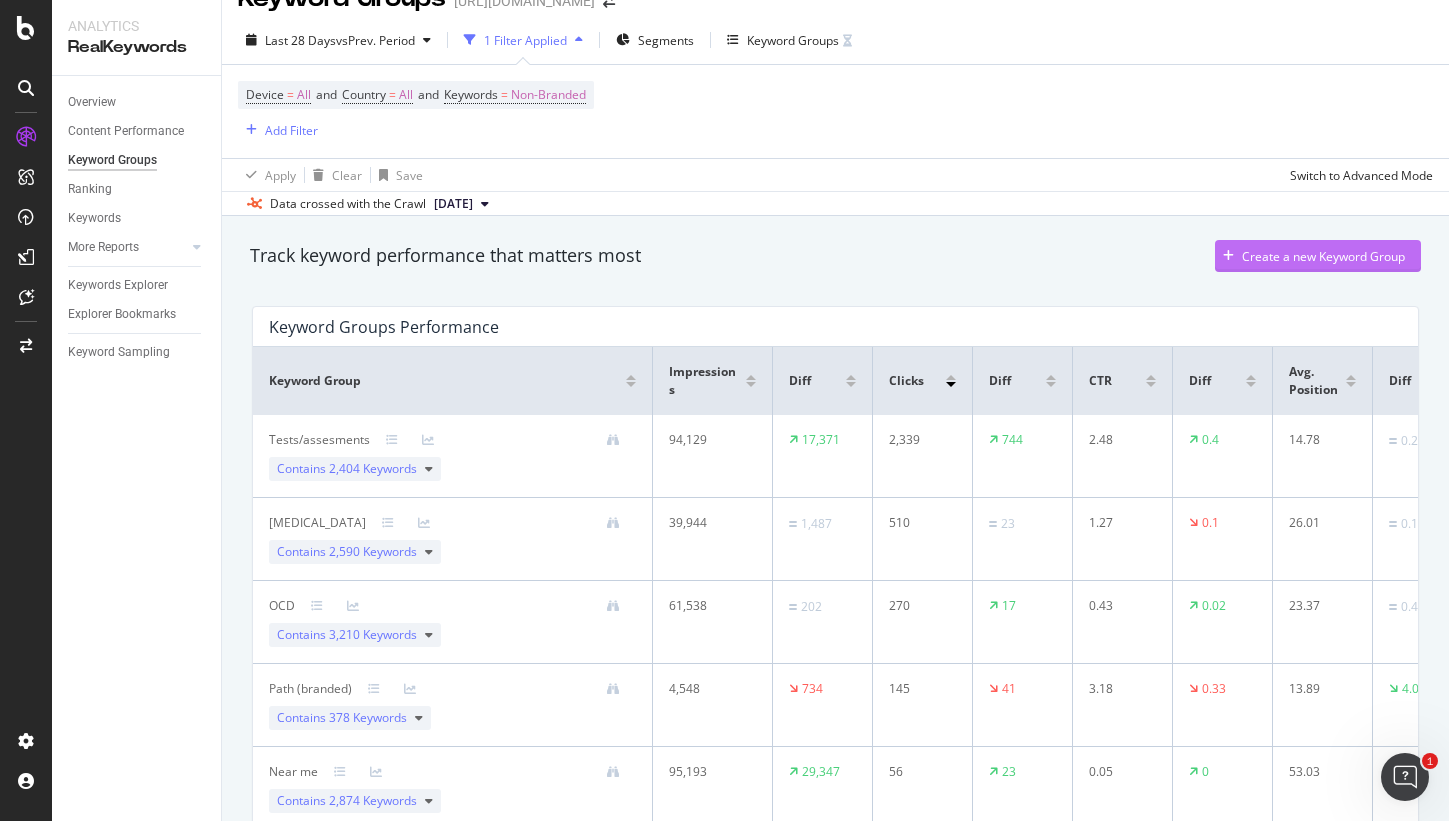 click on "Create a new Keyword Group" at bounding box center [1310, 256] 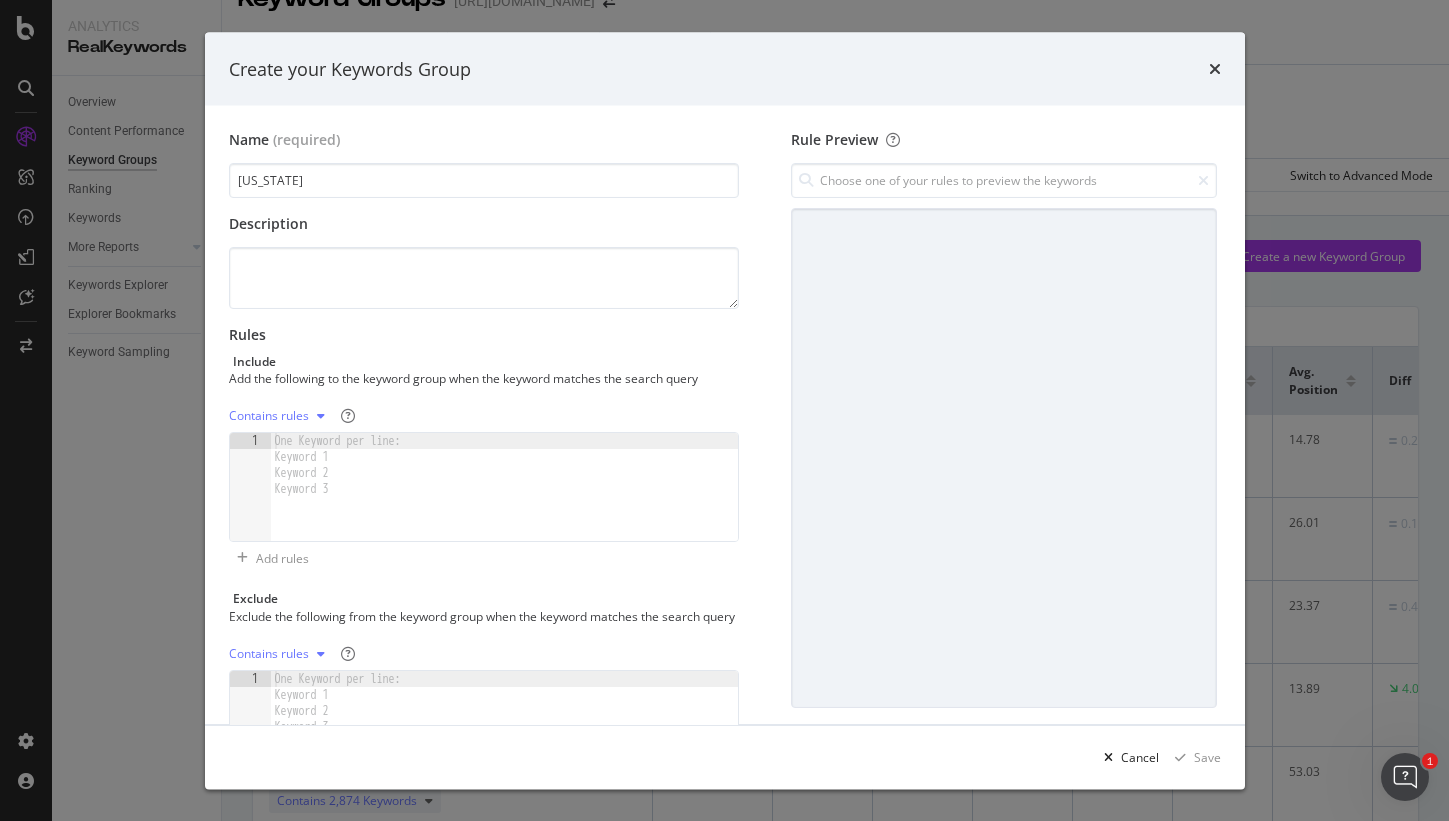type on "[US_STATE]" 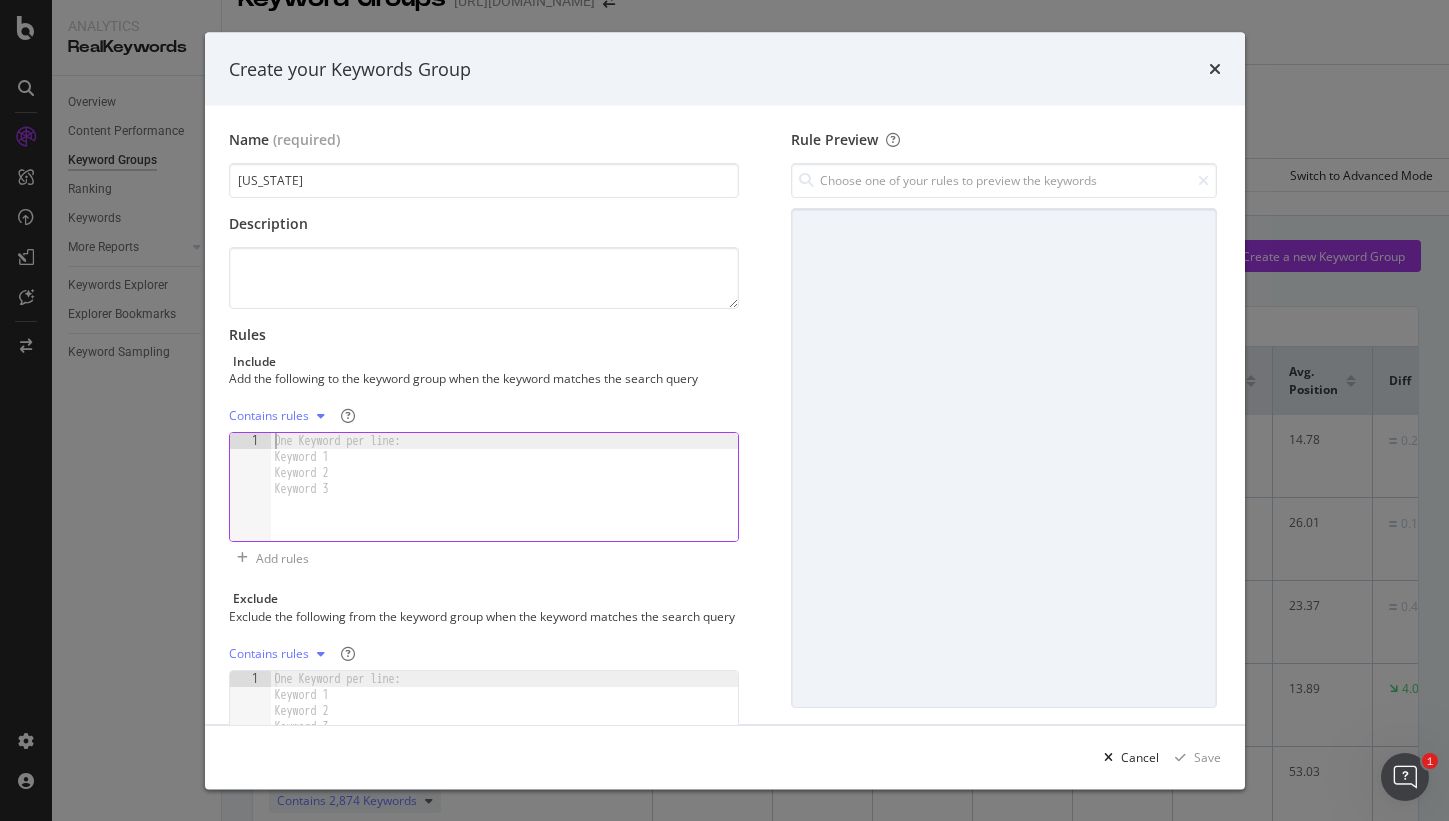 paste on "Aurora" 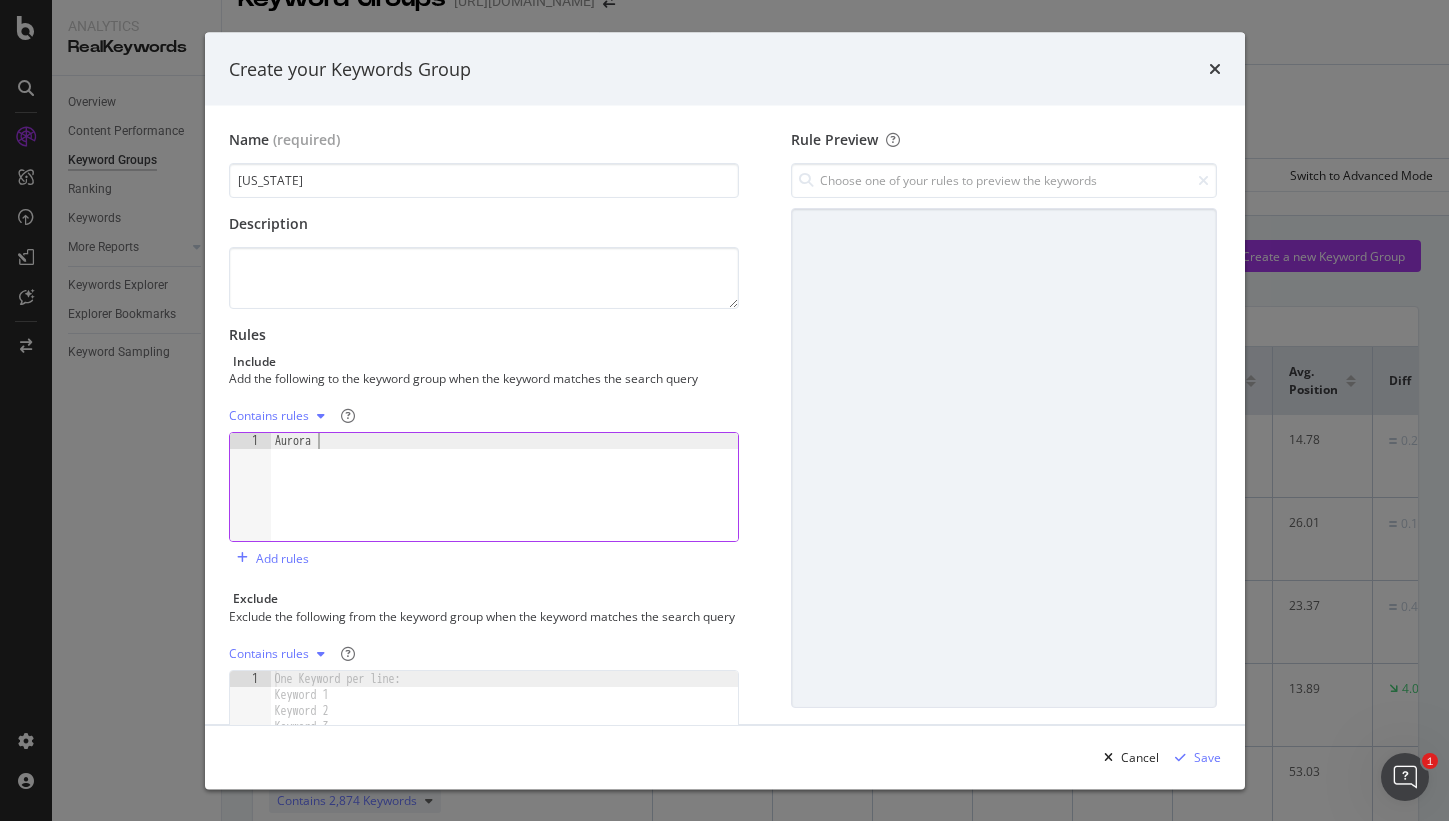 click on "Aurora" at bounding box center (505, 503) 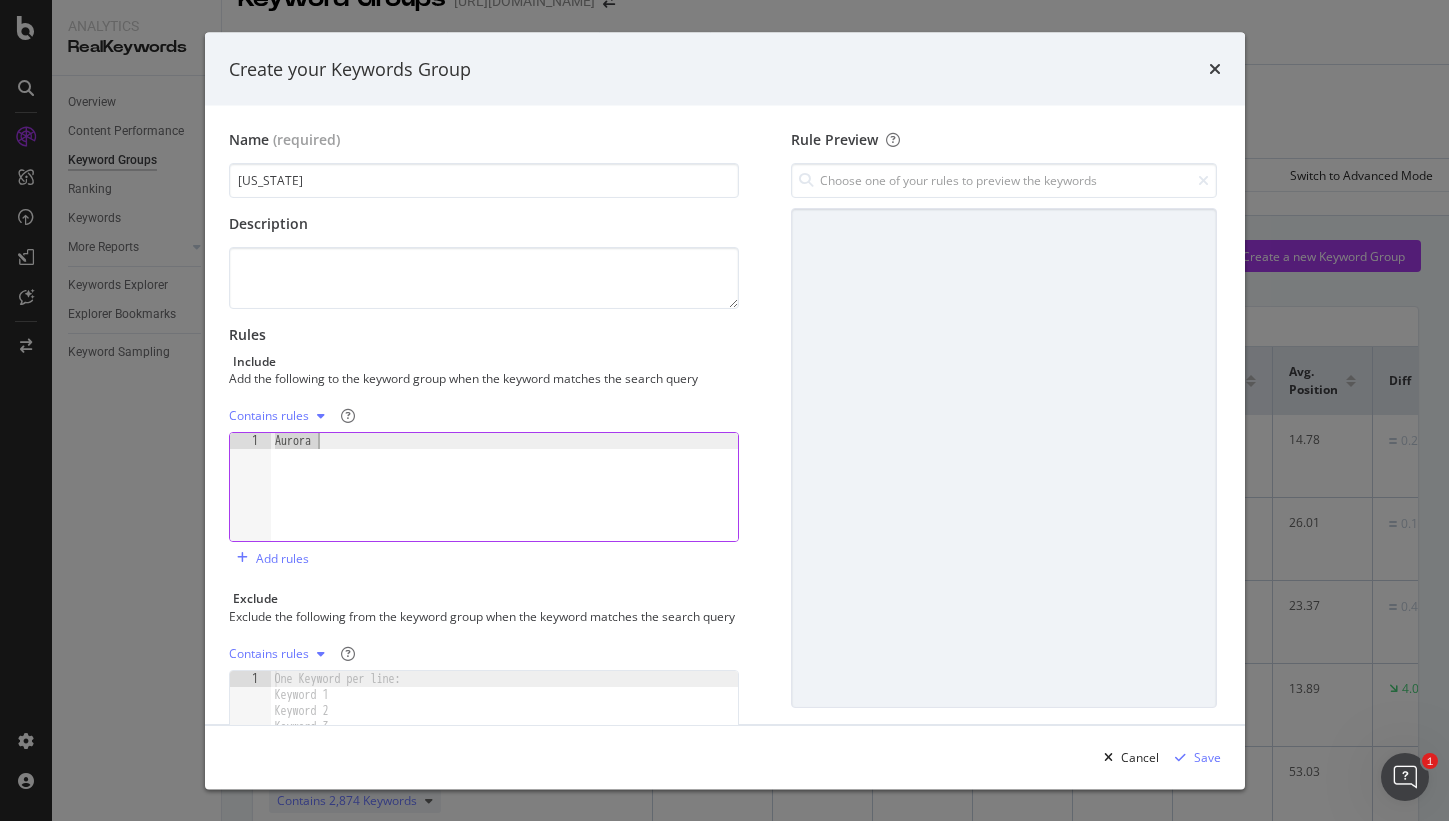 click on "Aurora" at bounding box center (505, 503) 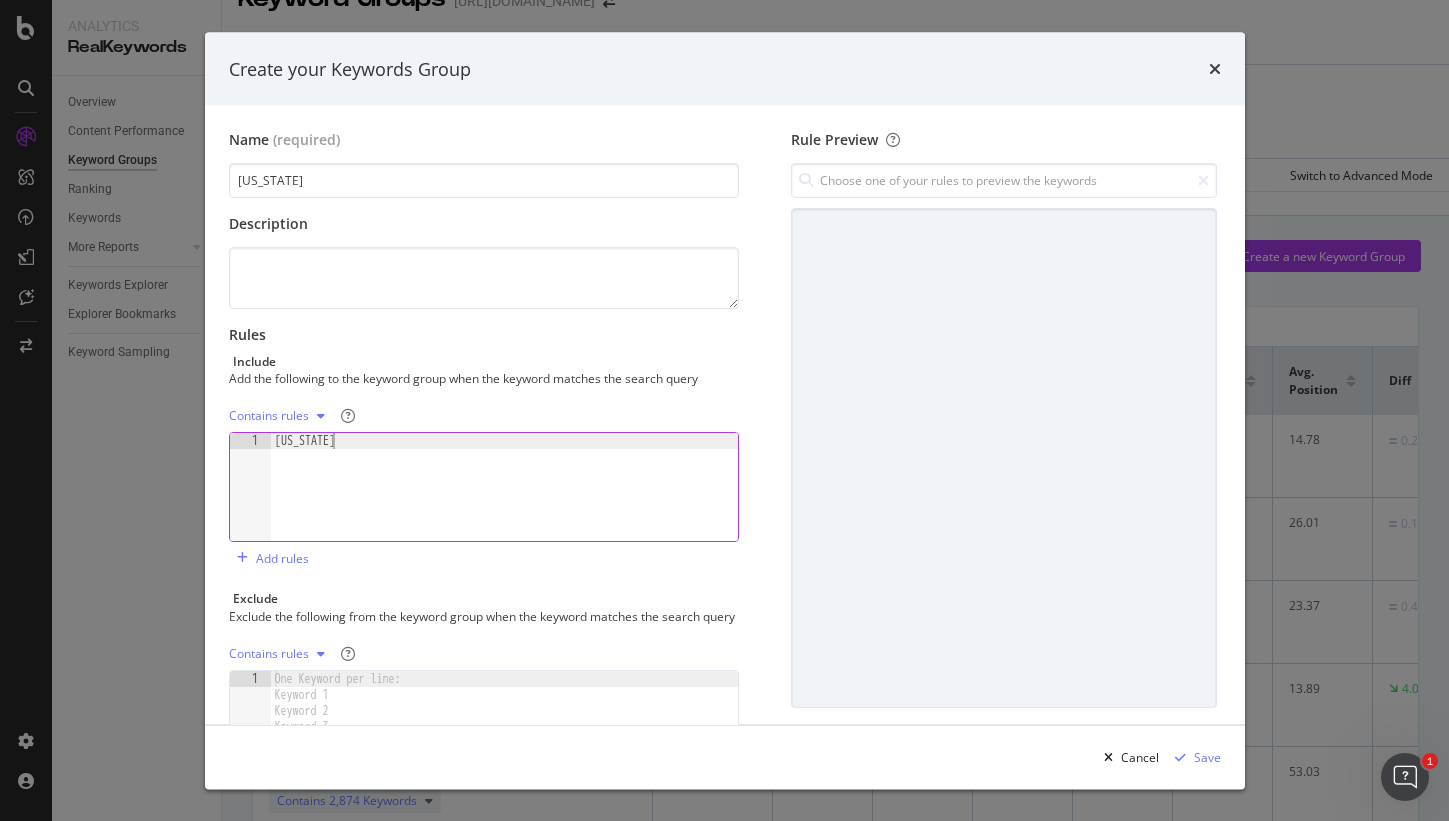 type on "[US_STATE]" 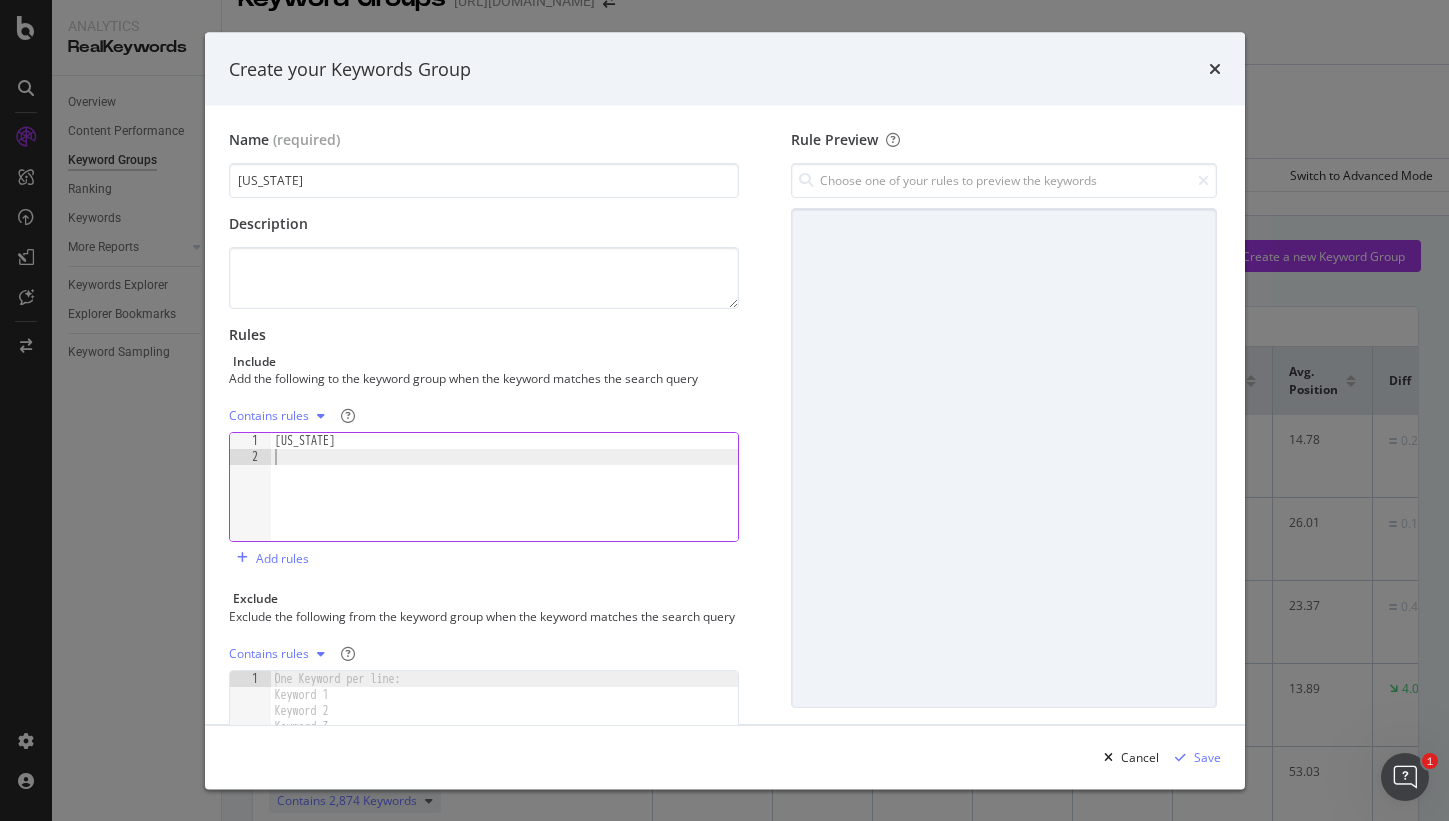 scroll, scrollTop: 0, scrollLeft: 0, axis: both 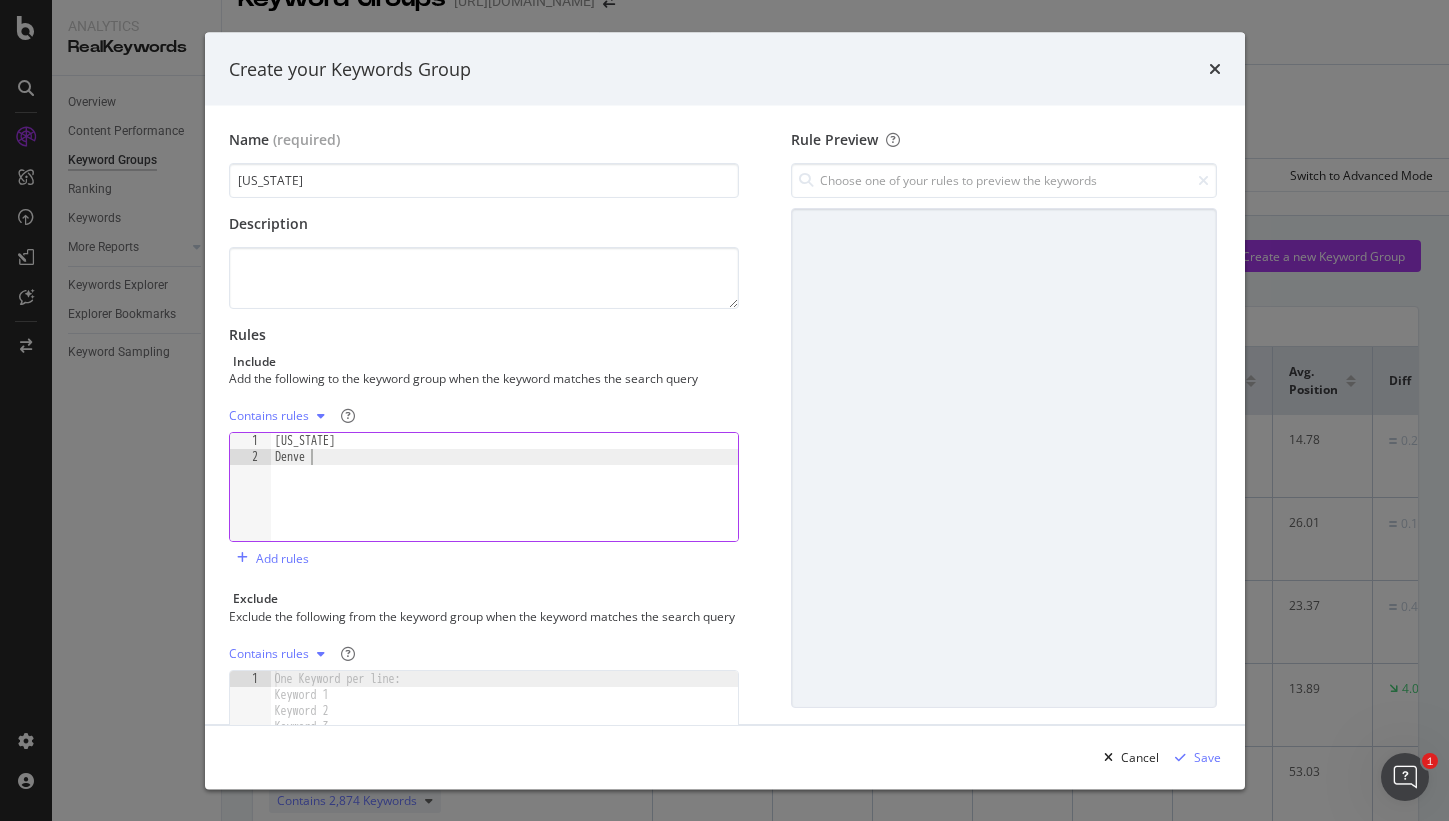 type on "[GEOGRAPHIC_DATA]" 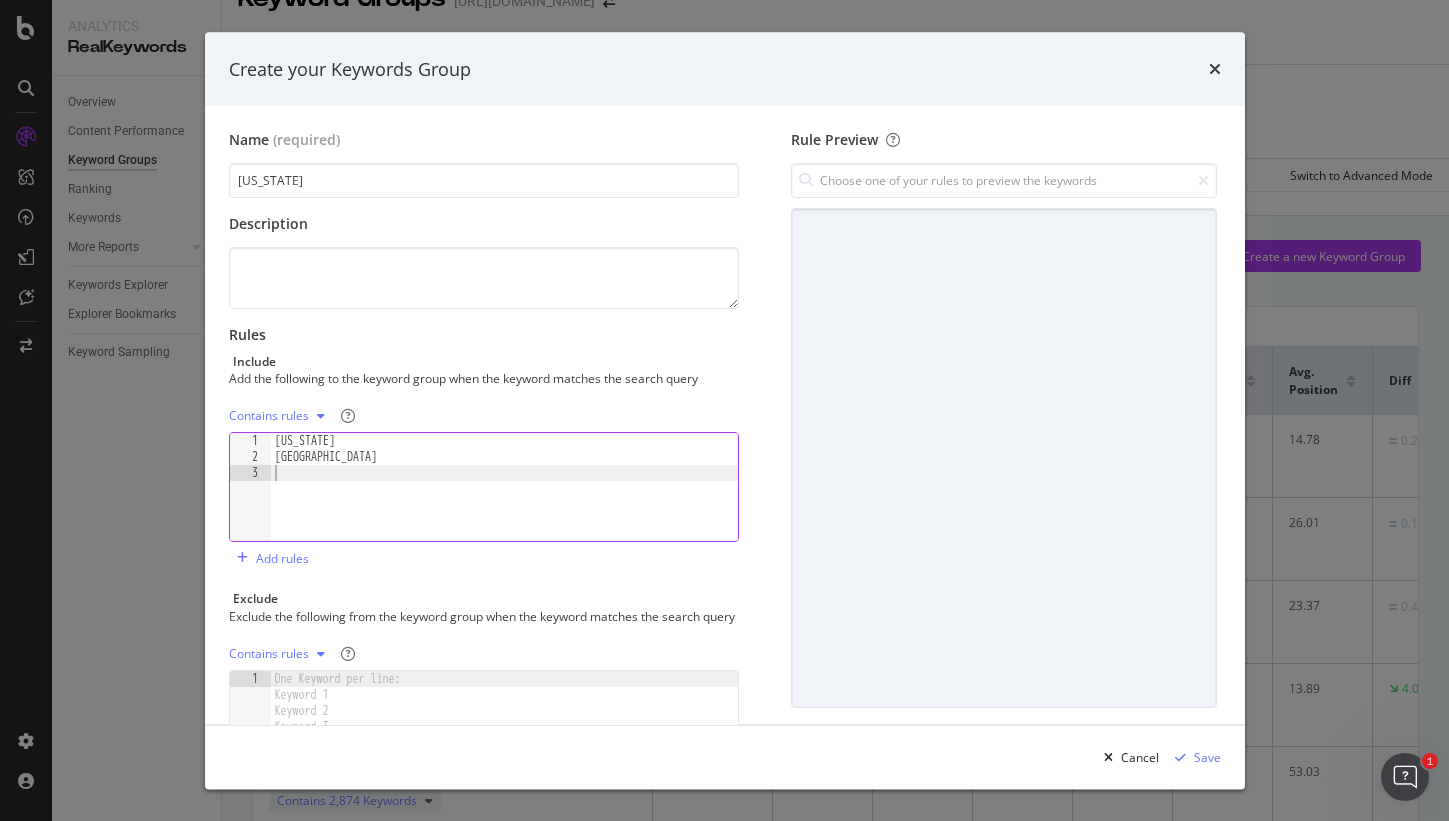 scroll, scrollTop: 0, scrollLeft: 0, axis: both 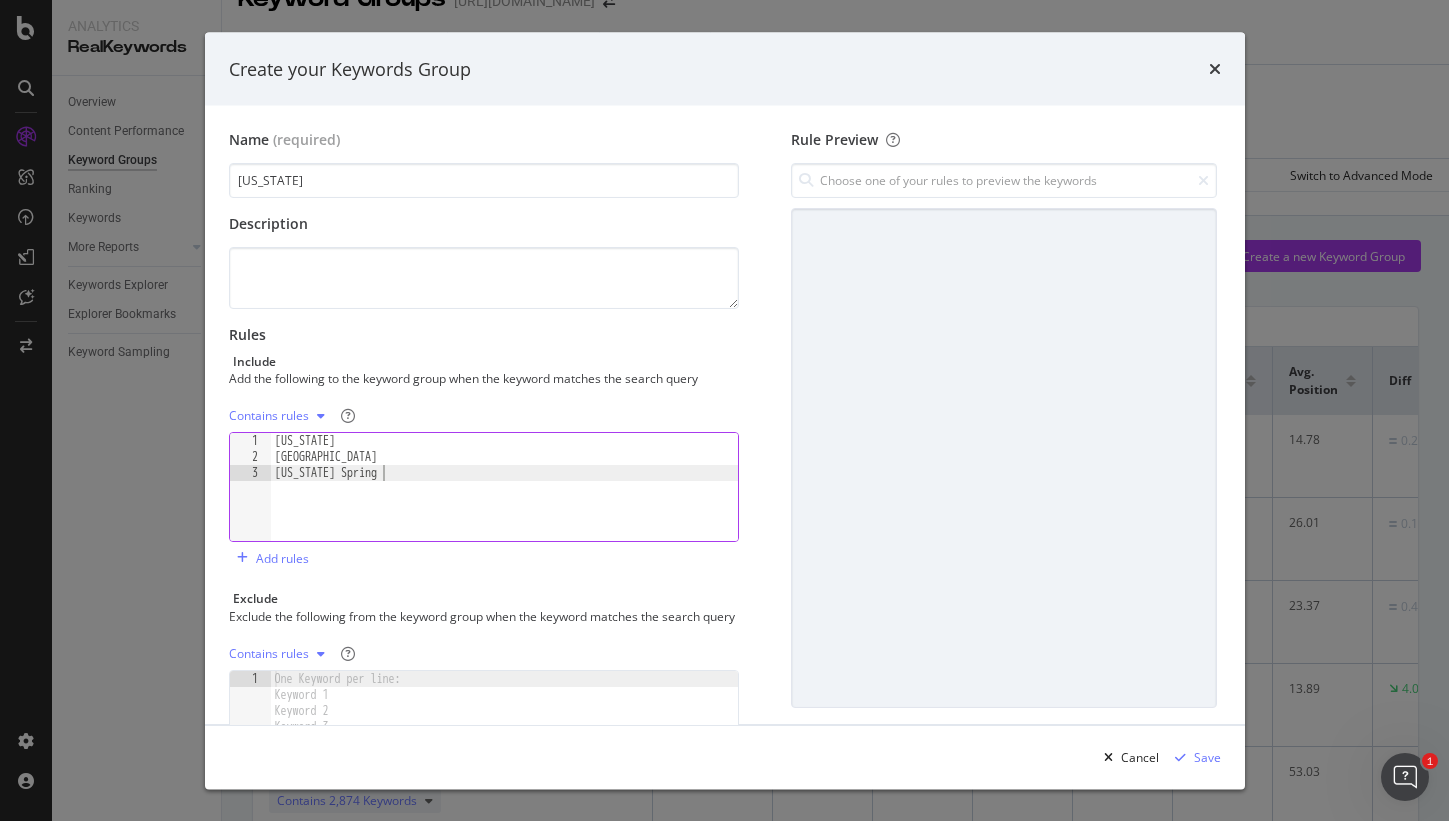 type on "[US_STATE][GEOGRAPHIC_DATA]" 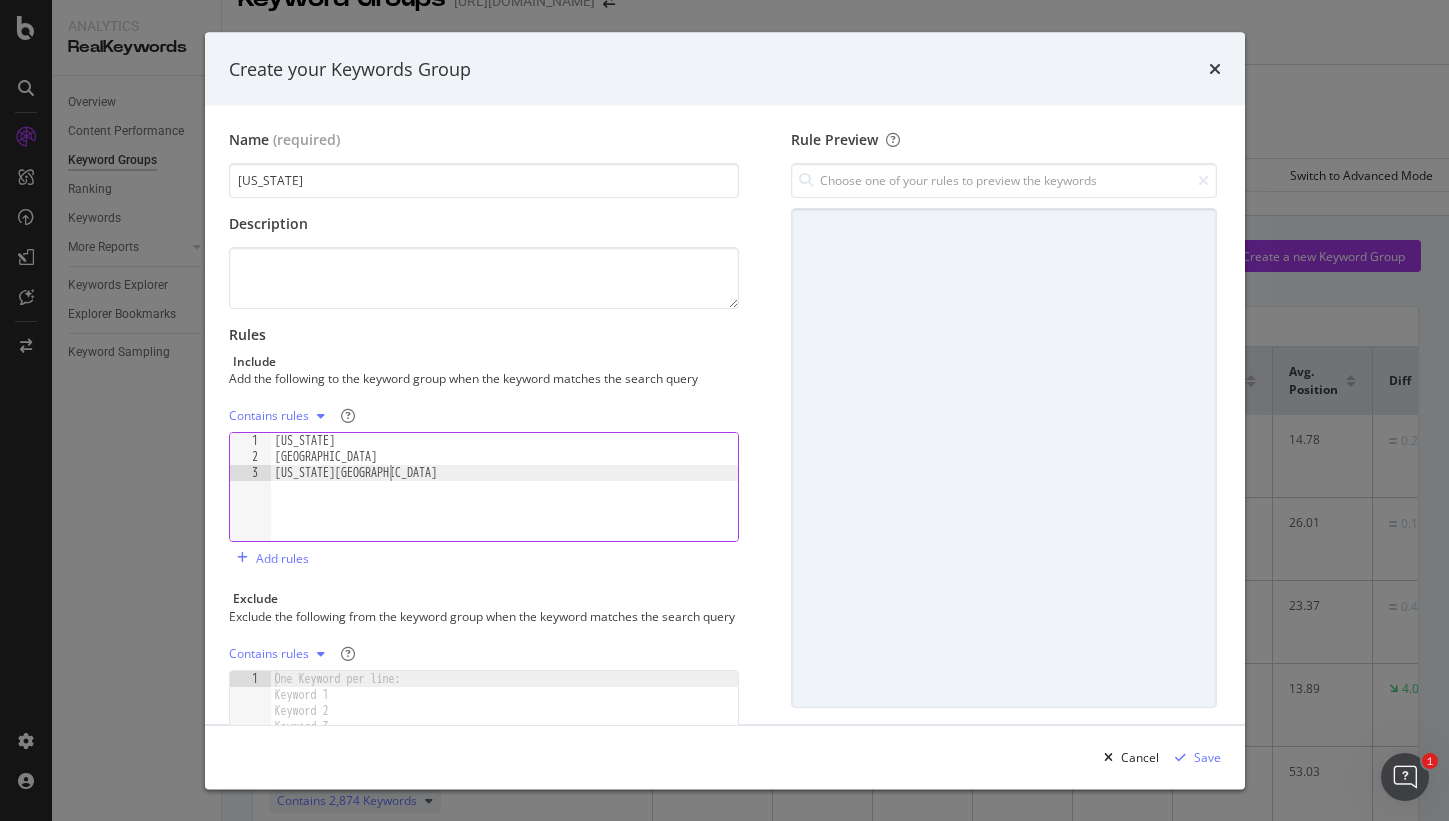 scroll, scrollTop: 0, scrollLeft: 0, axis: both 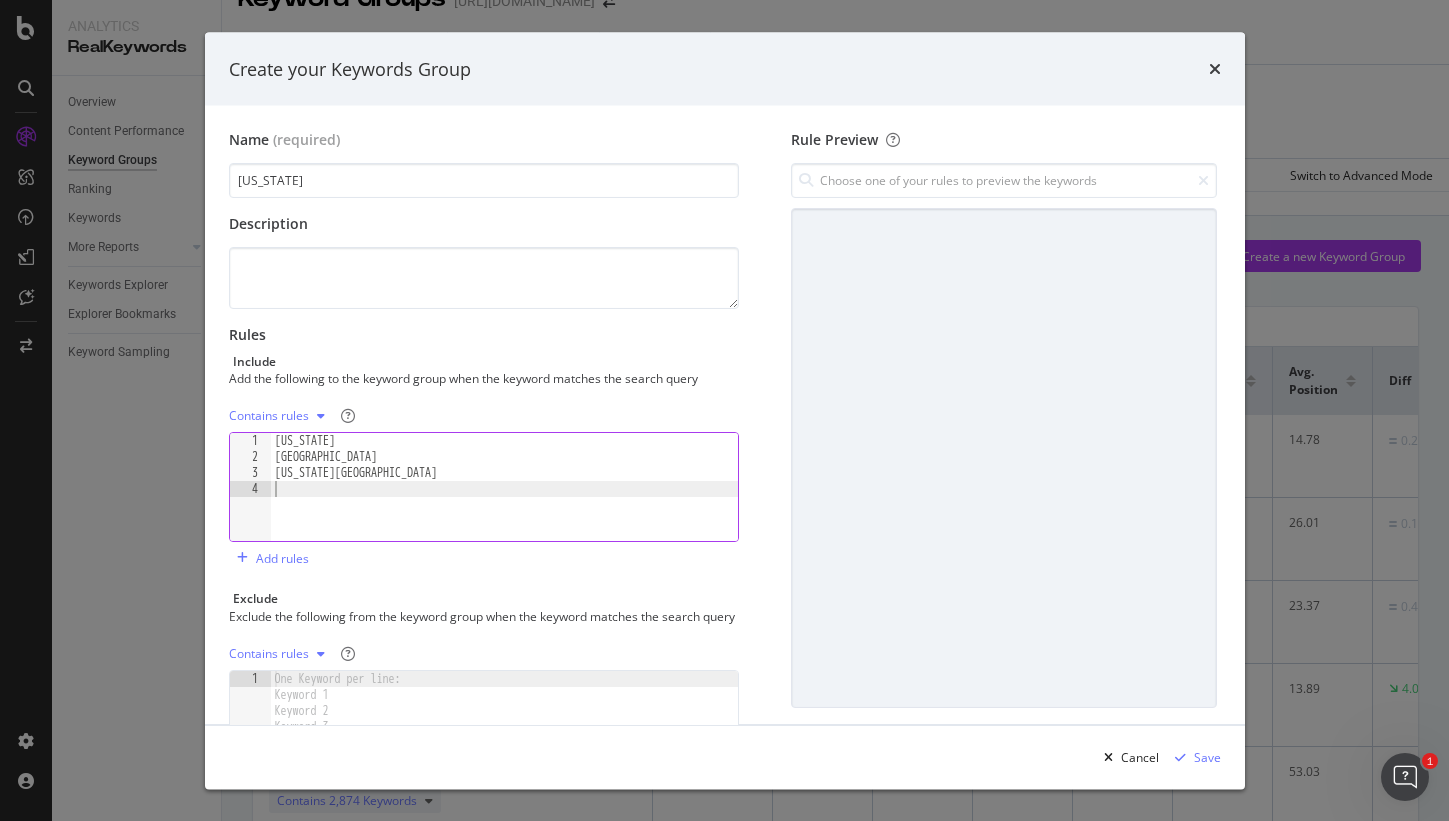 paste on "Aurora" 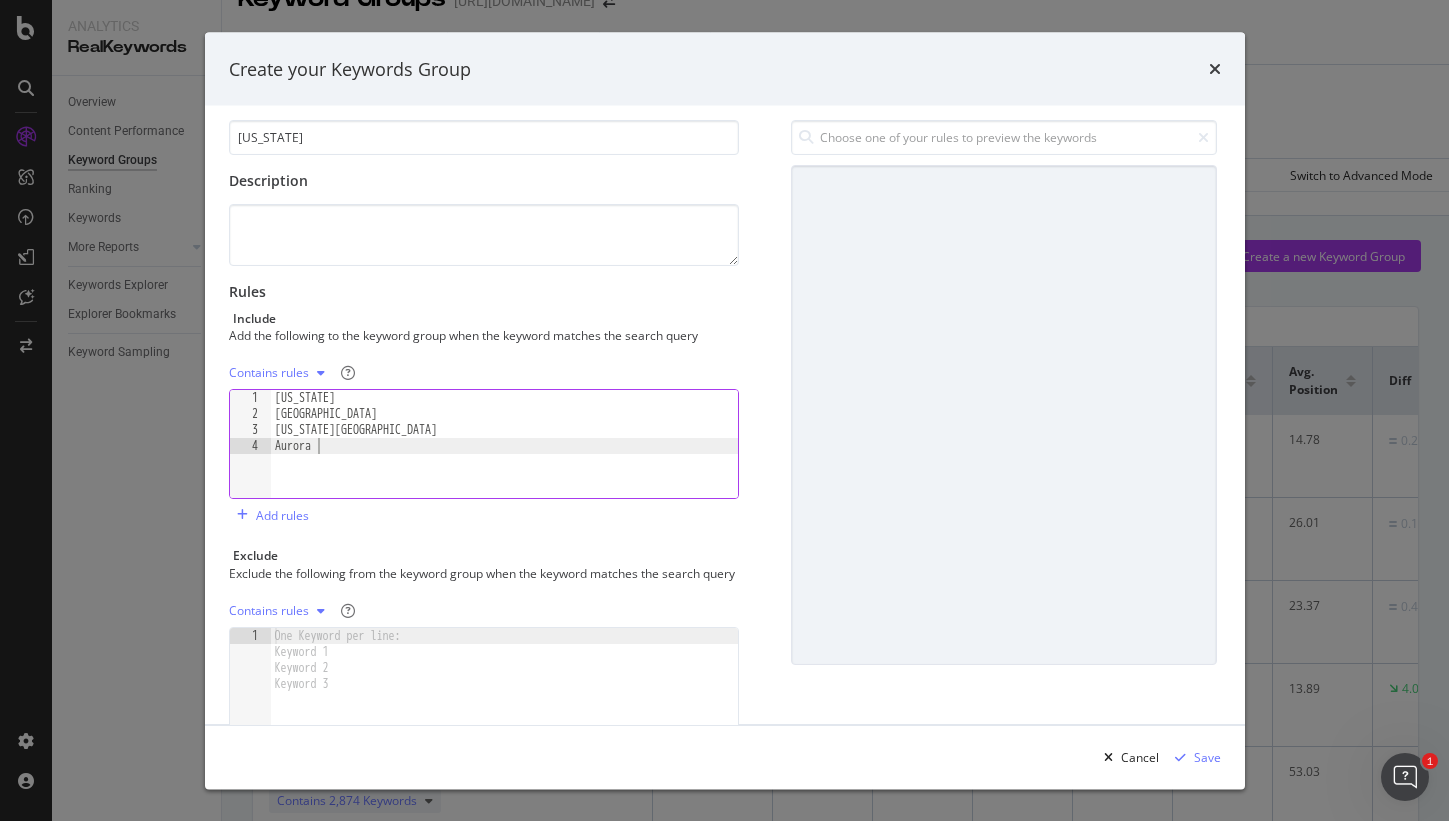 scroll, scrollTop: 48, scrollLeft: 0, axis: vertical 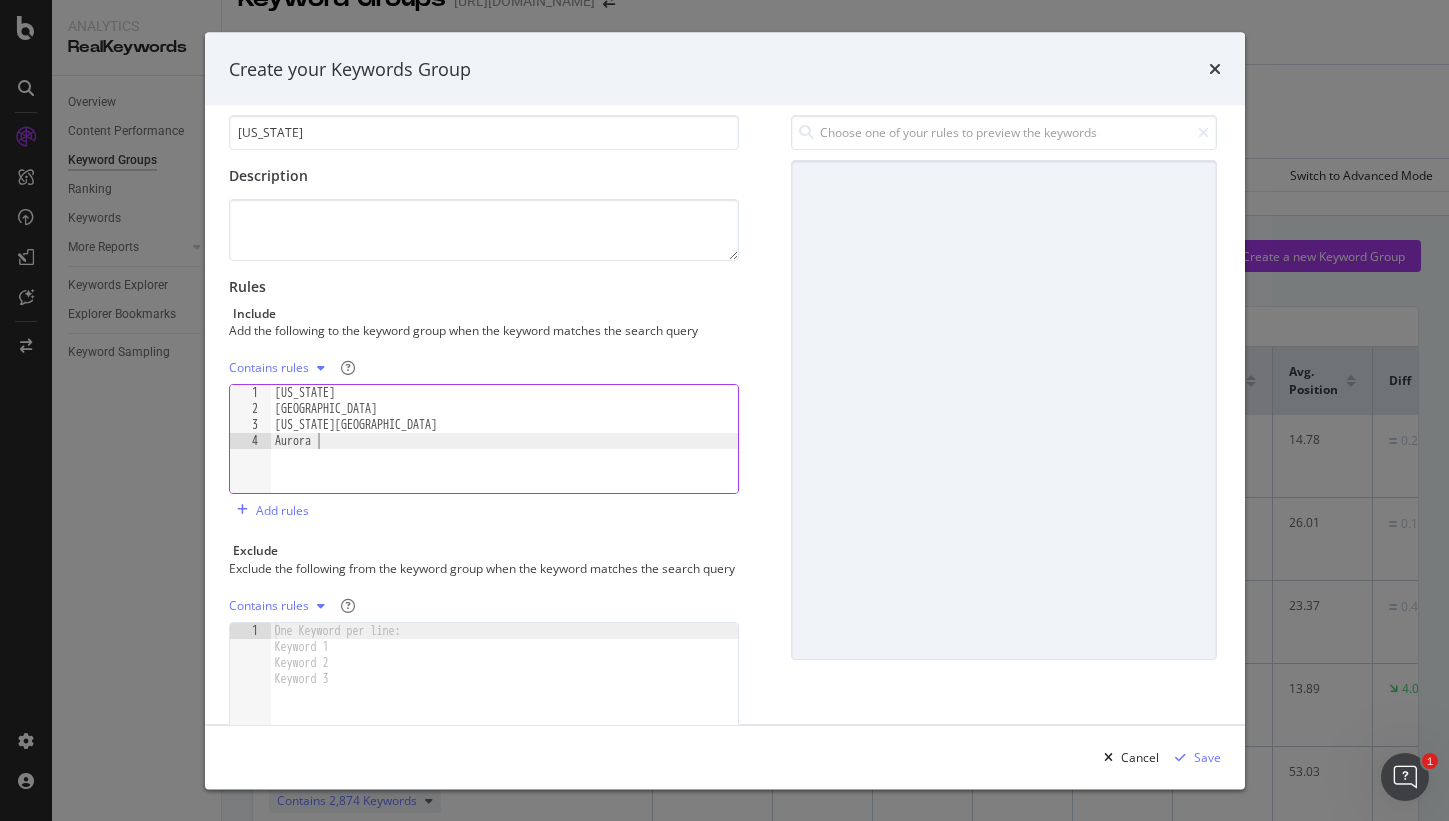 click at bounding box center (505, 455) 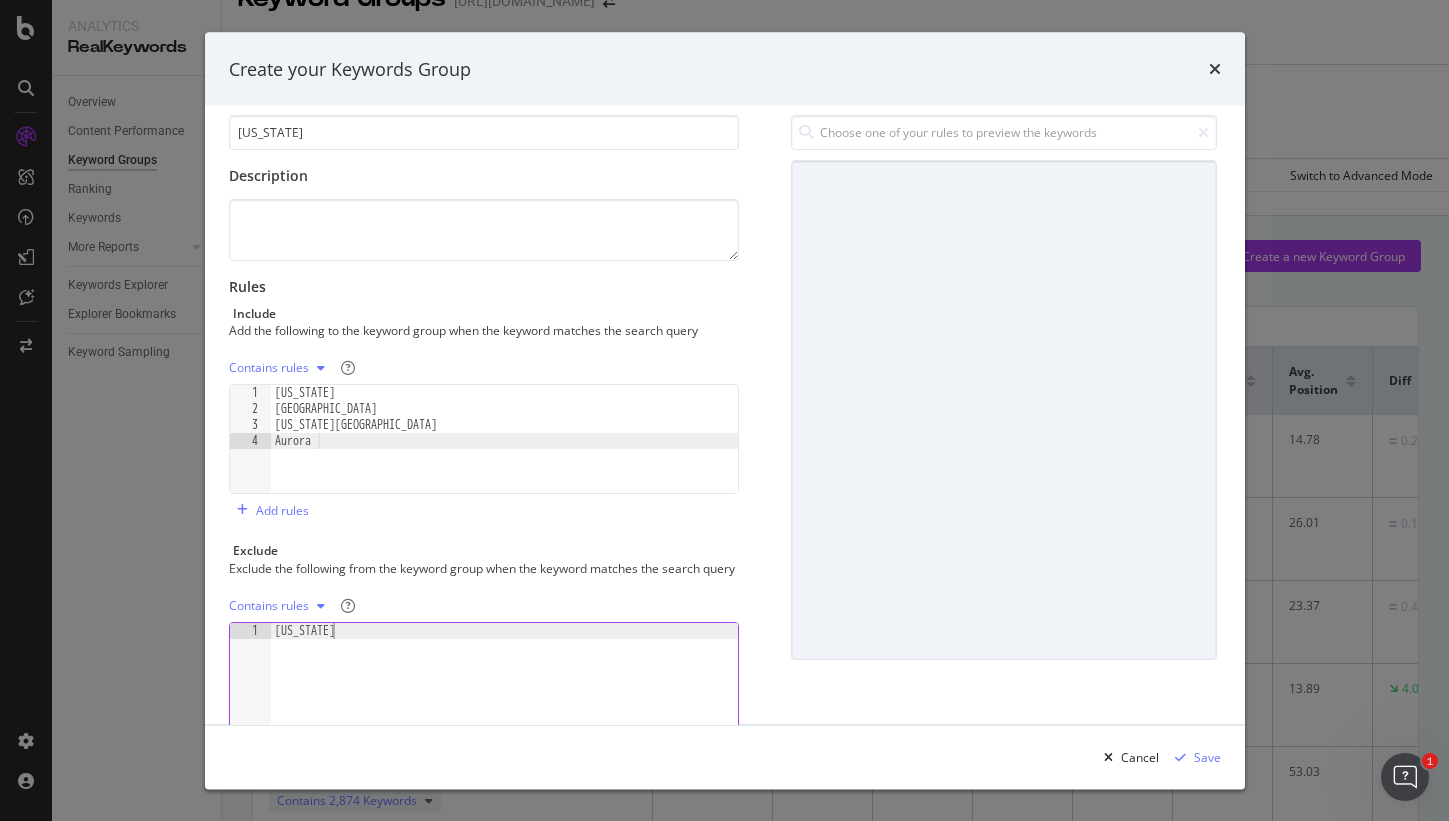 scroll, scrollTop: 0, scrollLeft: 4, axis: horizontal 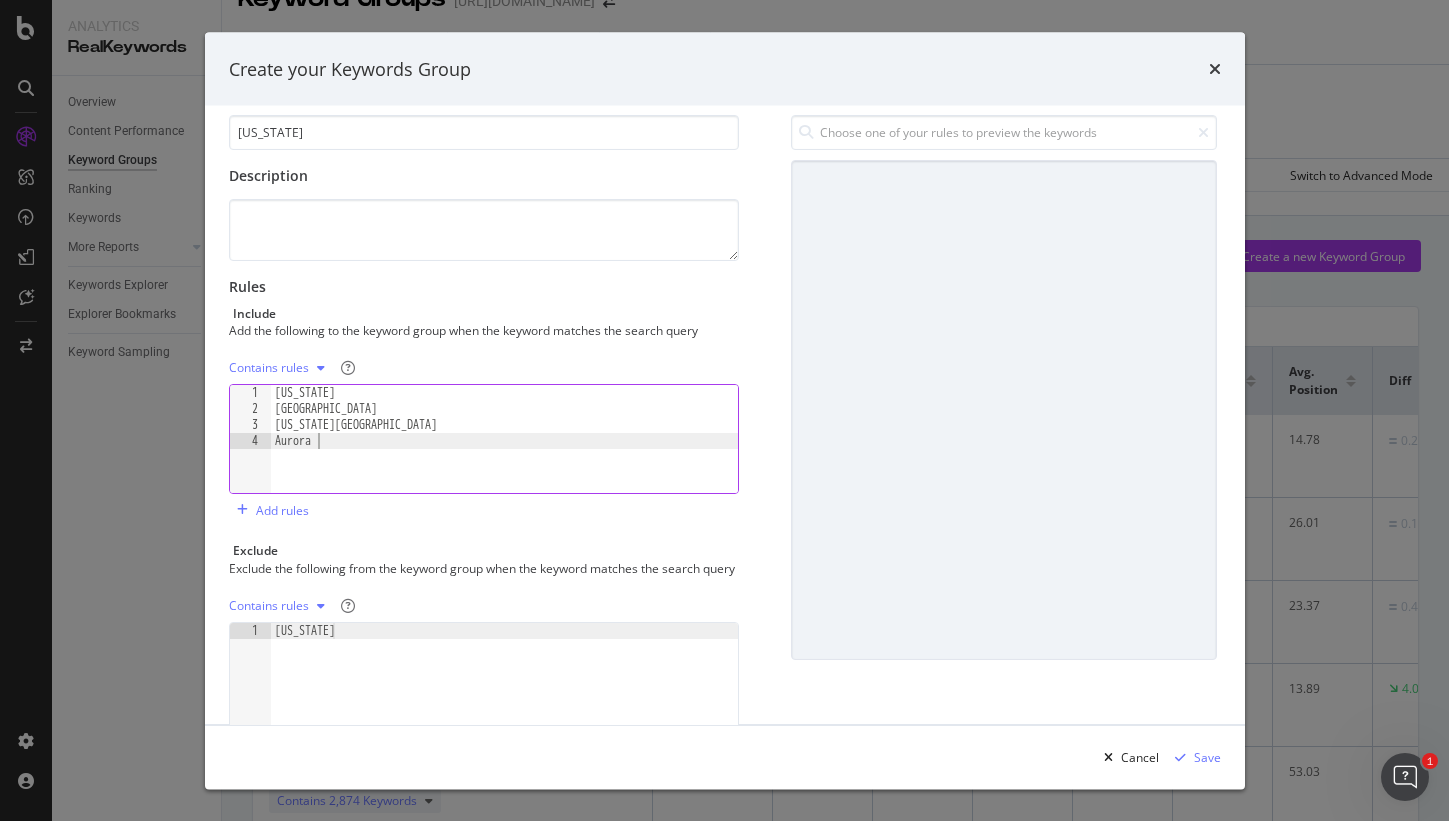 click on "[US_STATE] [GEOGRAPHIC_DATA] [US_STATE][GEOGRAPHIC_DATA] [GEOGRAPHIC_DATA]" at bounding box center (505, 455) 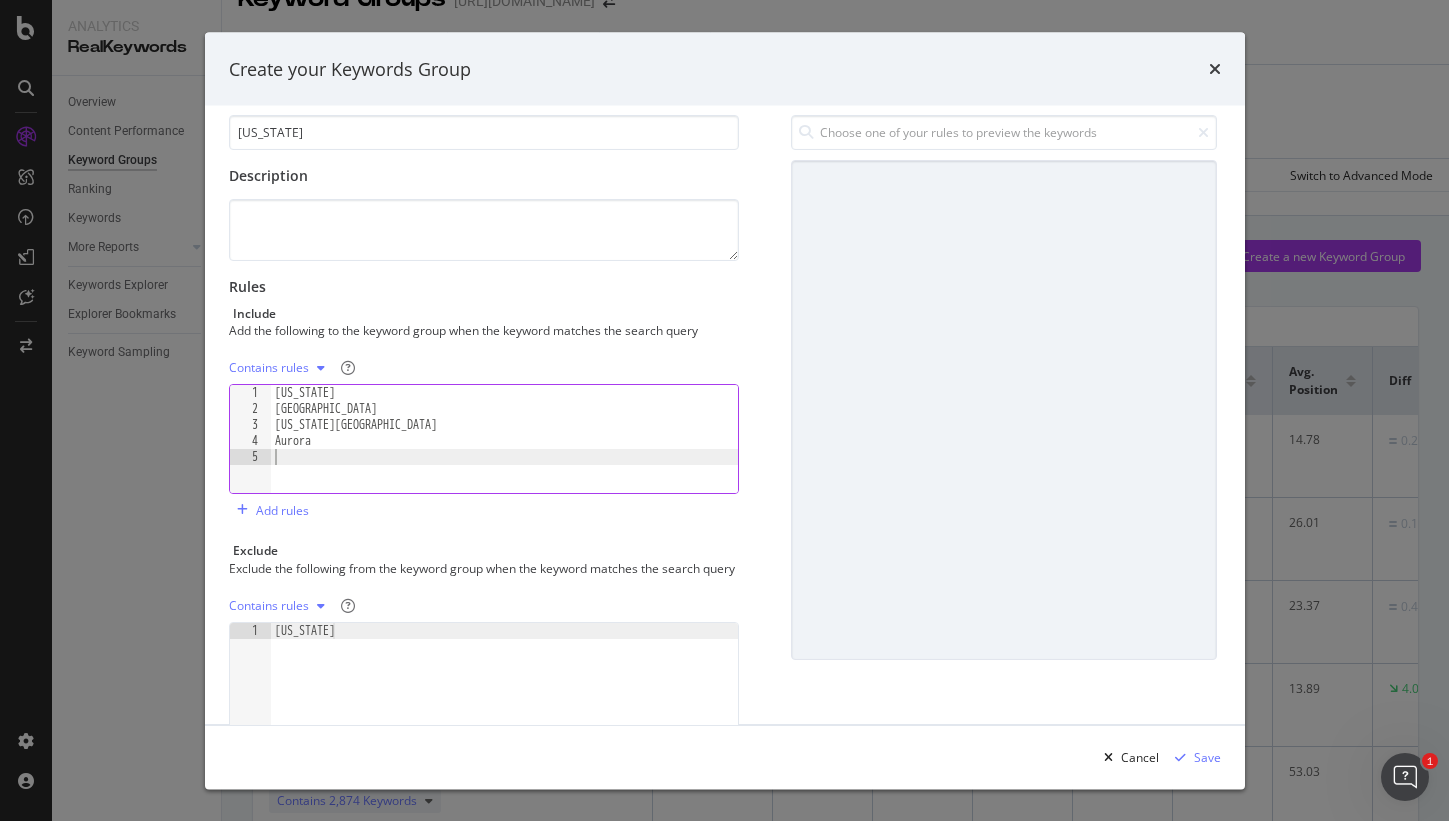 paste on "[GEOGRAPHIC_DATA][PERSON_NAME]" 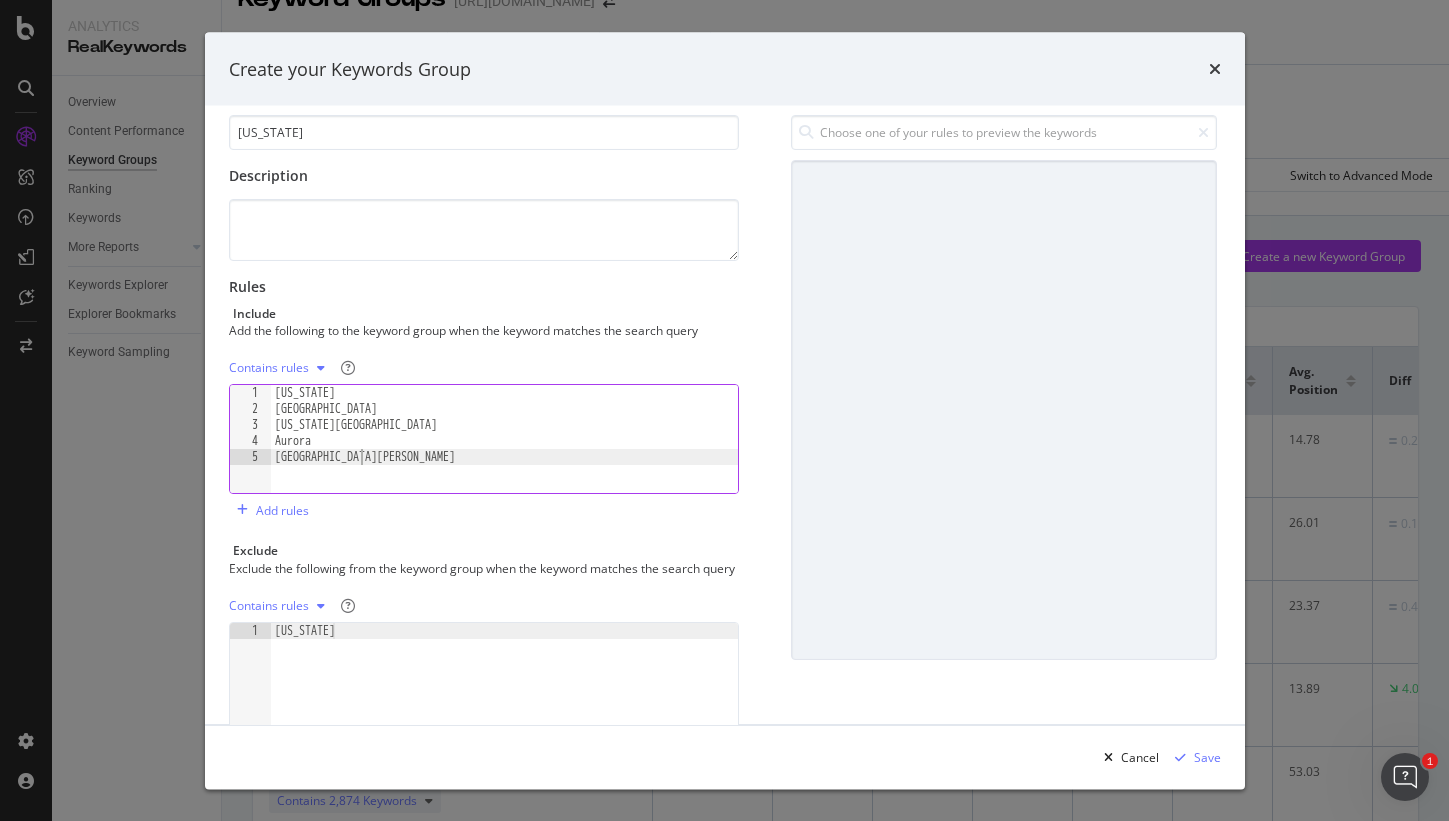 type on "[GEOGRAPHIC_DATA][PERSON_NAME]" 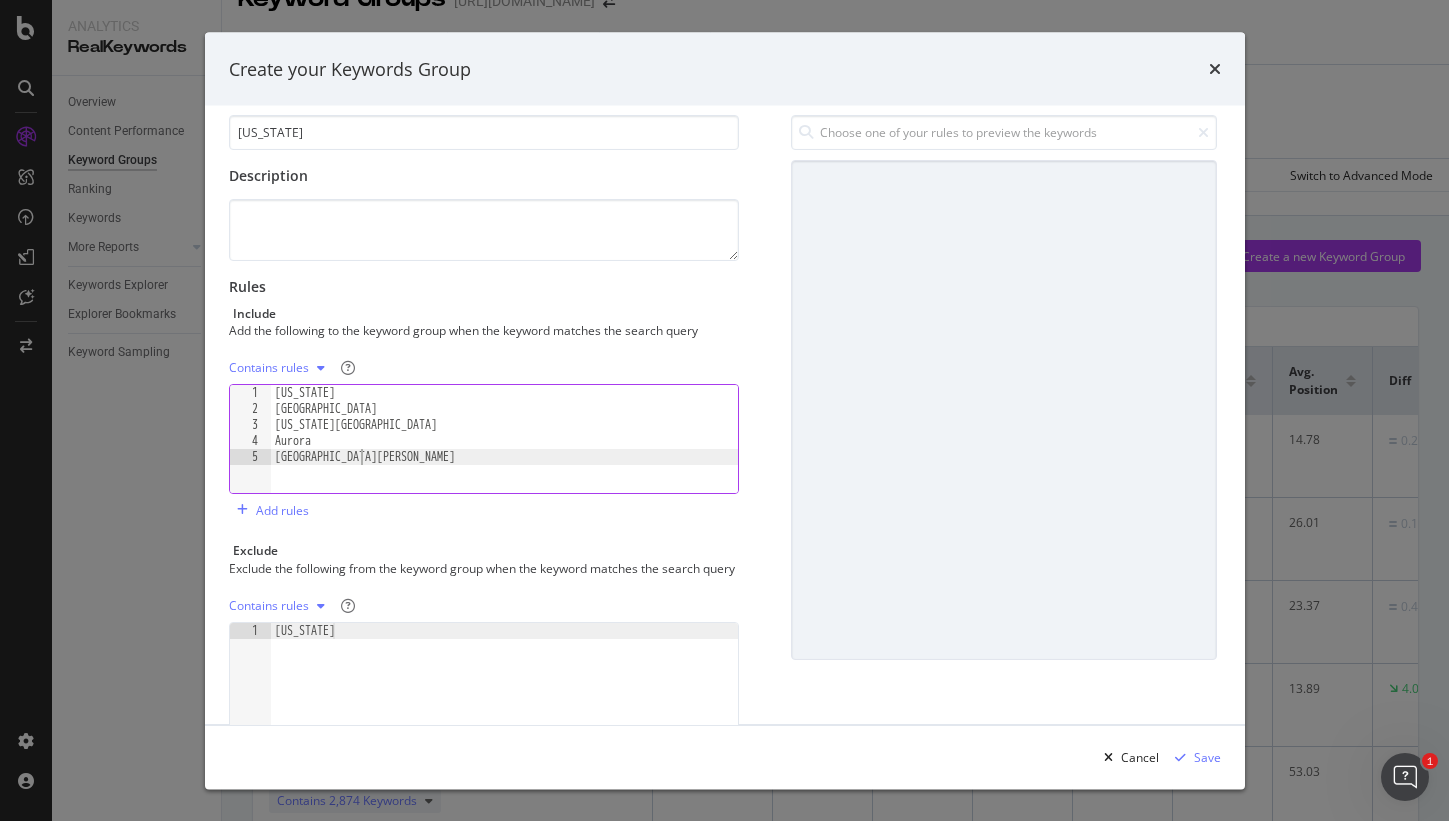 paste on "Lakewood" 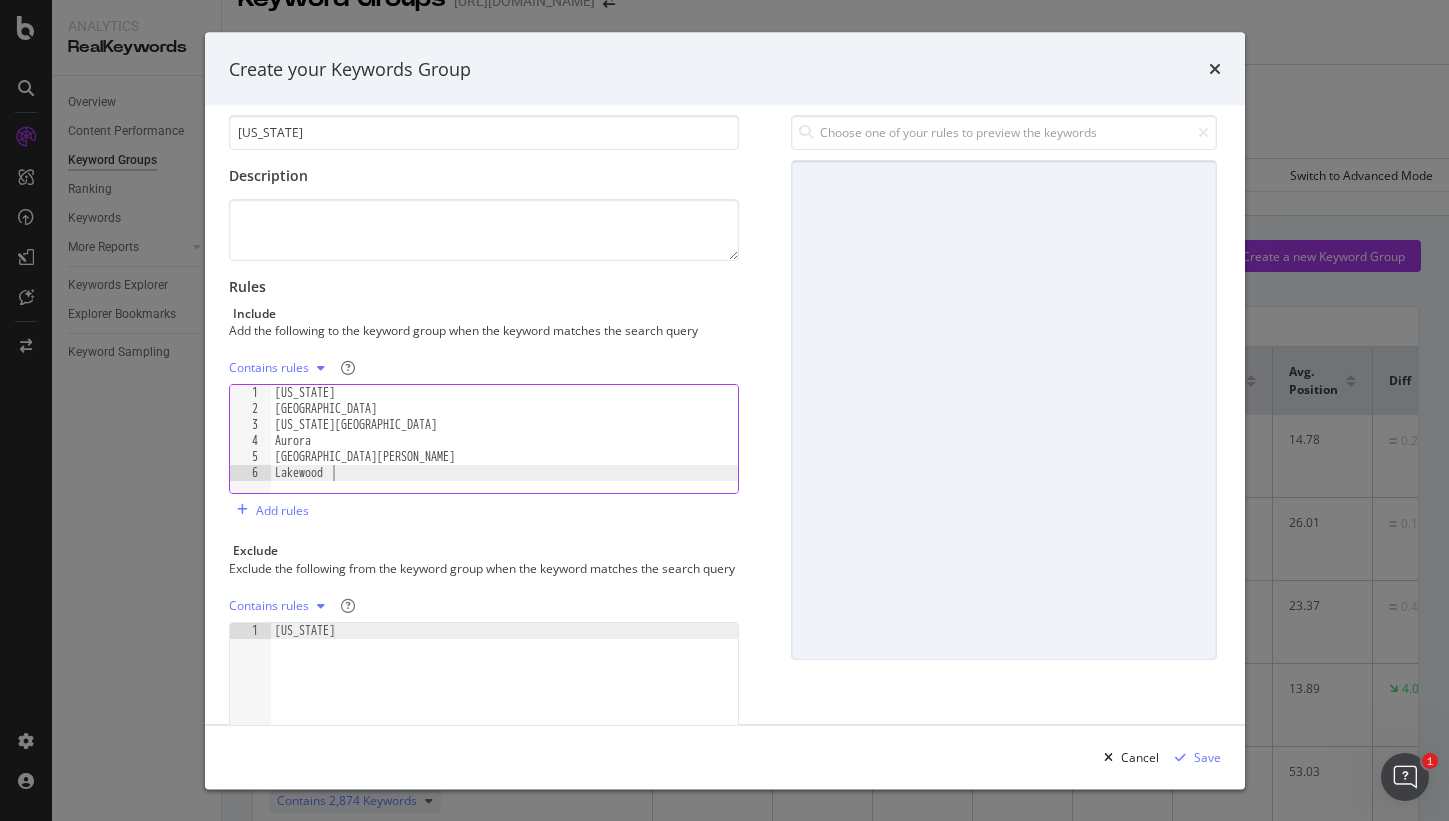 type on "Lakewood" 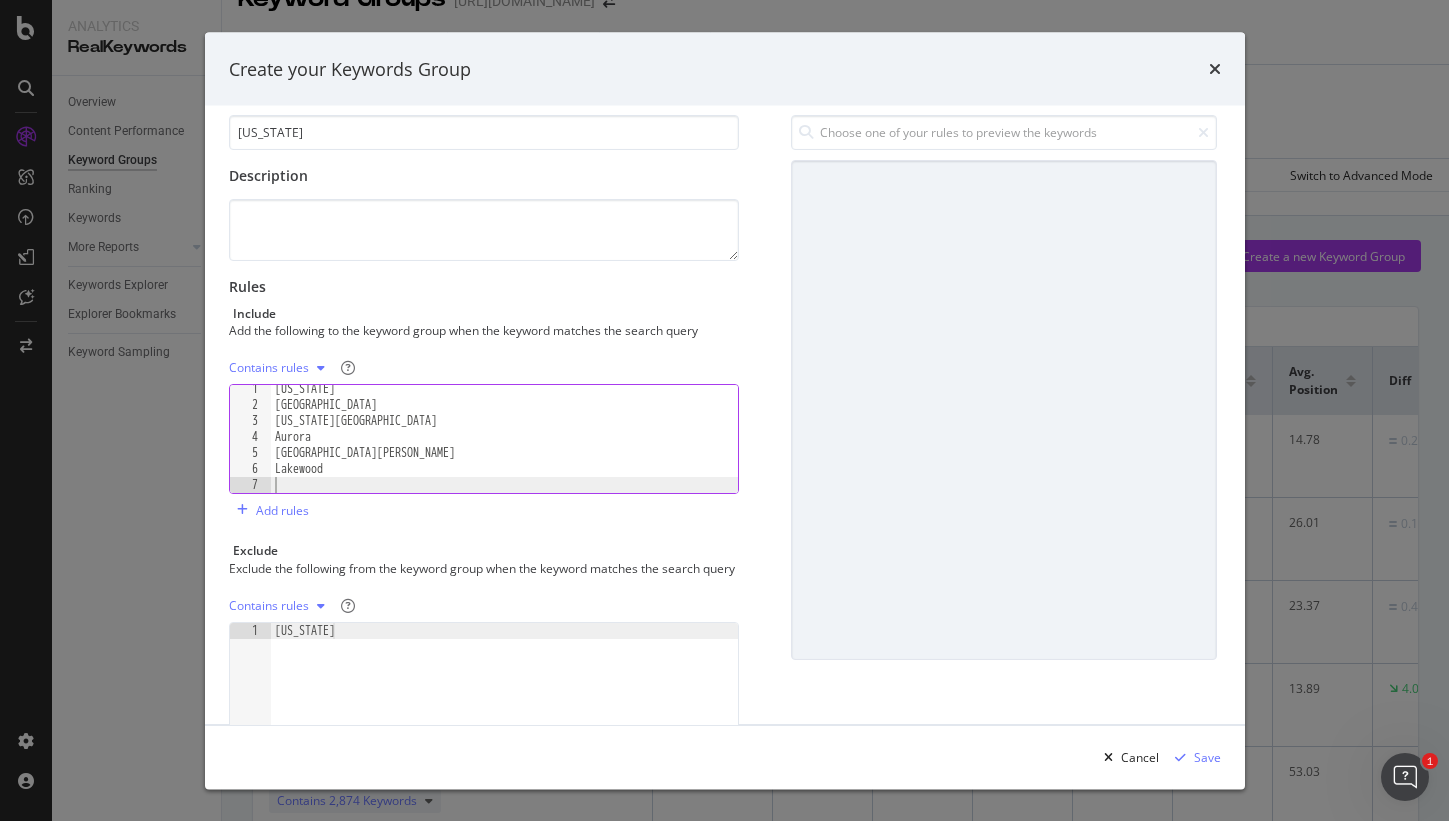 paste on "[PERSON_NAME]" 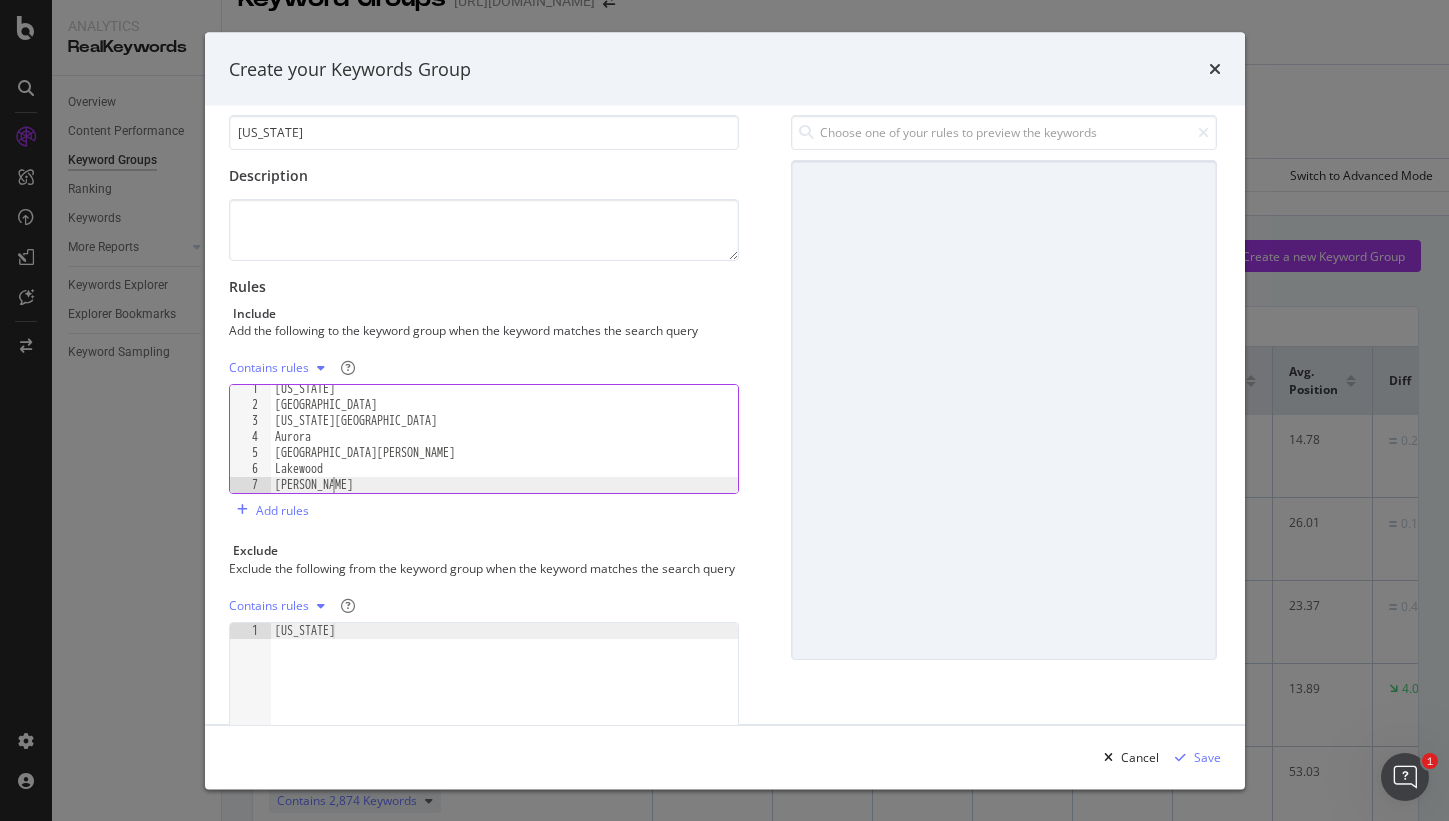 type on "[PERSON_NAME]" 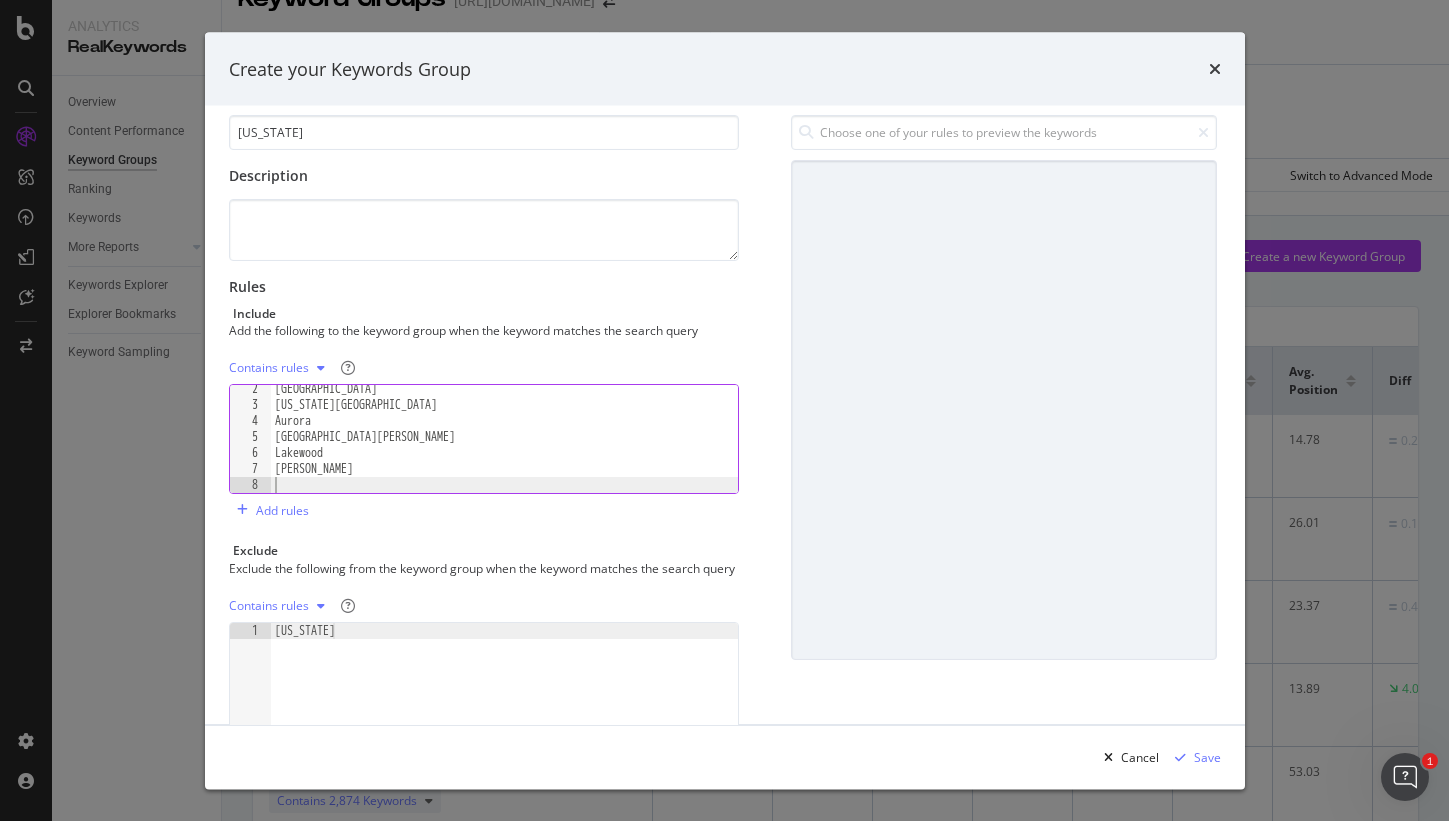 scroll, scrollTop: 20, scrollLeft: 0, axis: vertical 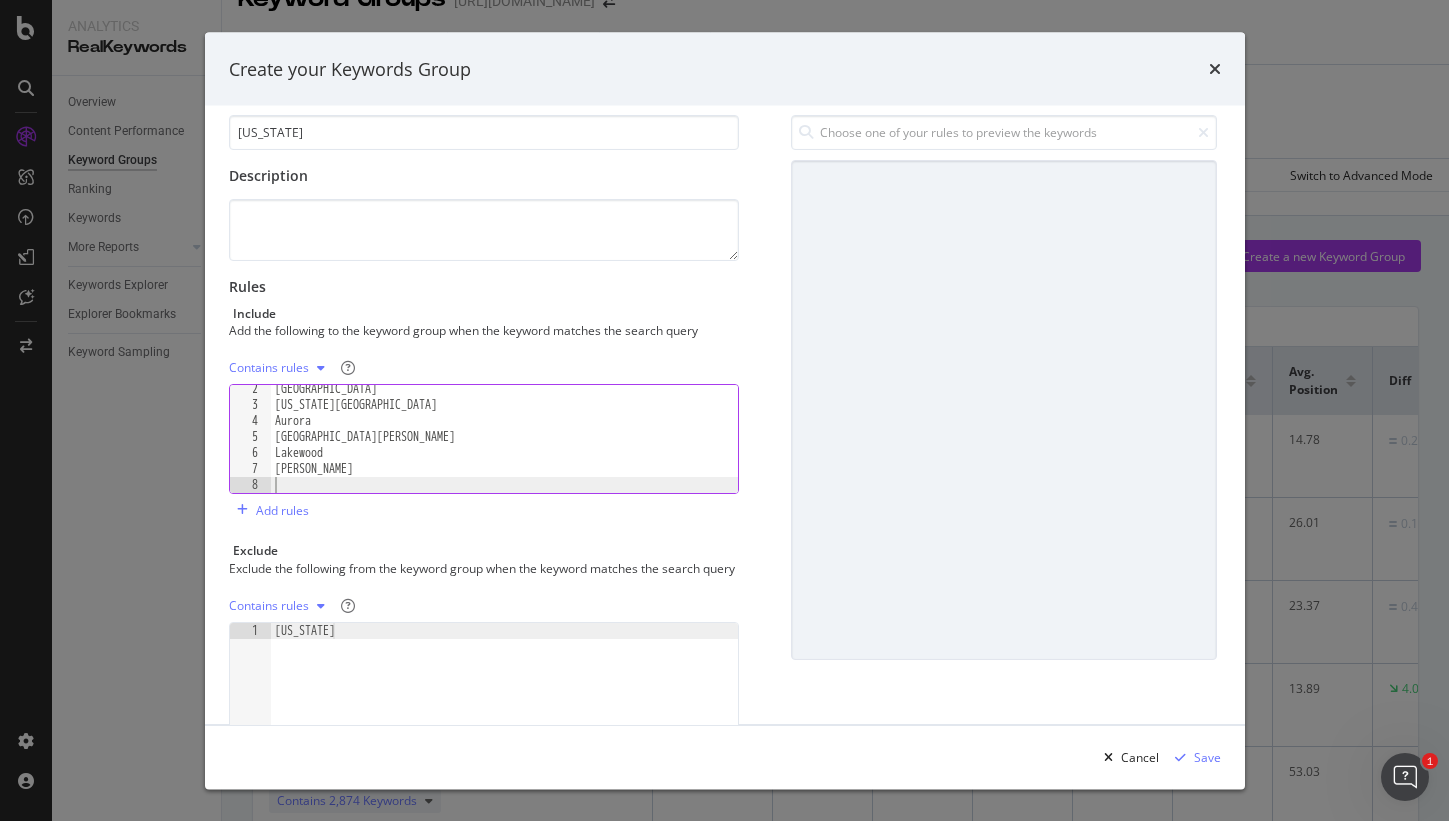 paste on "Arvada" 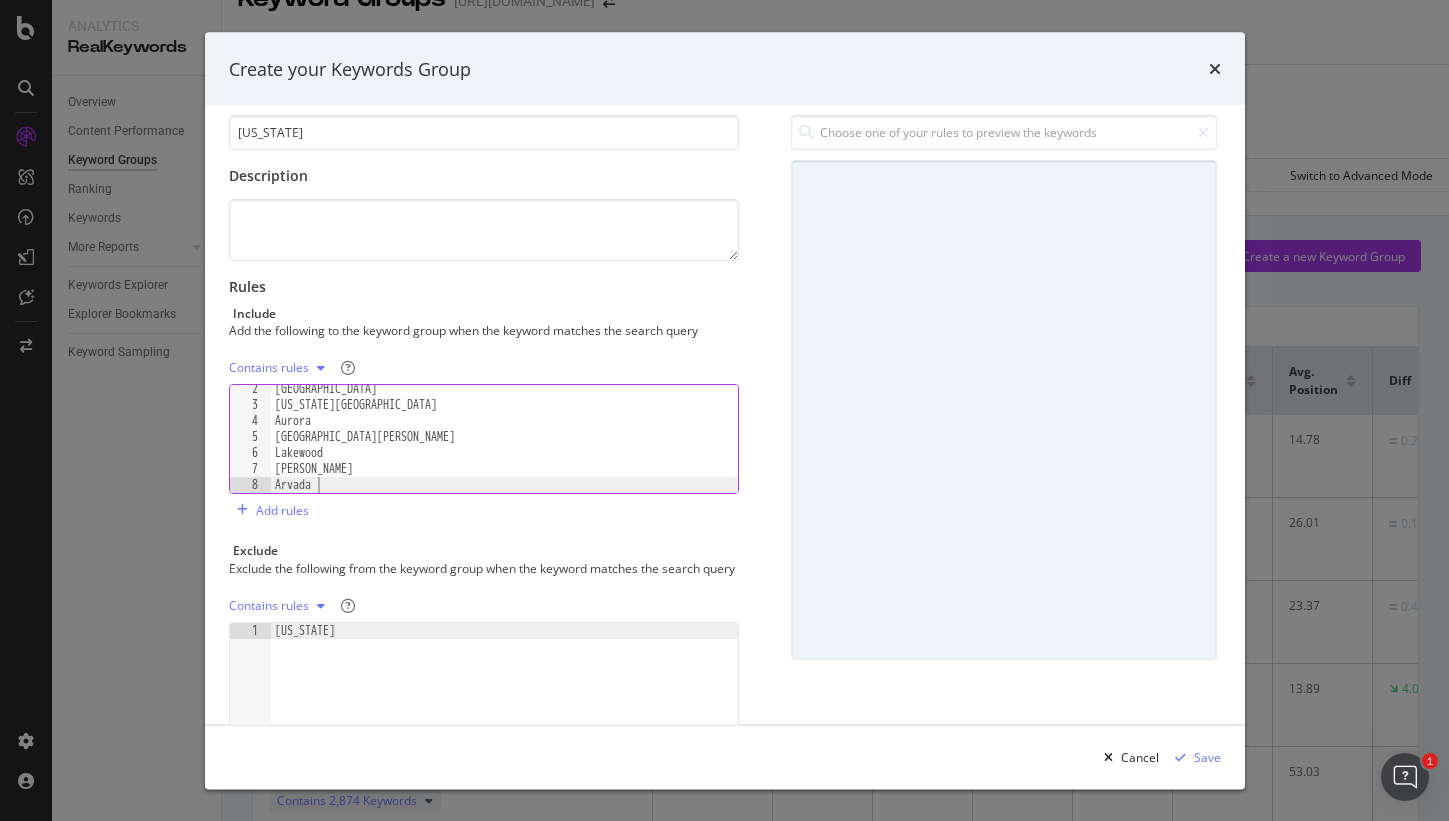 type on "Arvada" 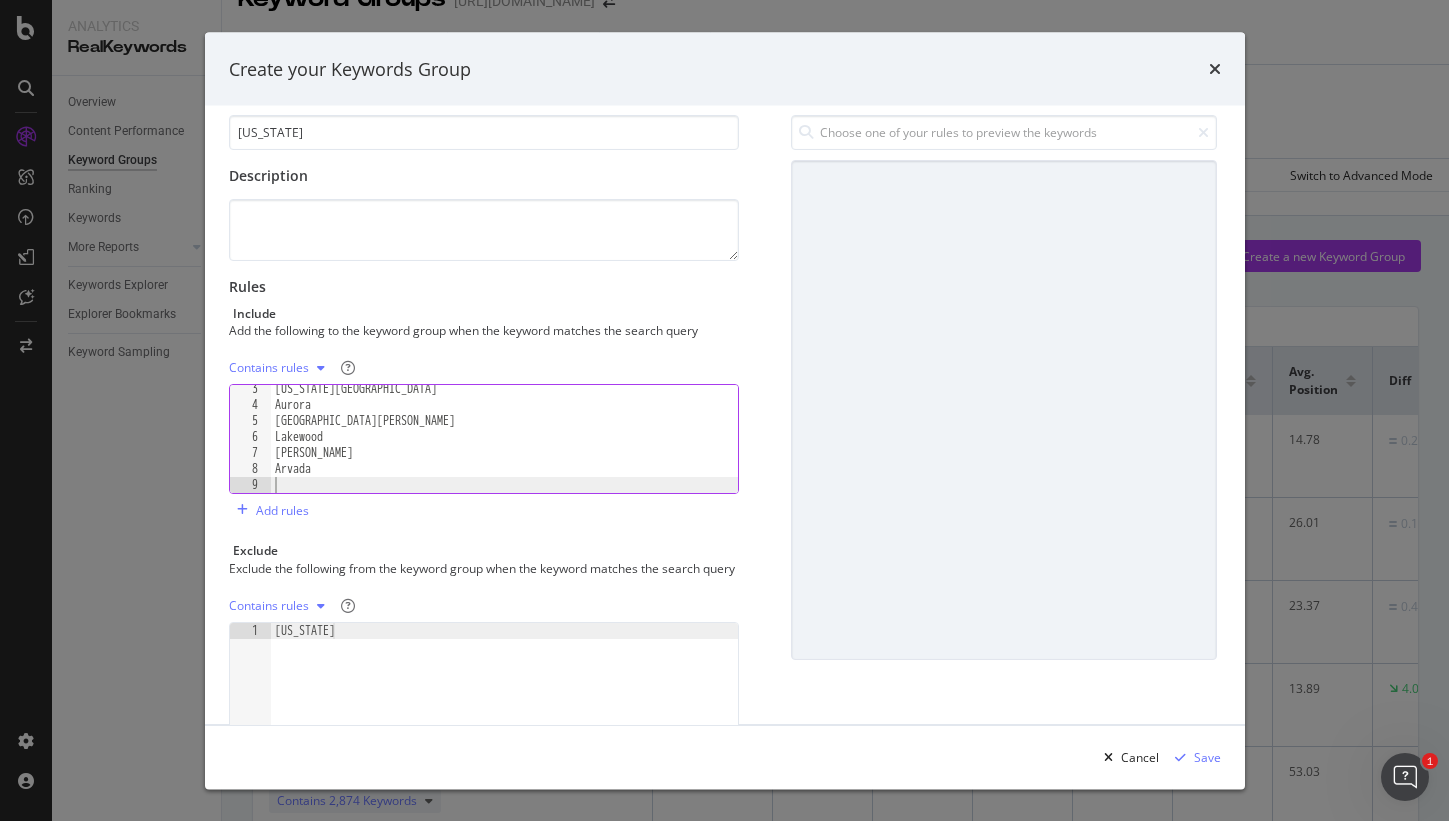 scroll, scrollTop: 36, scrollLeft: 0, axis: vertical 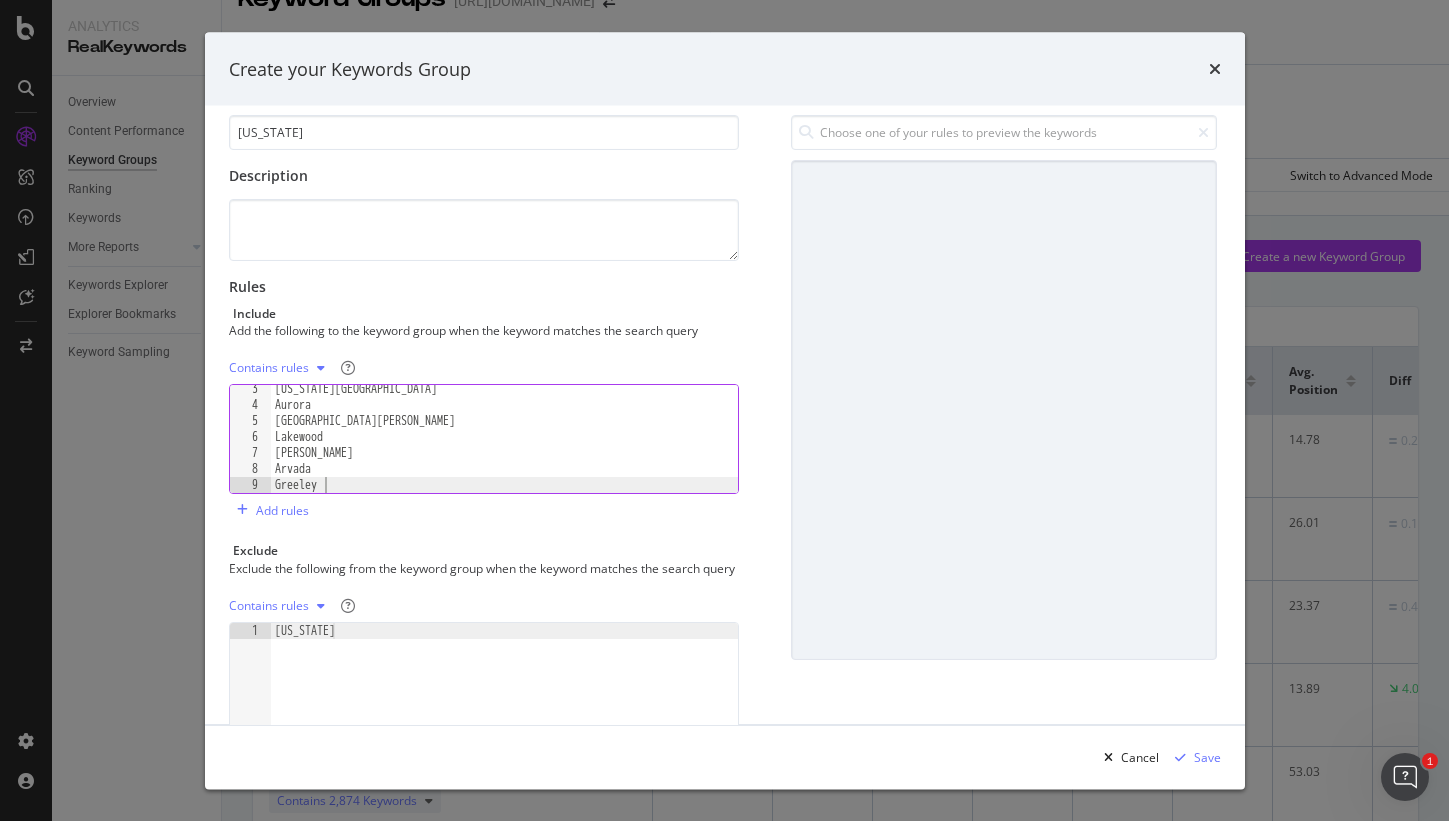 type on "Greeley" 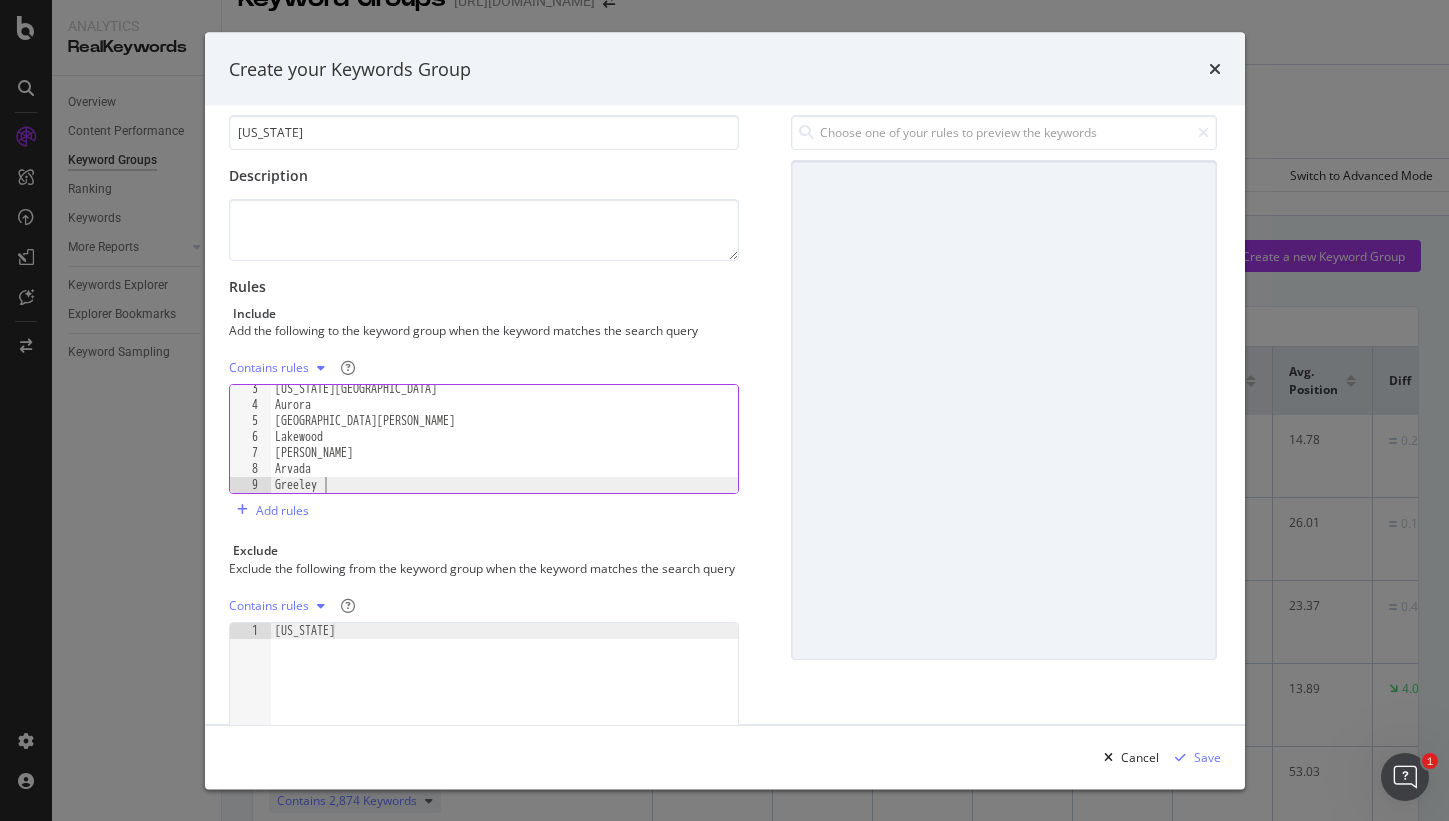 scroll, scrollTop: 52, scrollLeft: 0, axis: vertical 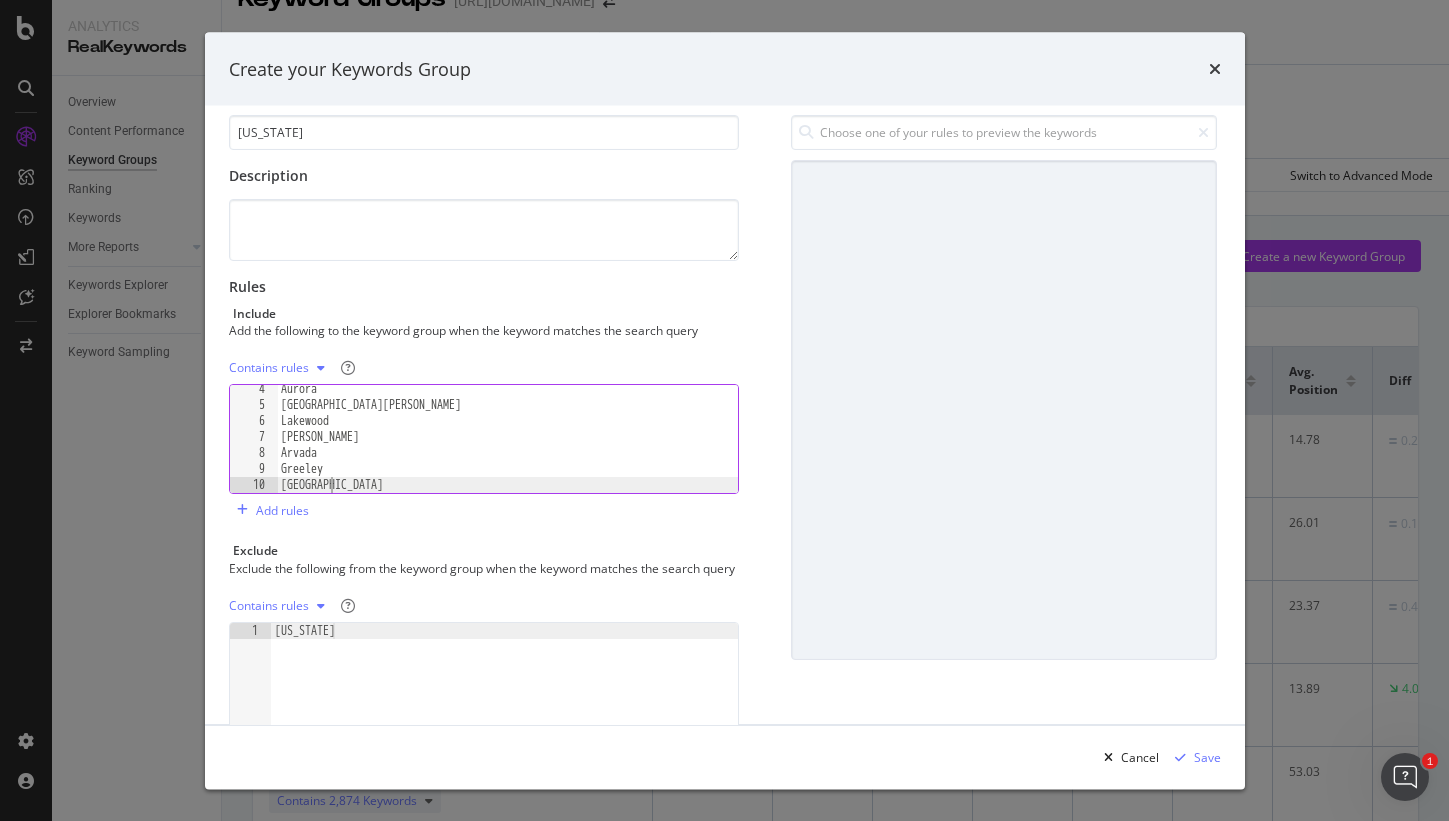 type on "[GEOGRAPHIC_DATA]" 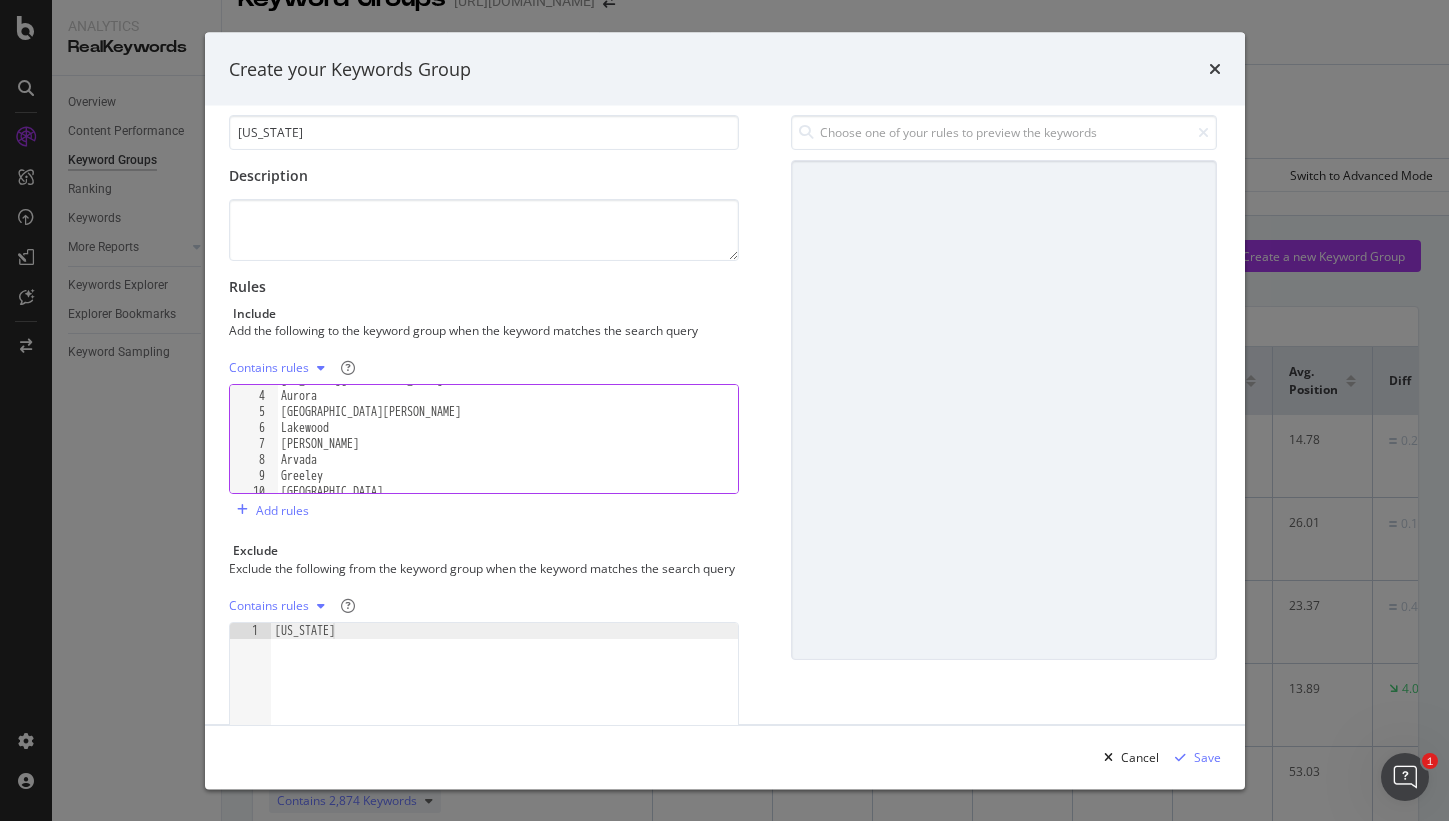 scroll, scrollTop: 0, scrollLeft: 0, axis: both 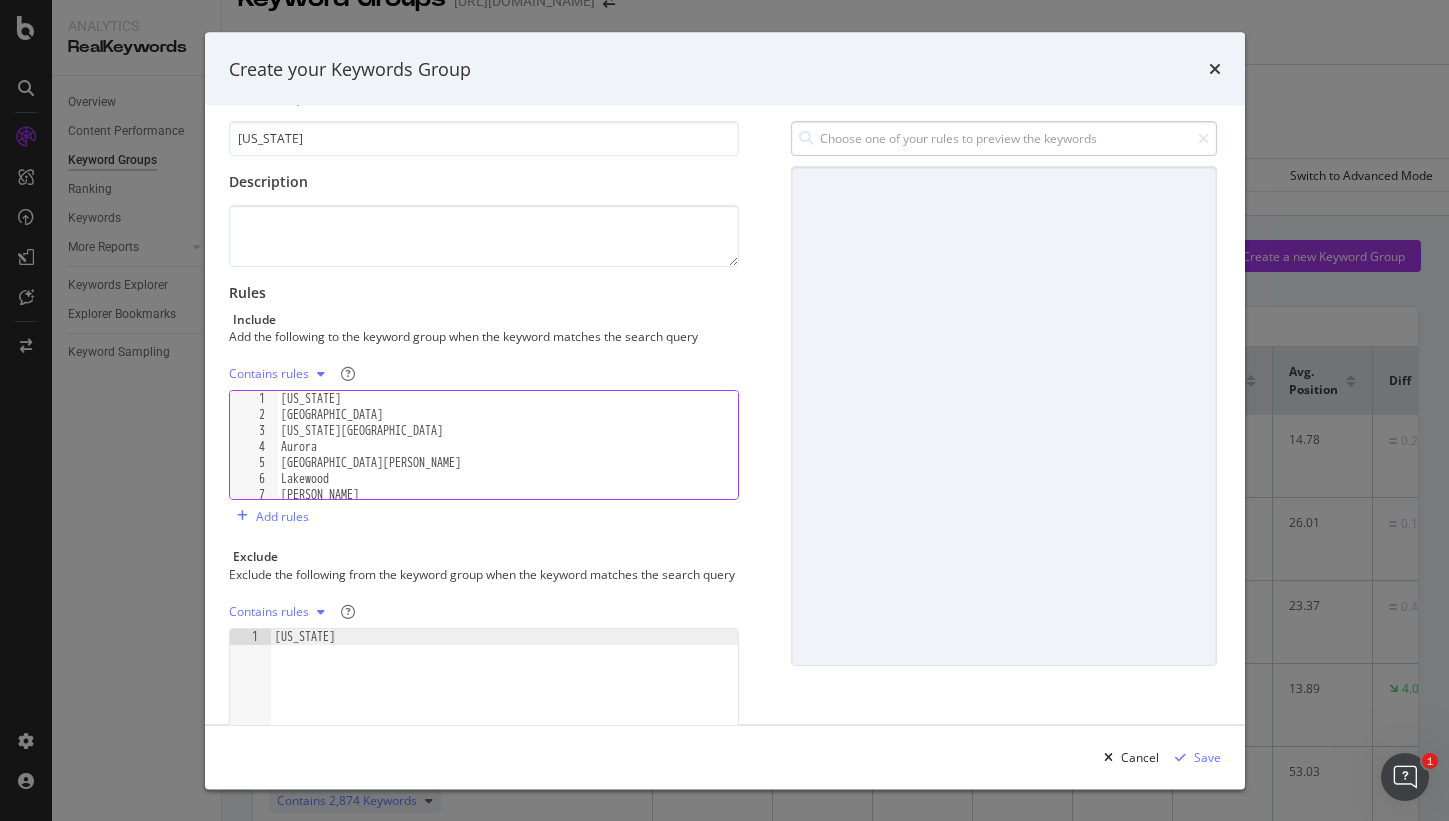 type on "Longmont" 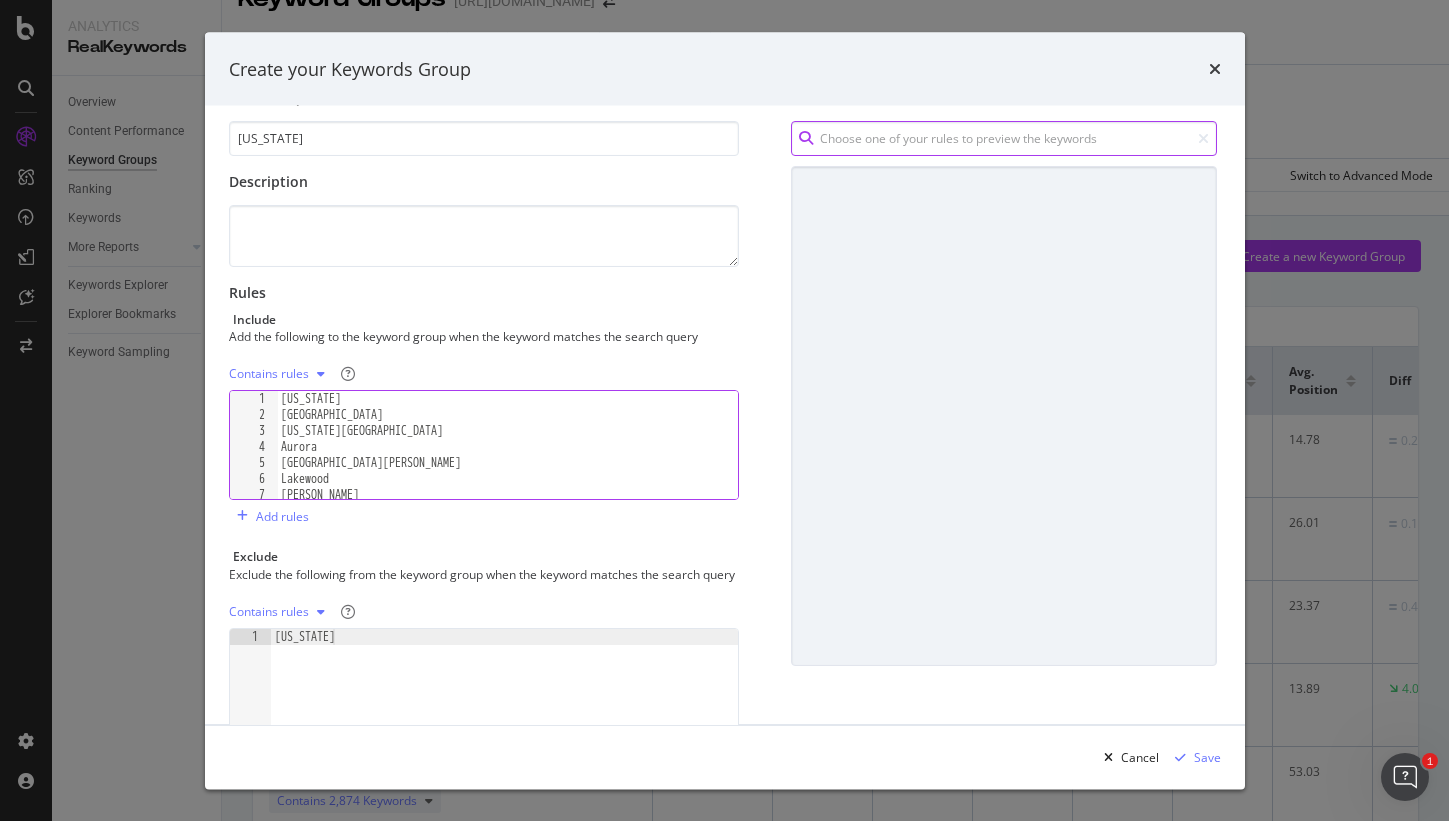 click at bounding box center (1003, 138) 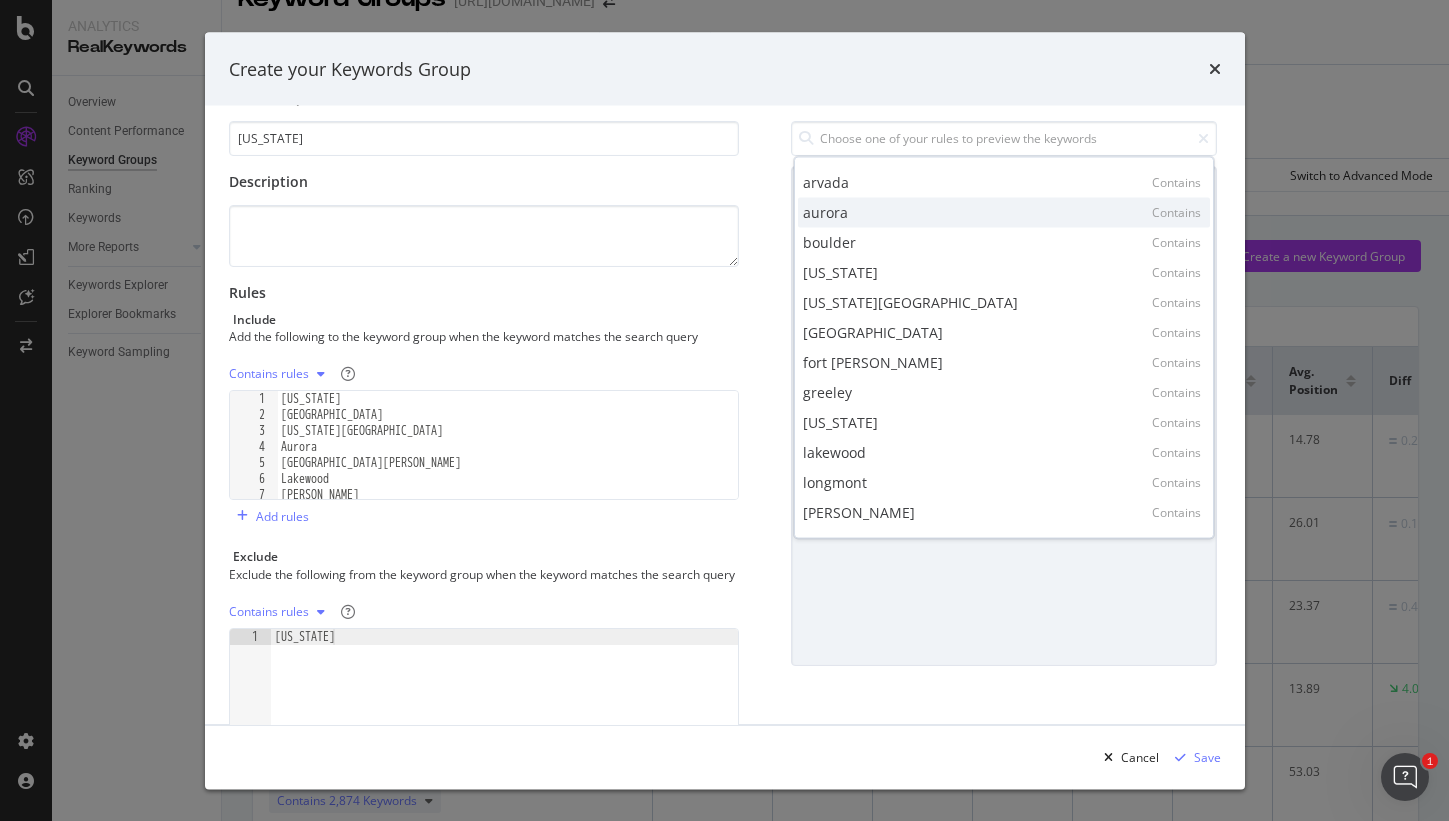click on "aurora Contains" at bounding box center (1004, 212) 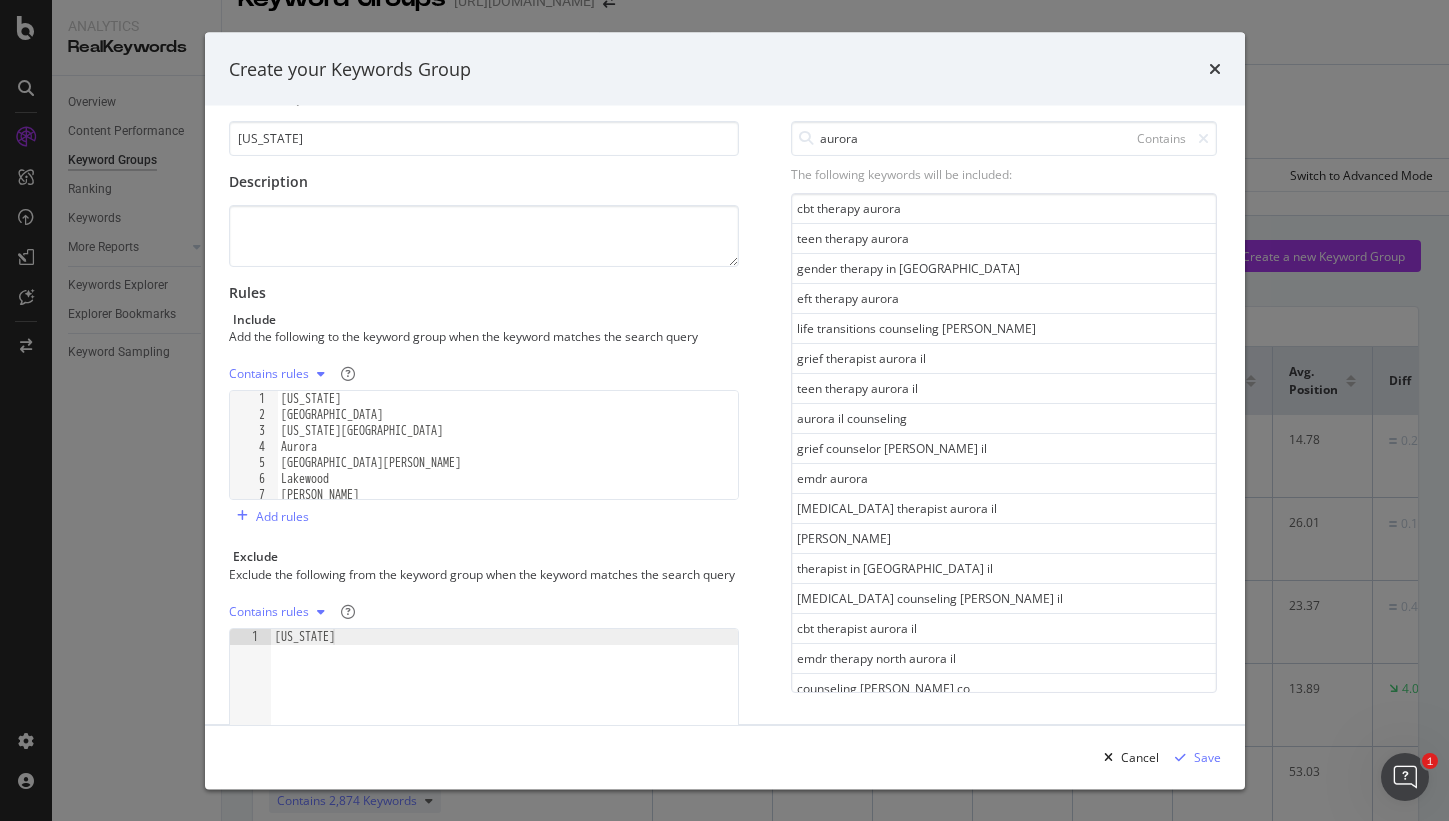 scroll, scrollTop: 128, scrollLeft: 0, axis: vertical 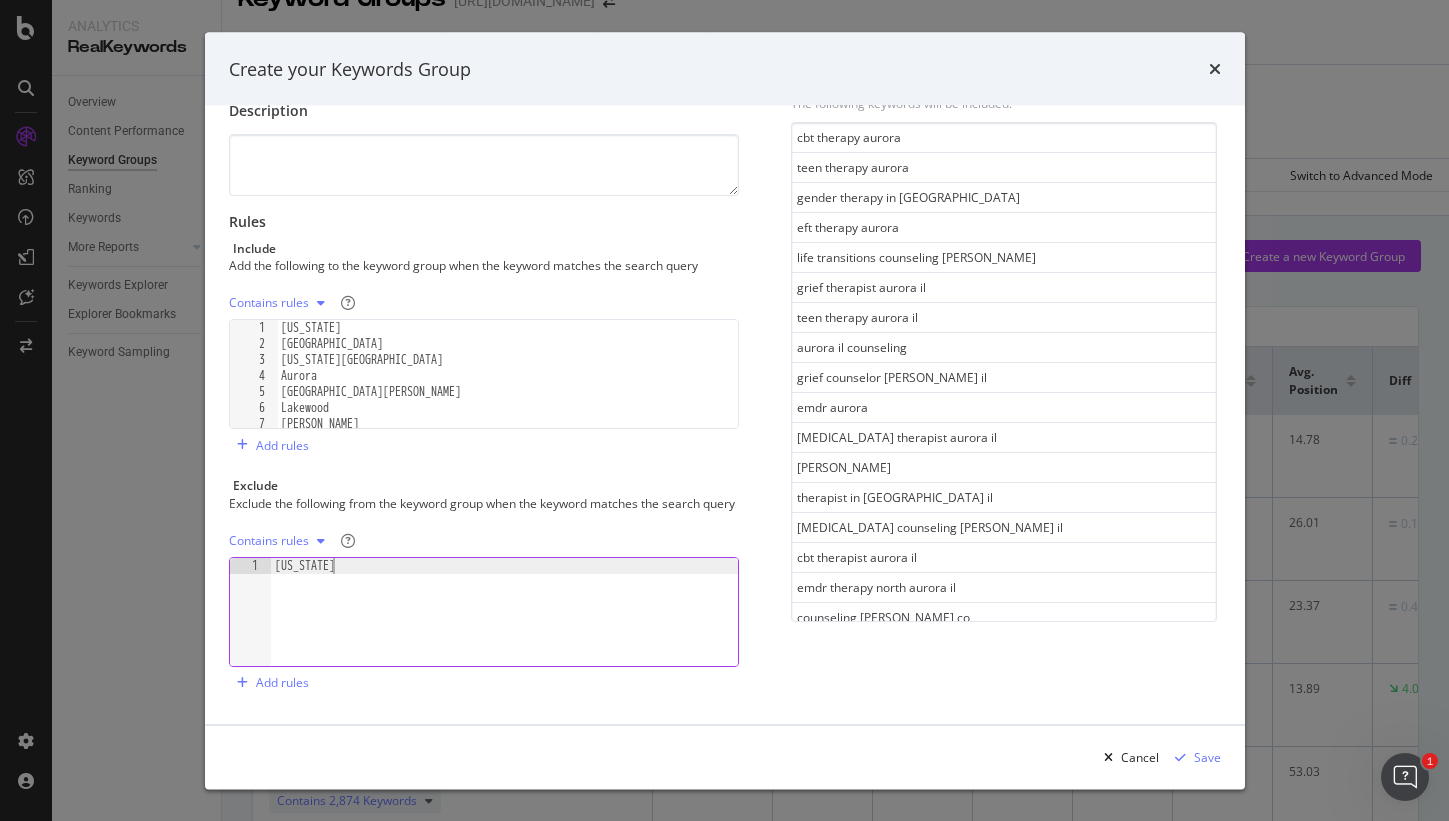 click on "[US_STATE]" at bounding box center [505, 628] 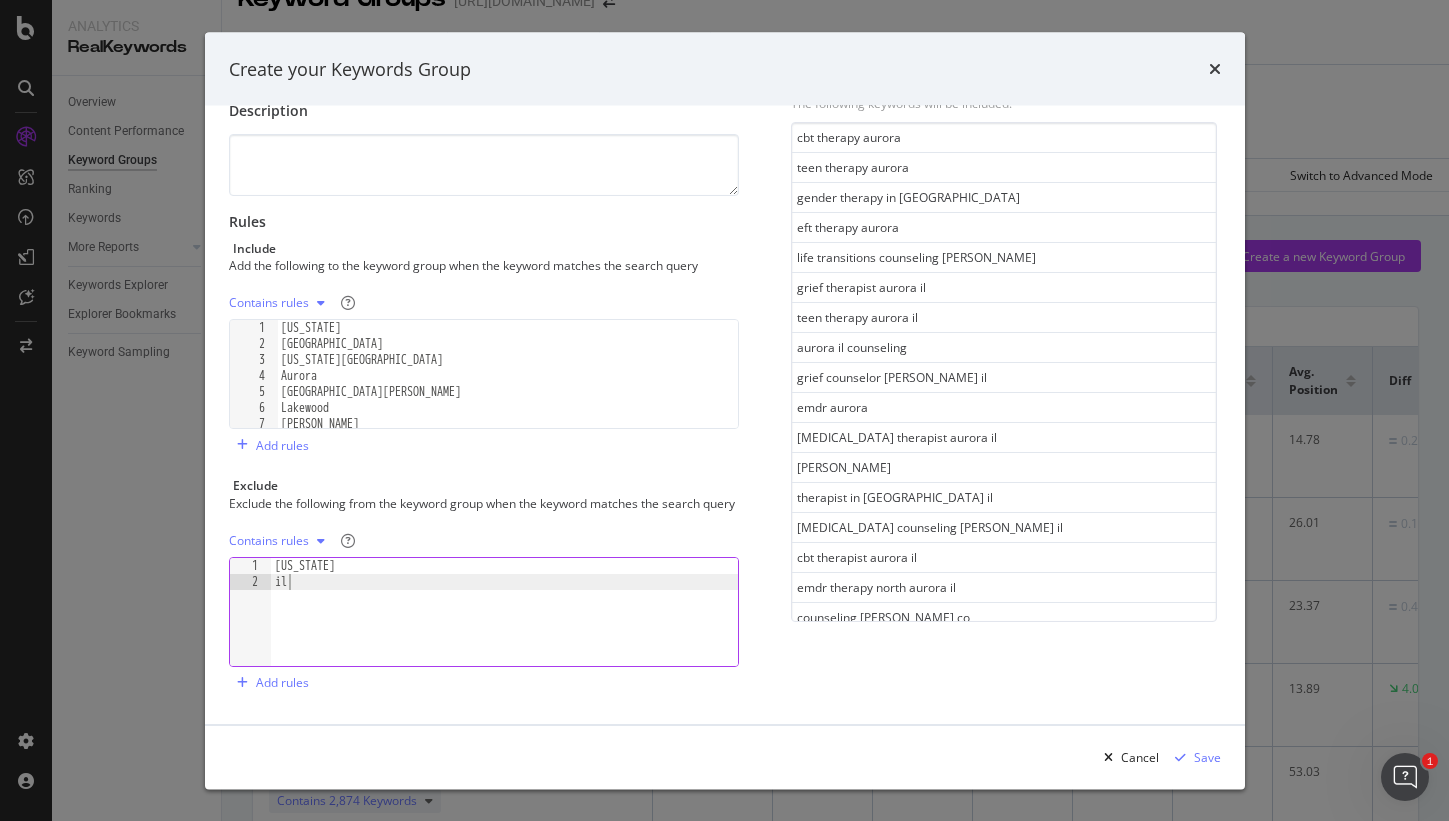 scroll, scrollTop: 0, scrollLeft: 0, axis: both 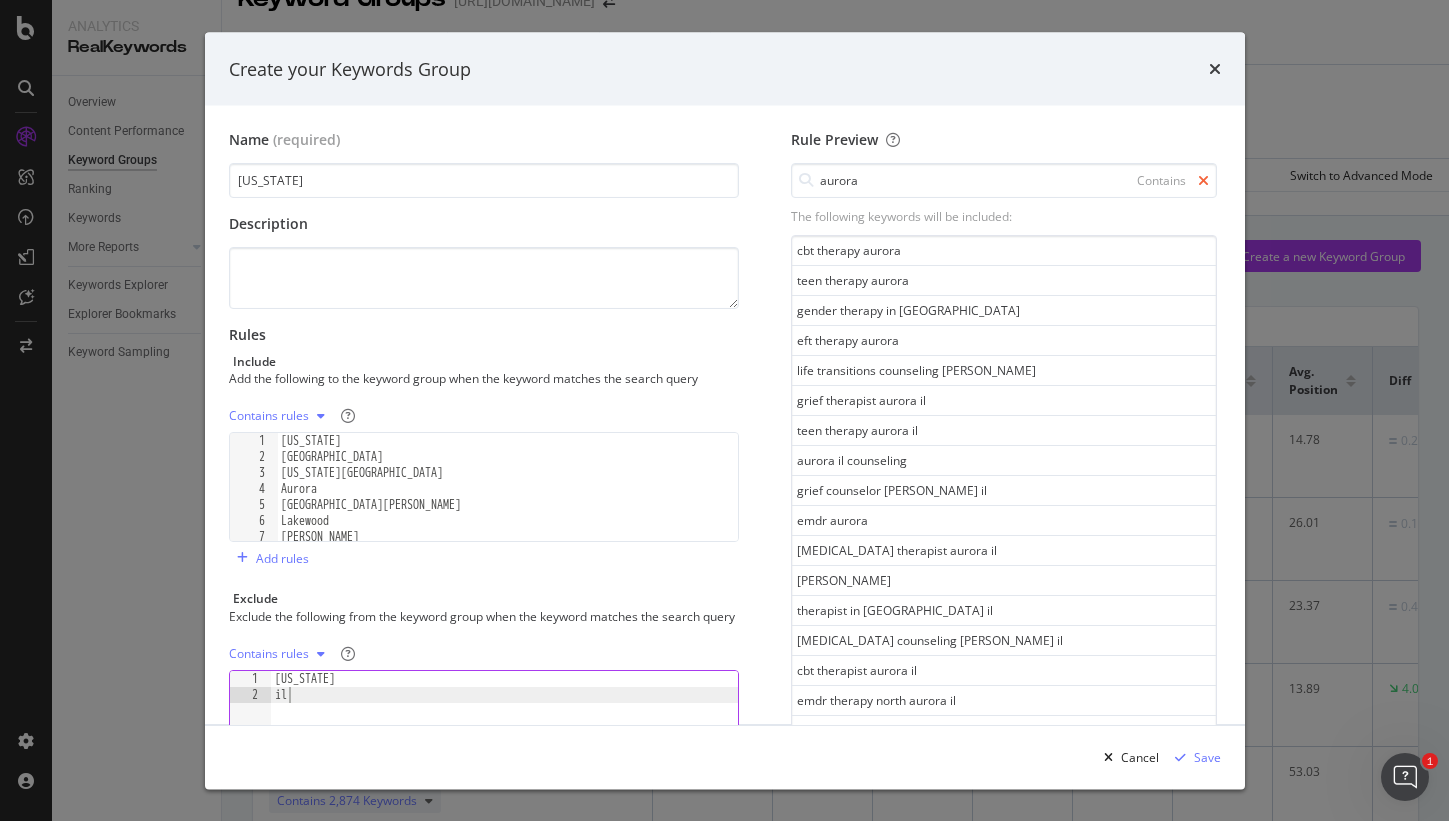type on "il" 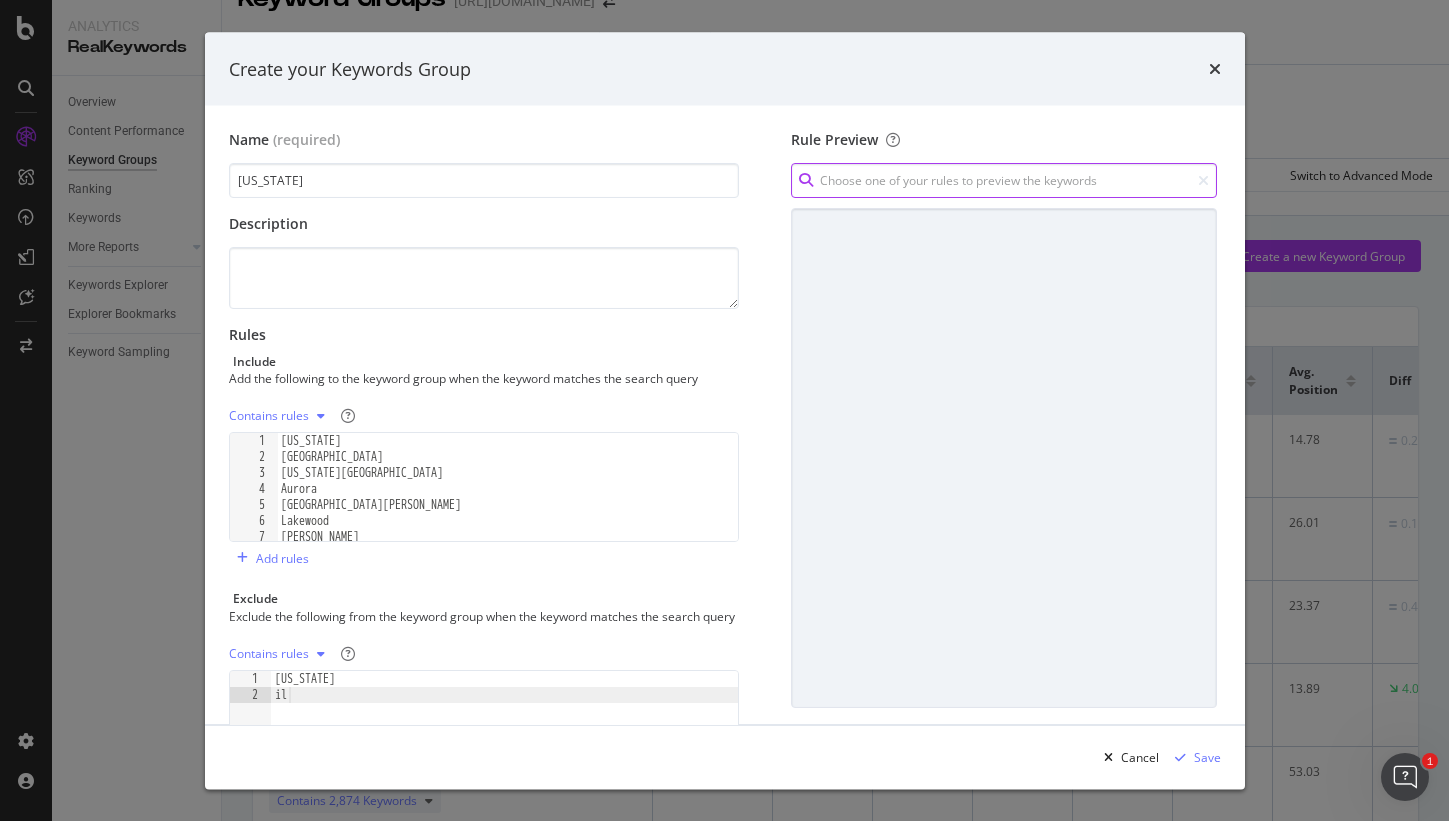 click at bounding box center [1003, 180] 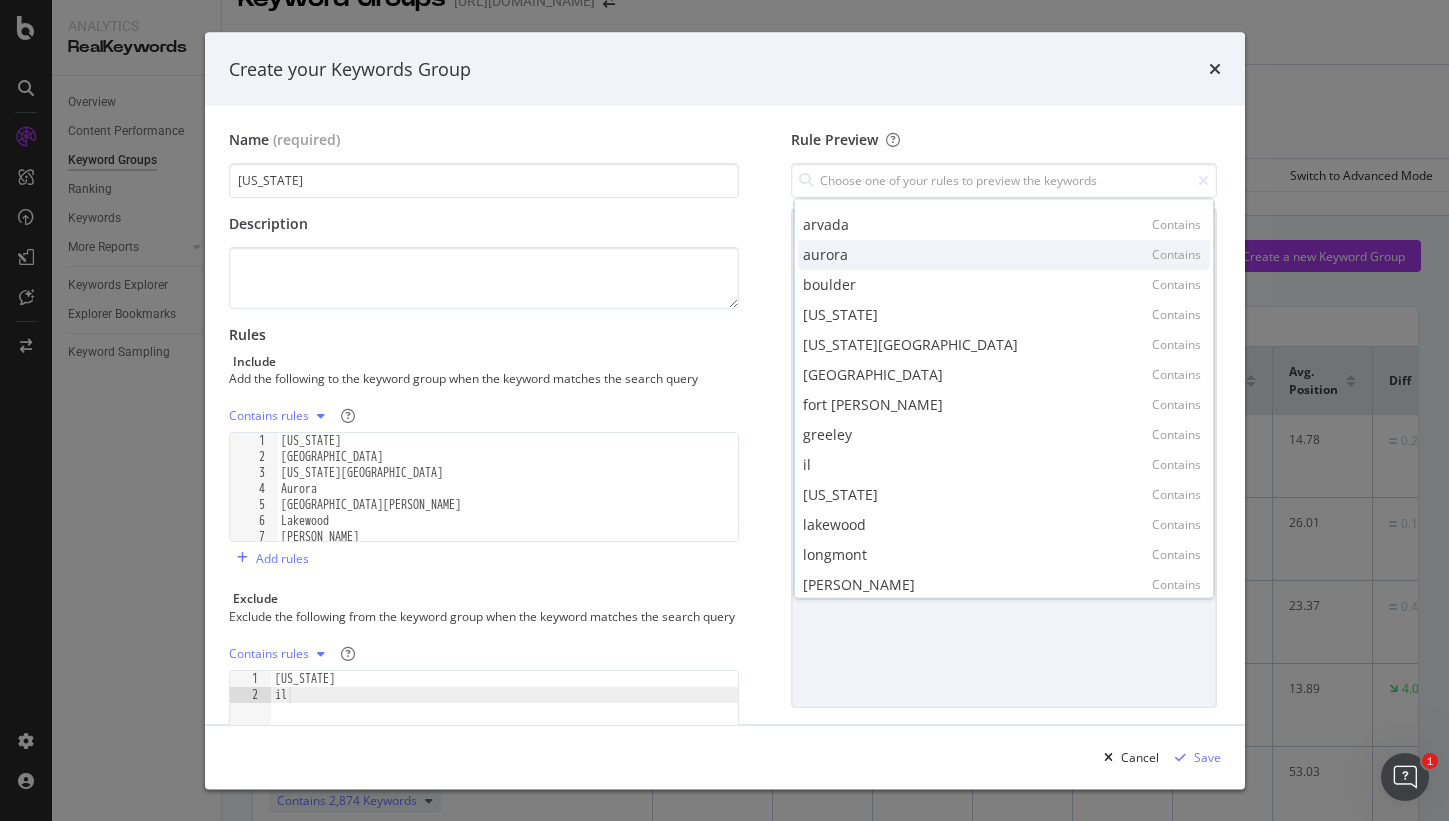 click on "aurora Contains" at bounding box center [1004, 254] 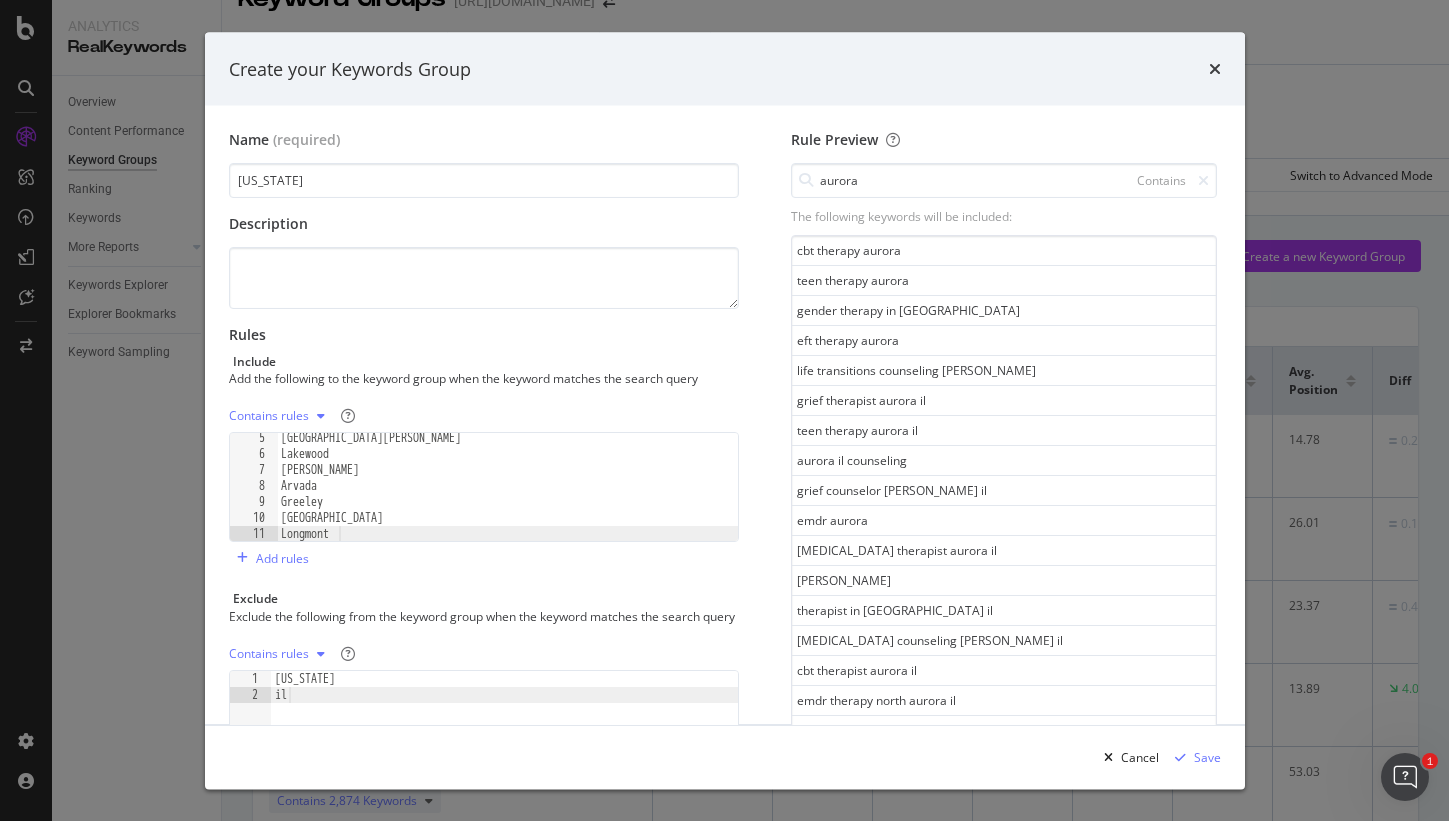 scroll, scrollTop: 68, scrollLeft: 0, axis: vertical 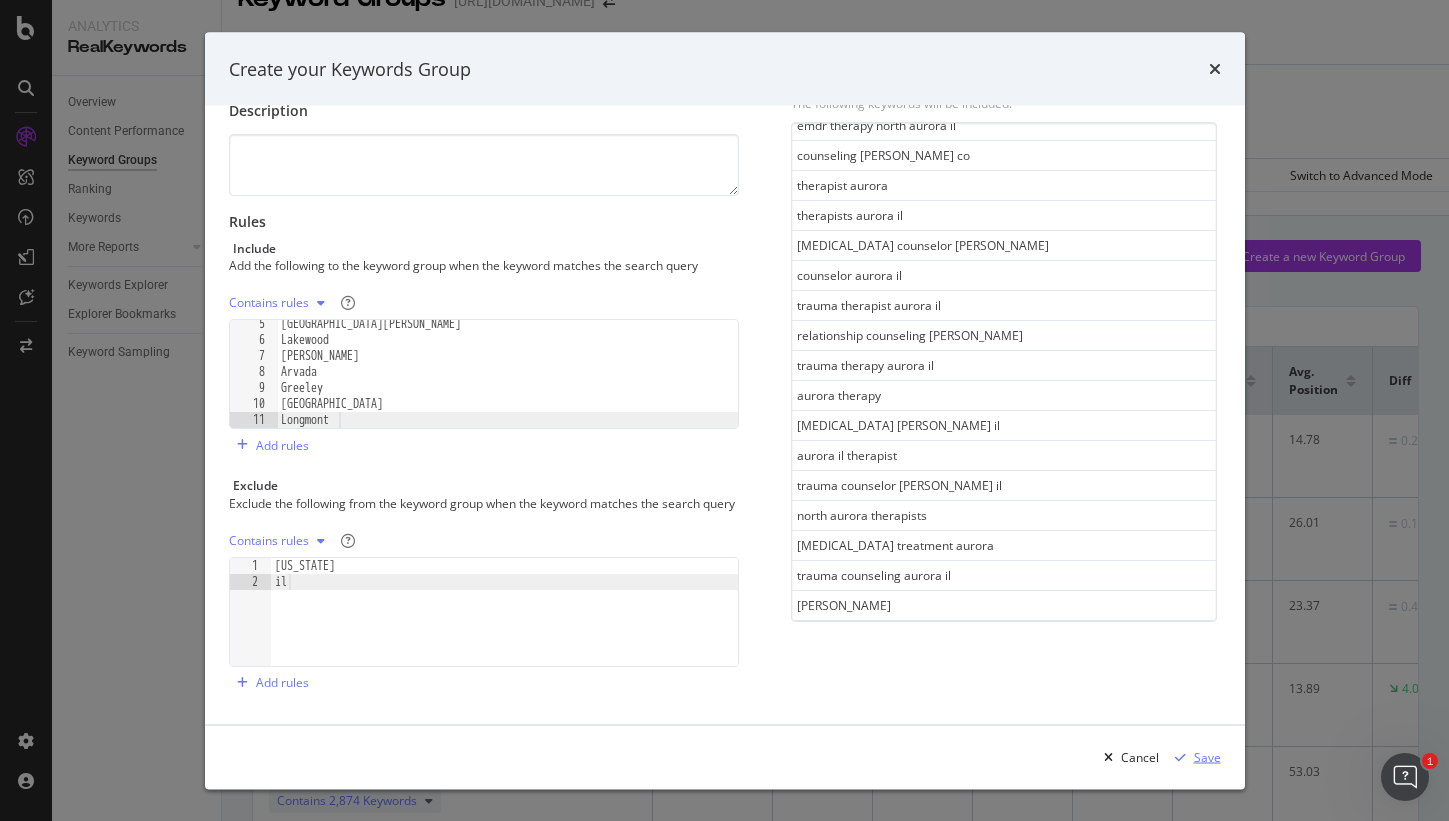 click on "Save" at bounding box center [1194, 757] 